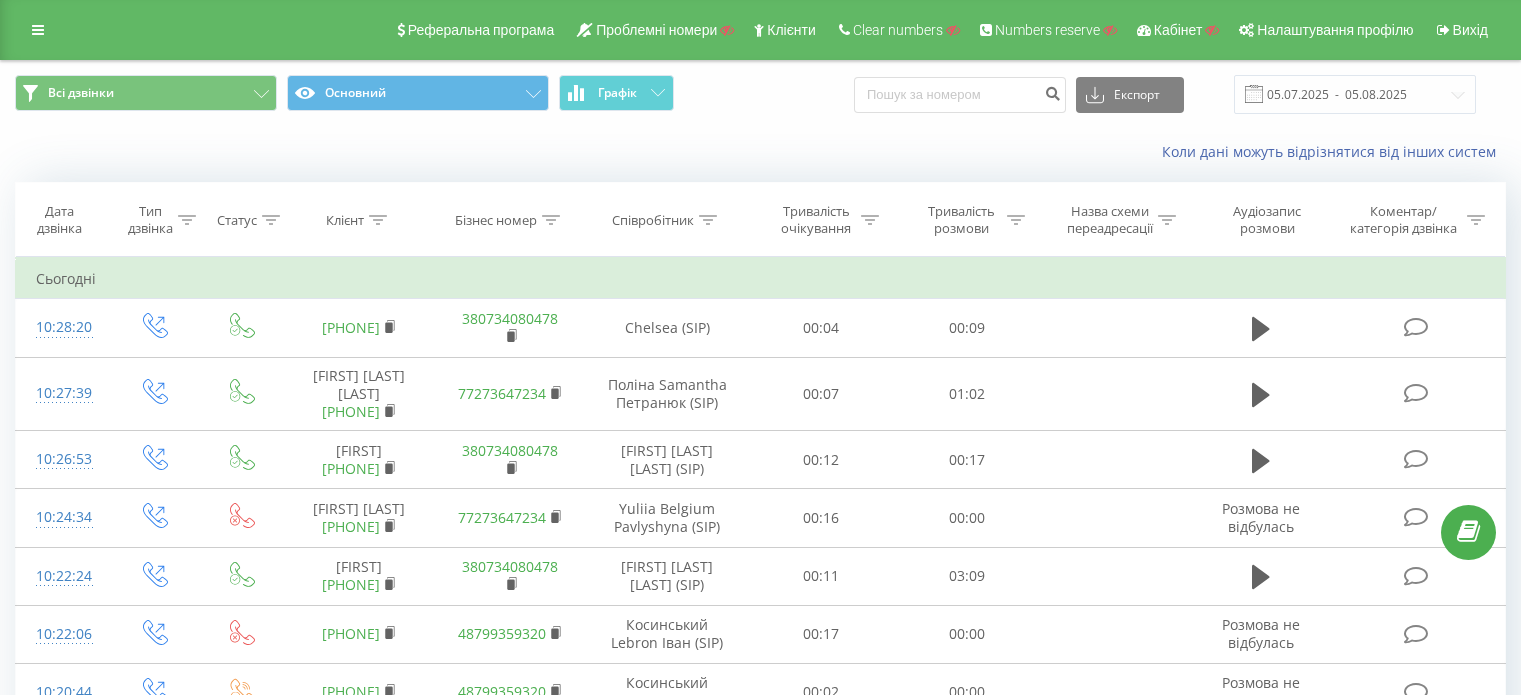 scroll, scrollTop: 0, scrollLeft: 0, axis: both 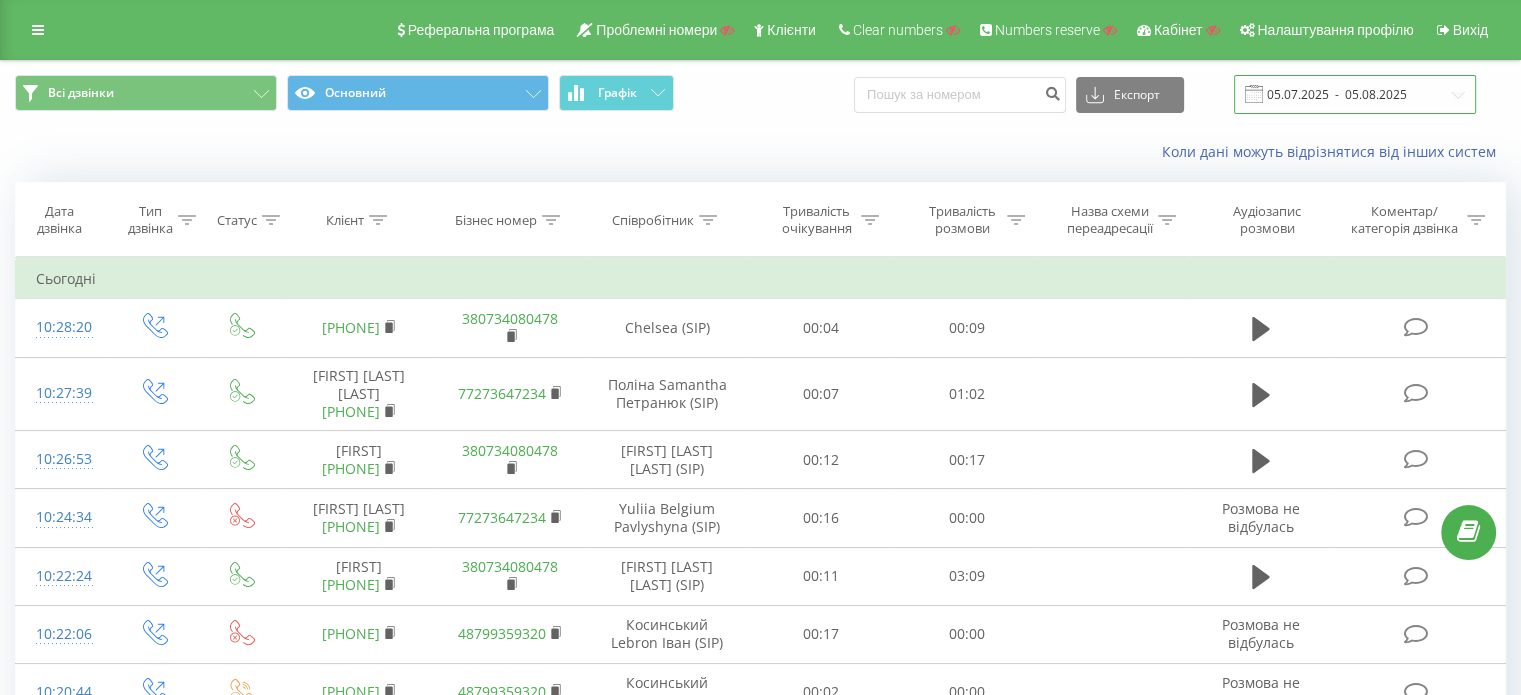 click on "05.07.2025  -  05.08.2025" at bounding box center (1355, 94) 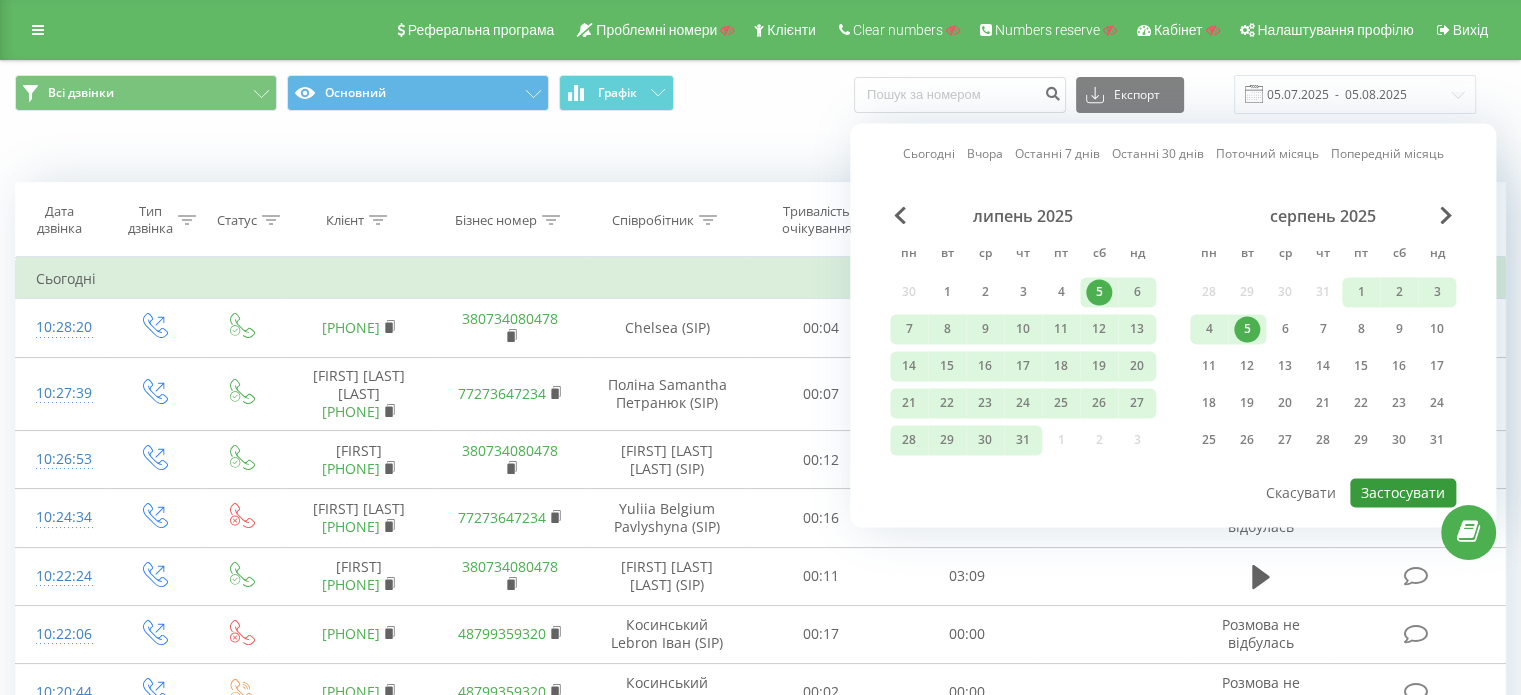 click on "Застосувати" at bounding box center (1403, 492) 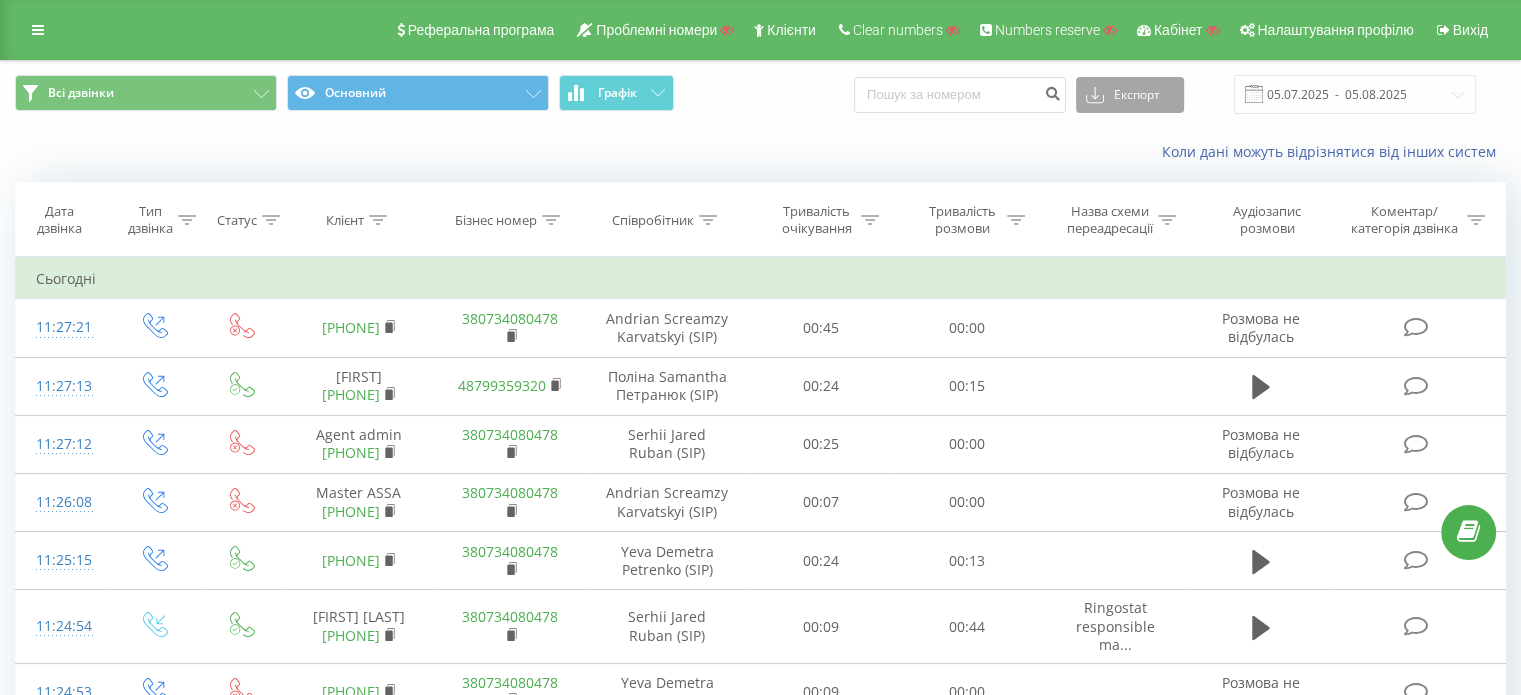 click on "Експорт" at bounding box center [1130, 95] 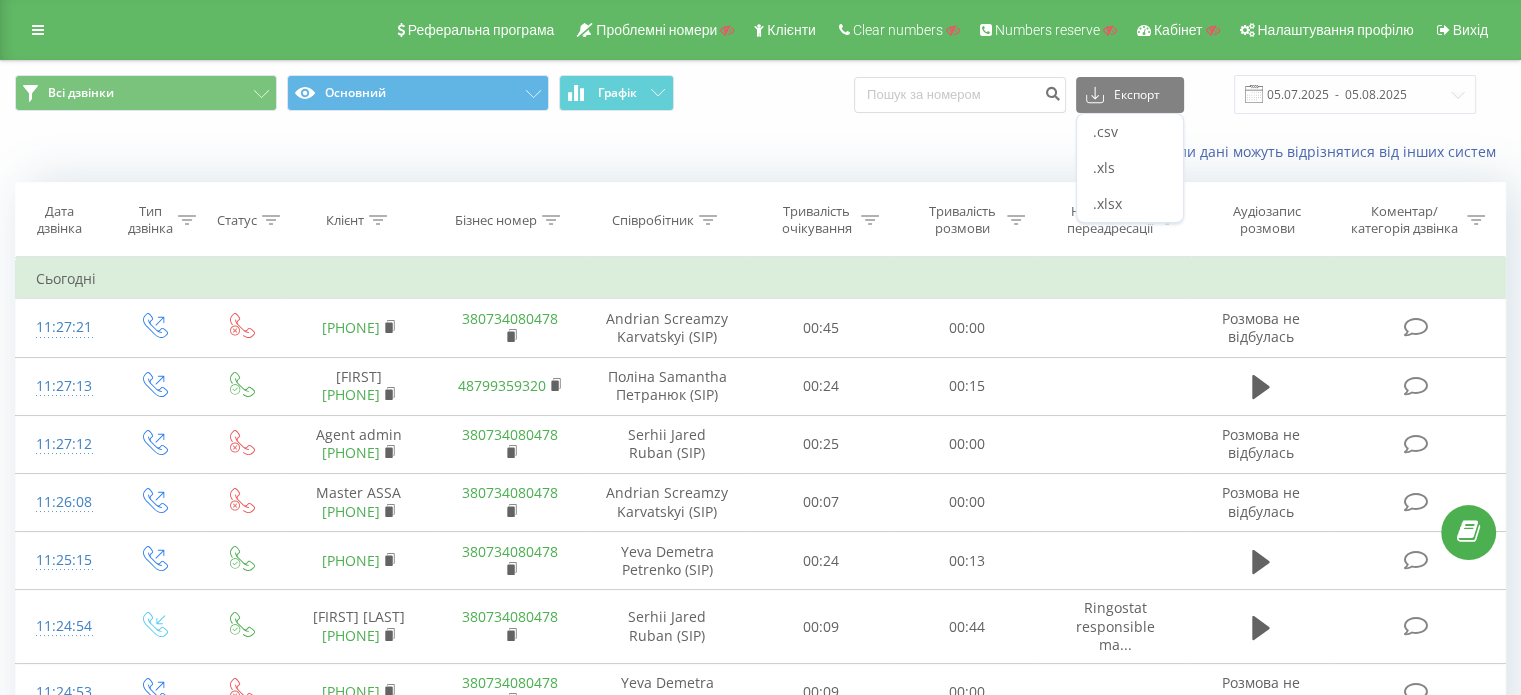 click on "Коли дані можуть відрізнятися вiд інших систем" at bounding box center [1045, 152] 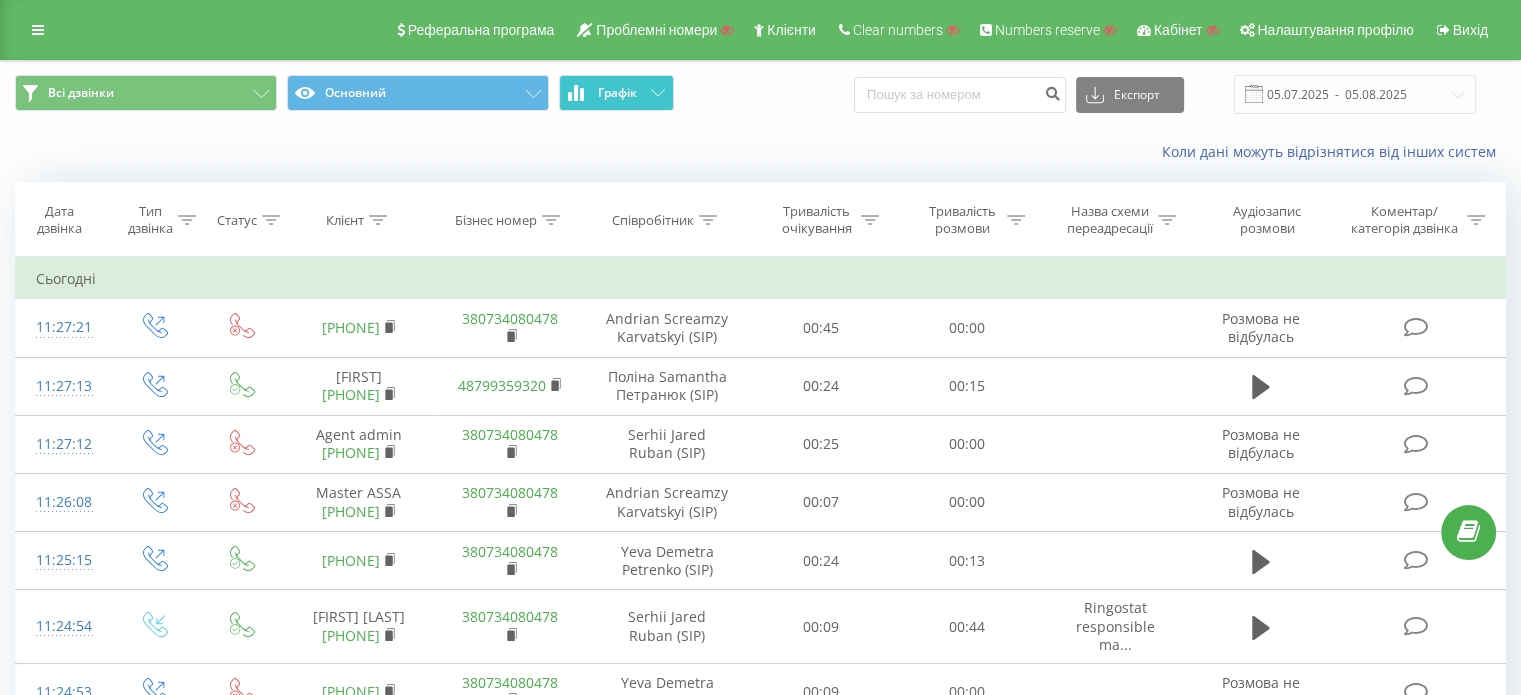 click on "Графік" at bounding box center [616, 93] 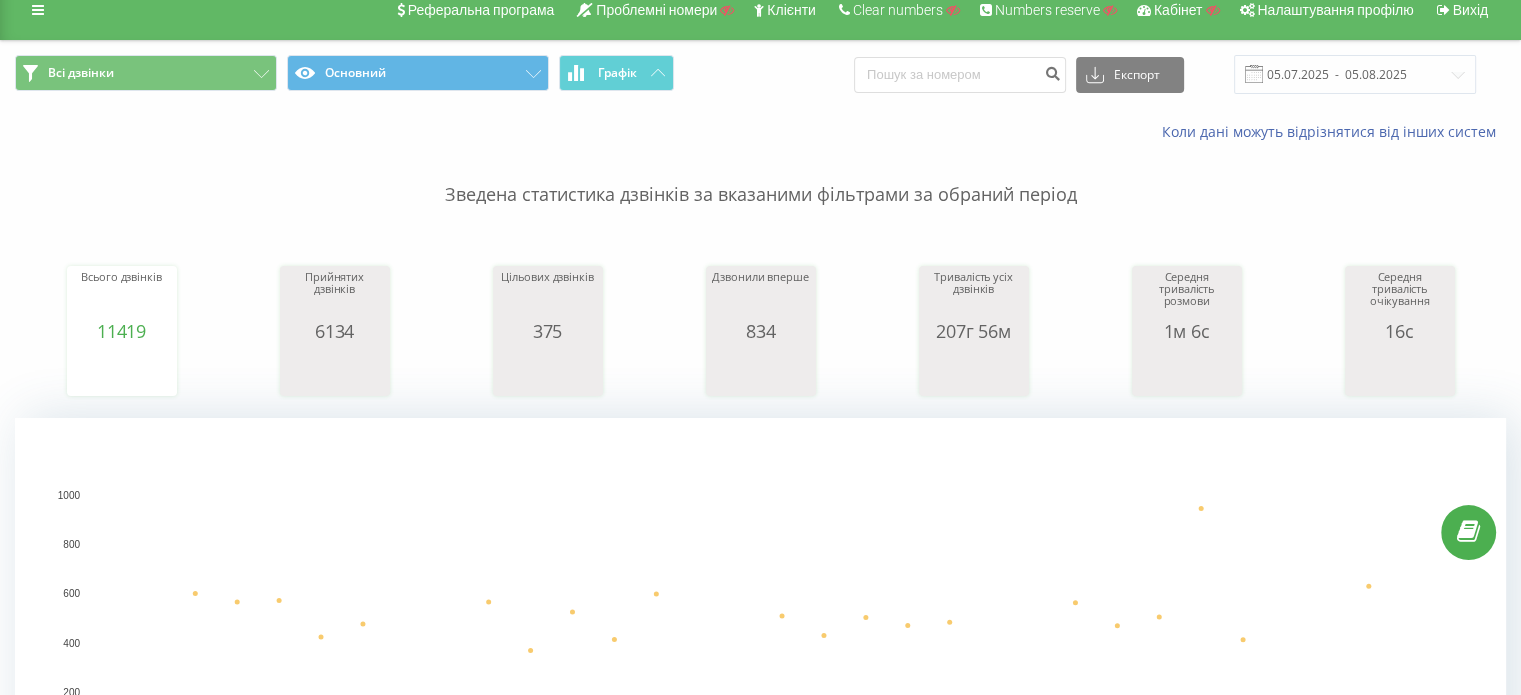 scroll, scrollTop: 0, scrollLeft: 0, axis: both 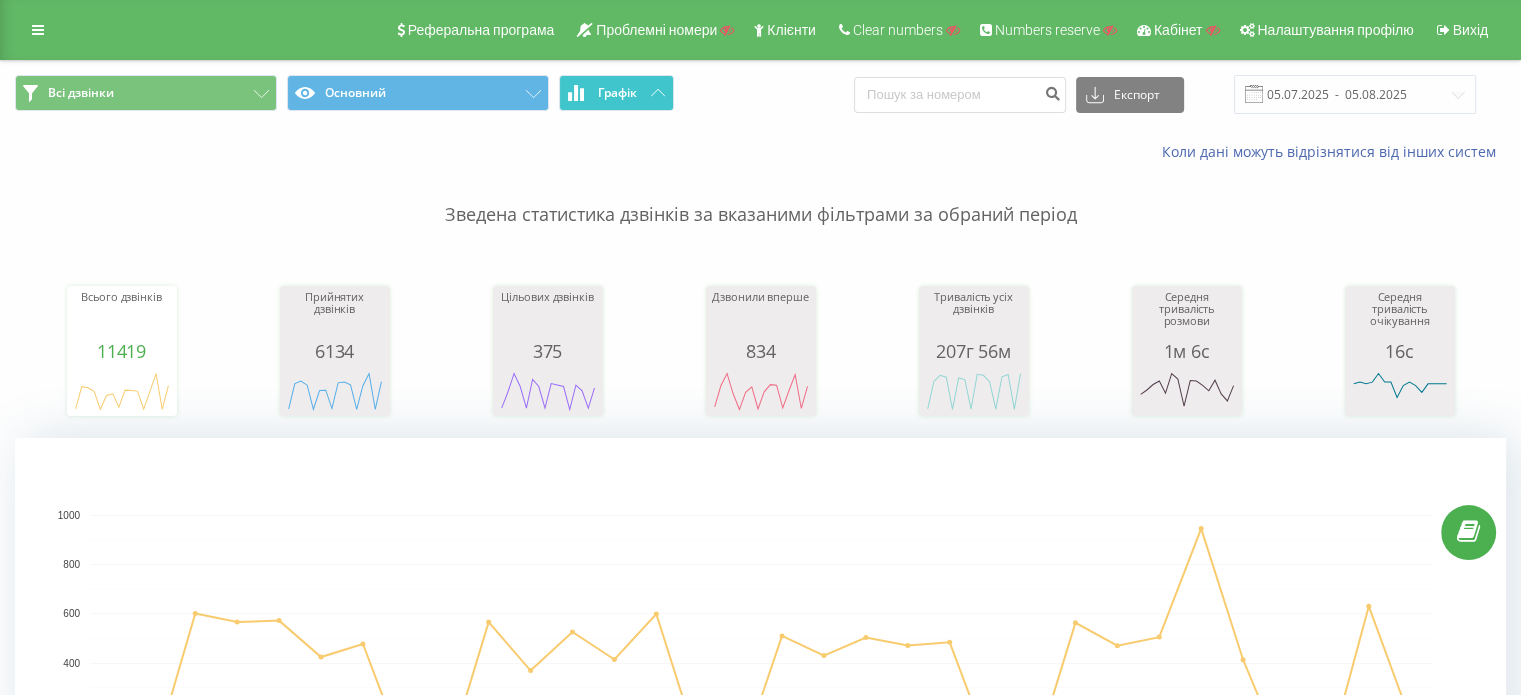 click 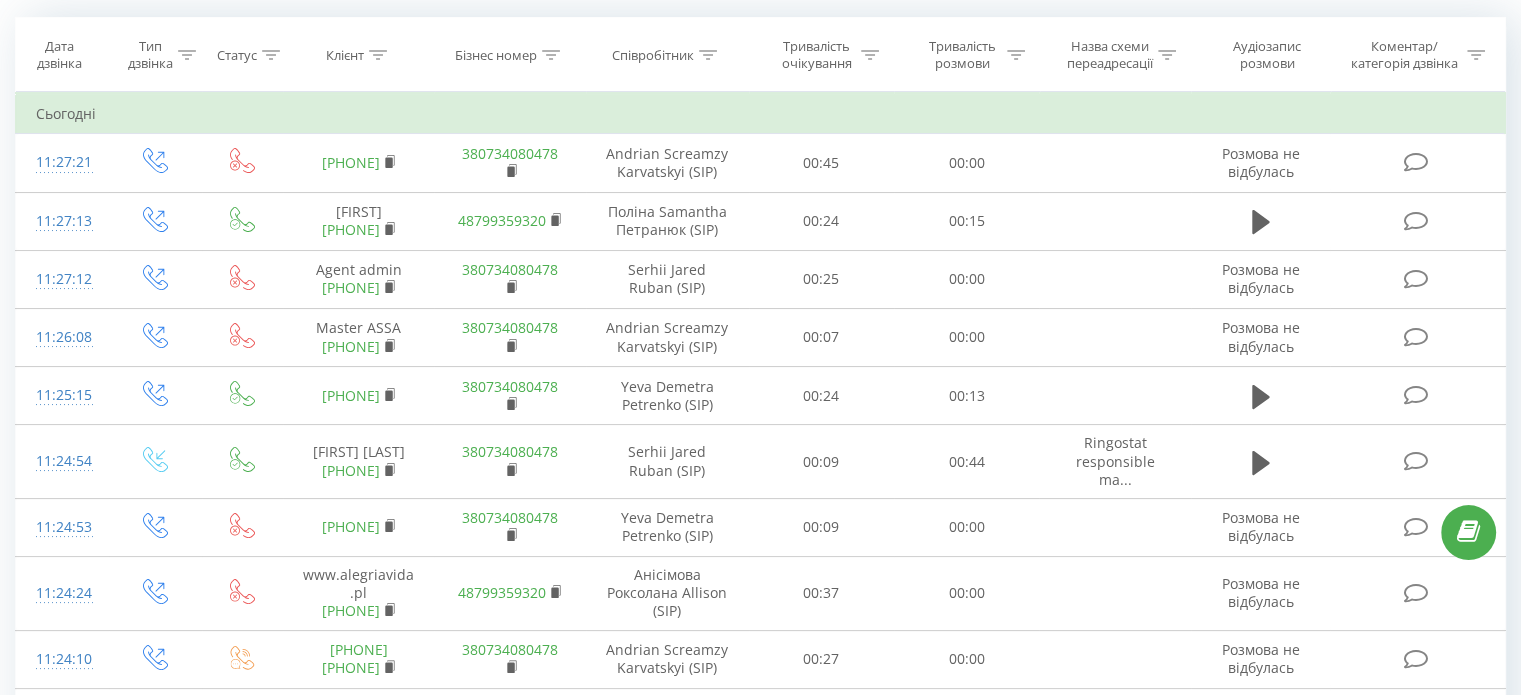 scroll, scrollTop: 0, scrollLeft: 0, axis: both 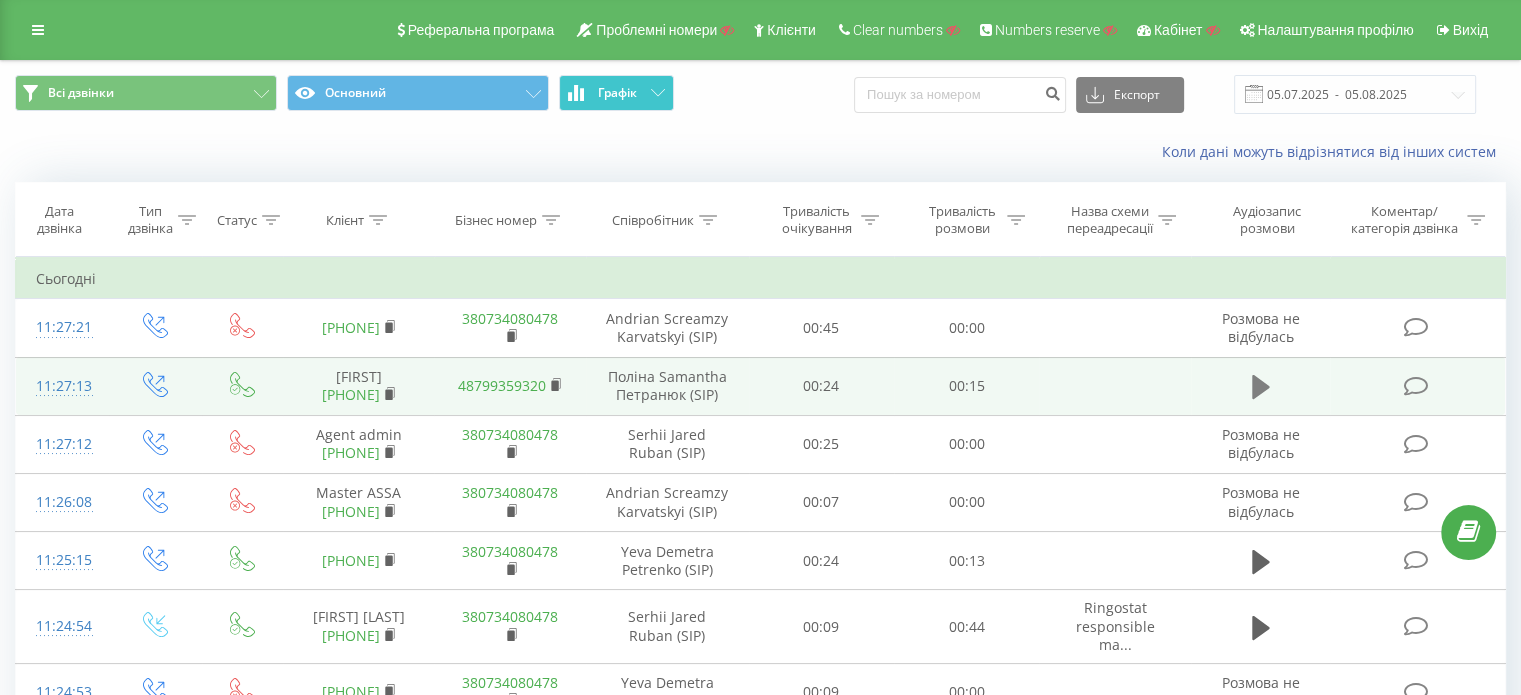 click 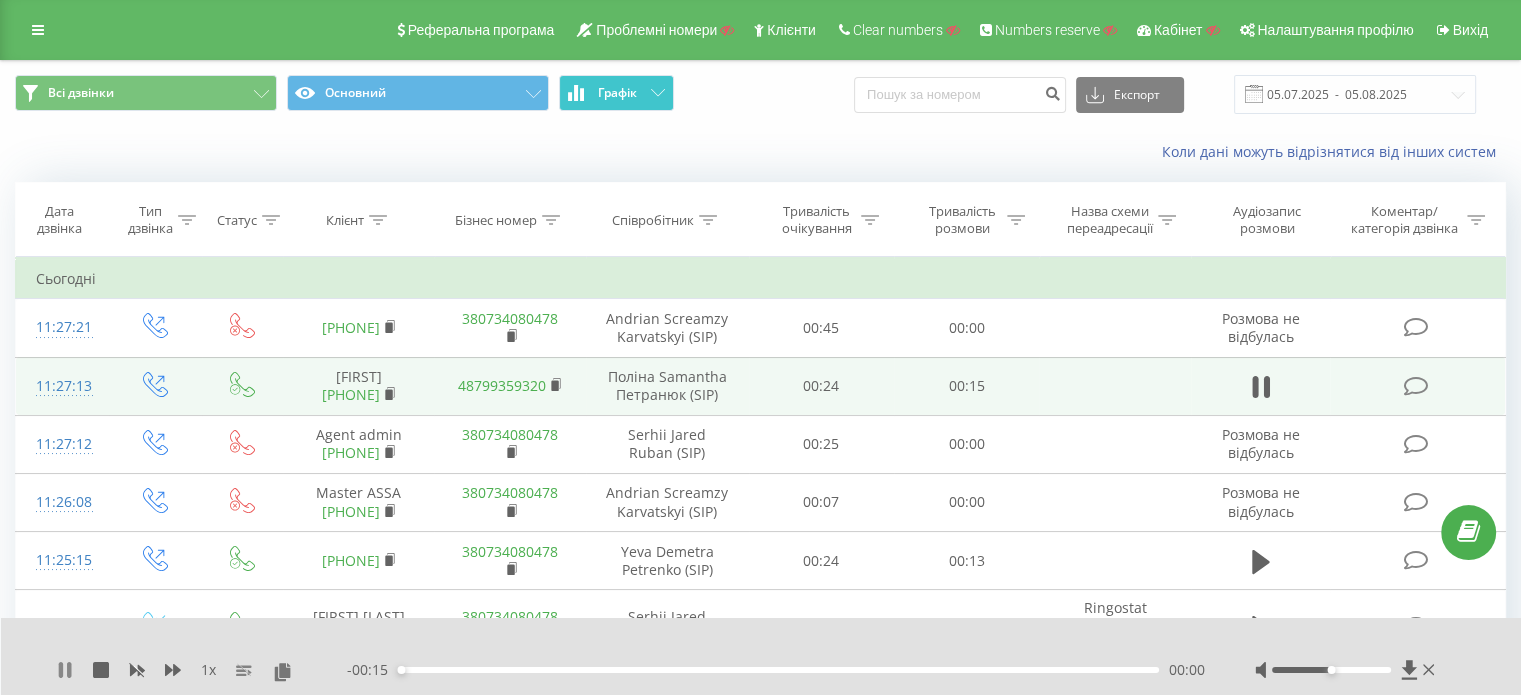 click 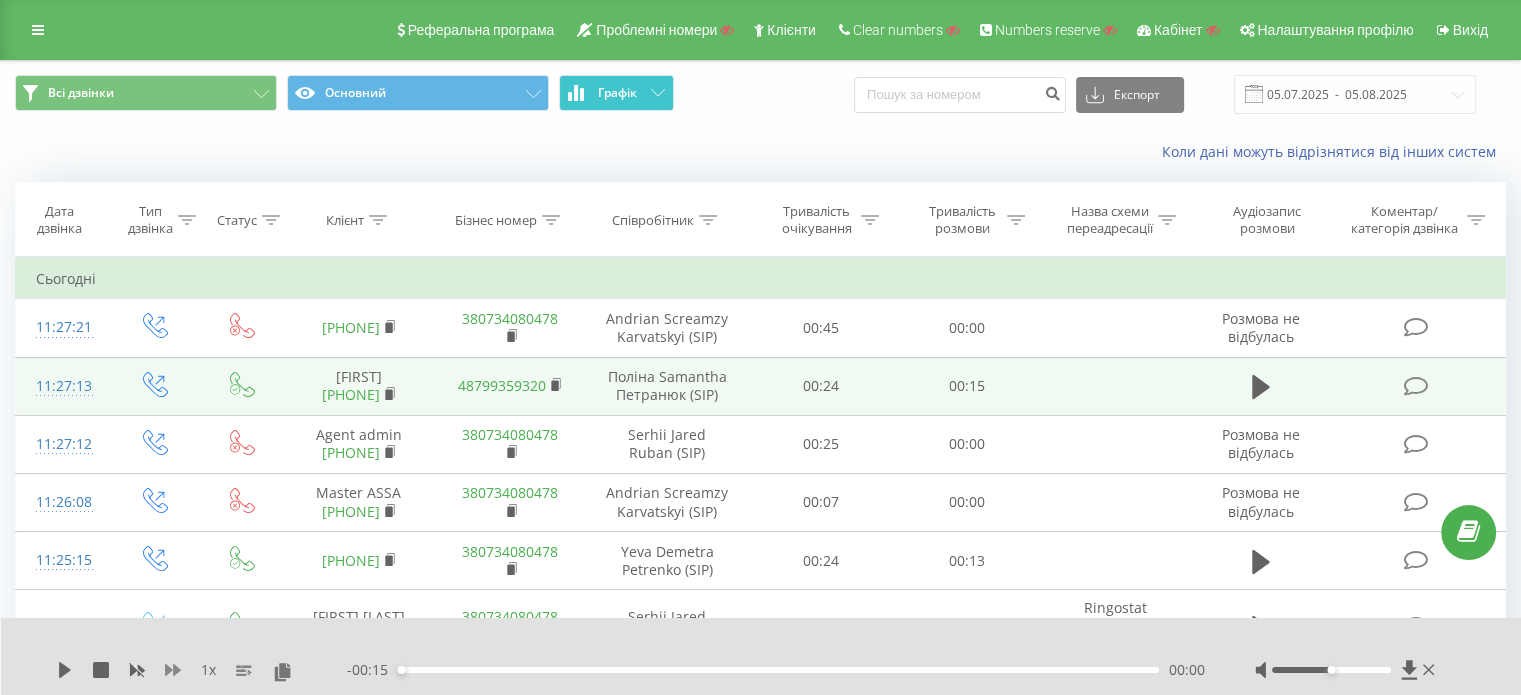 click 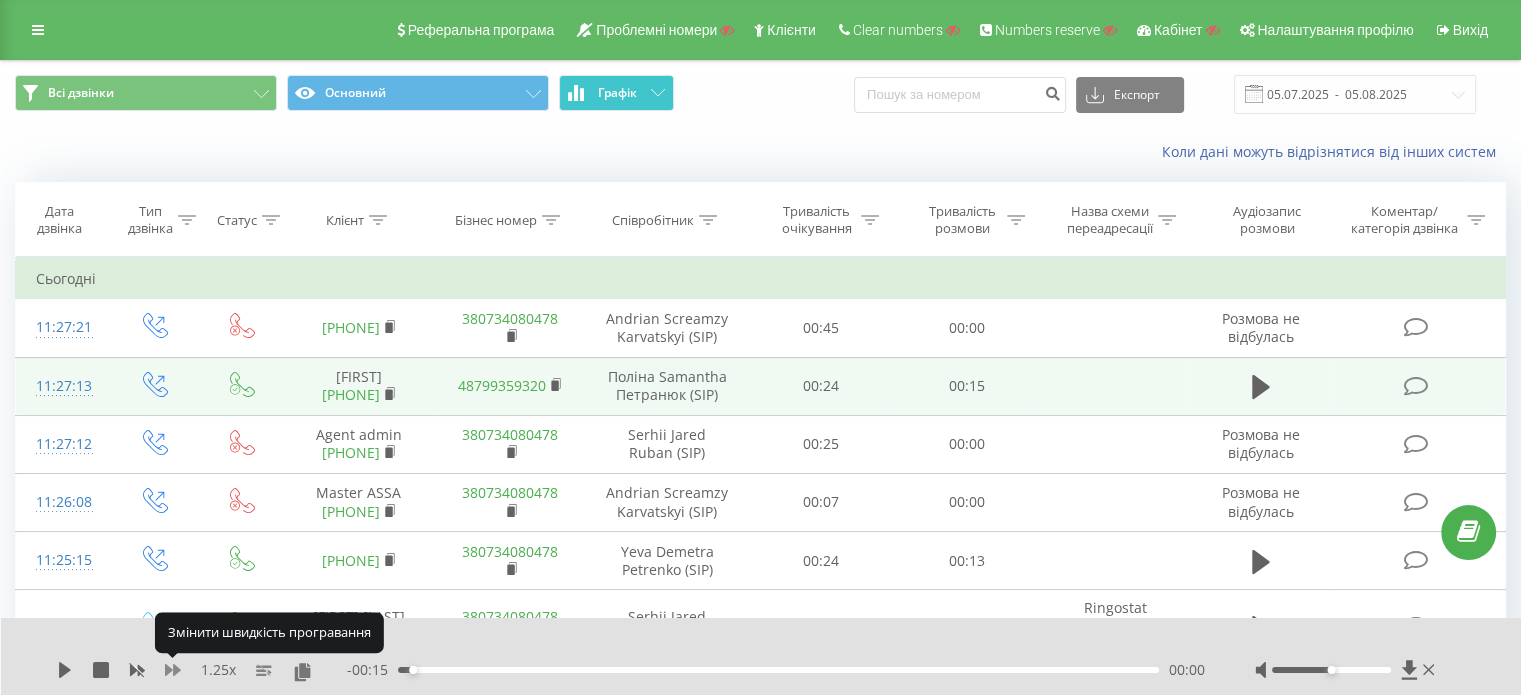 click 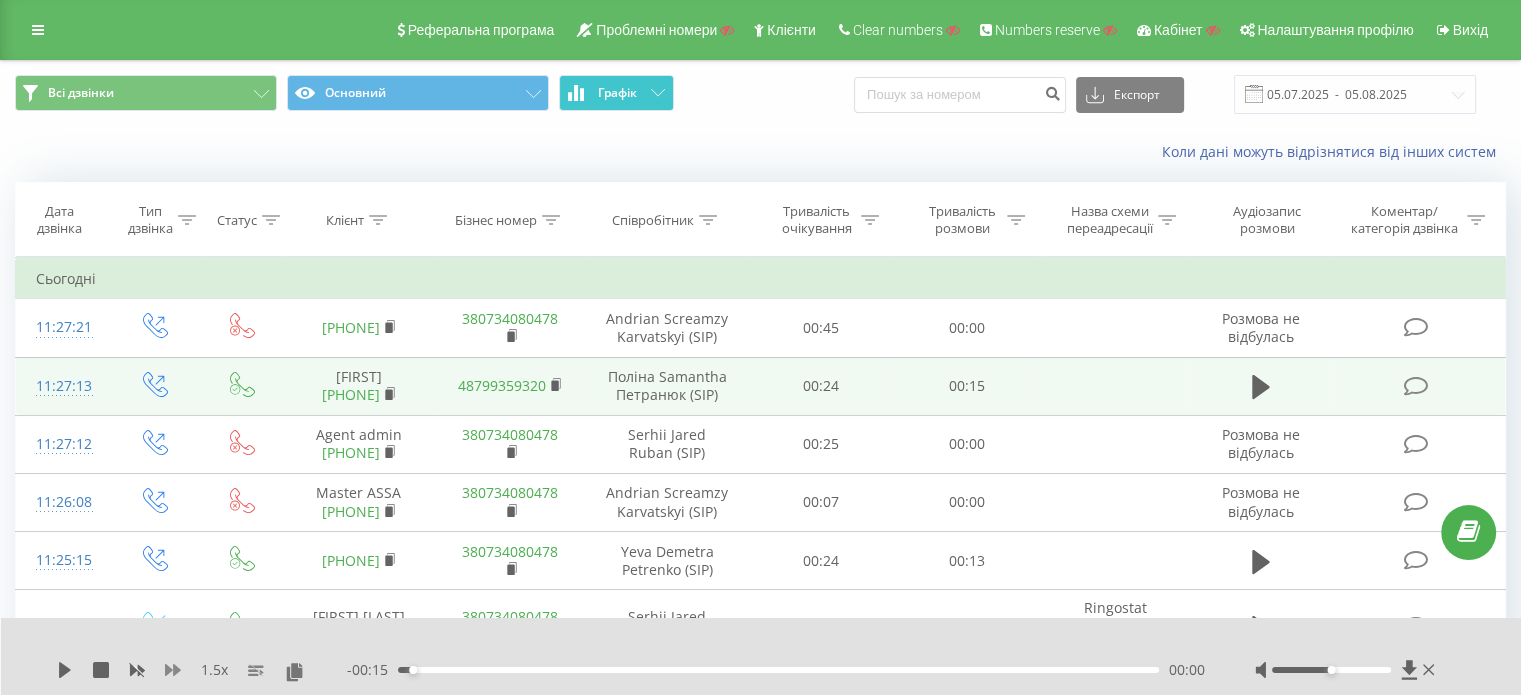 click 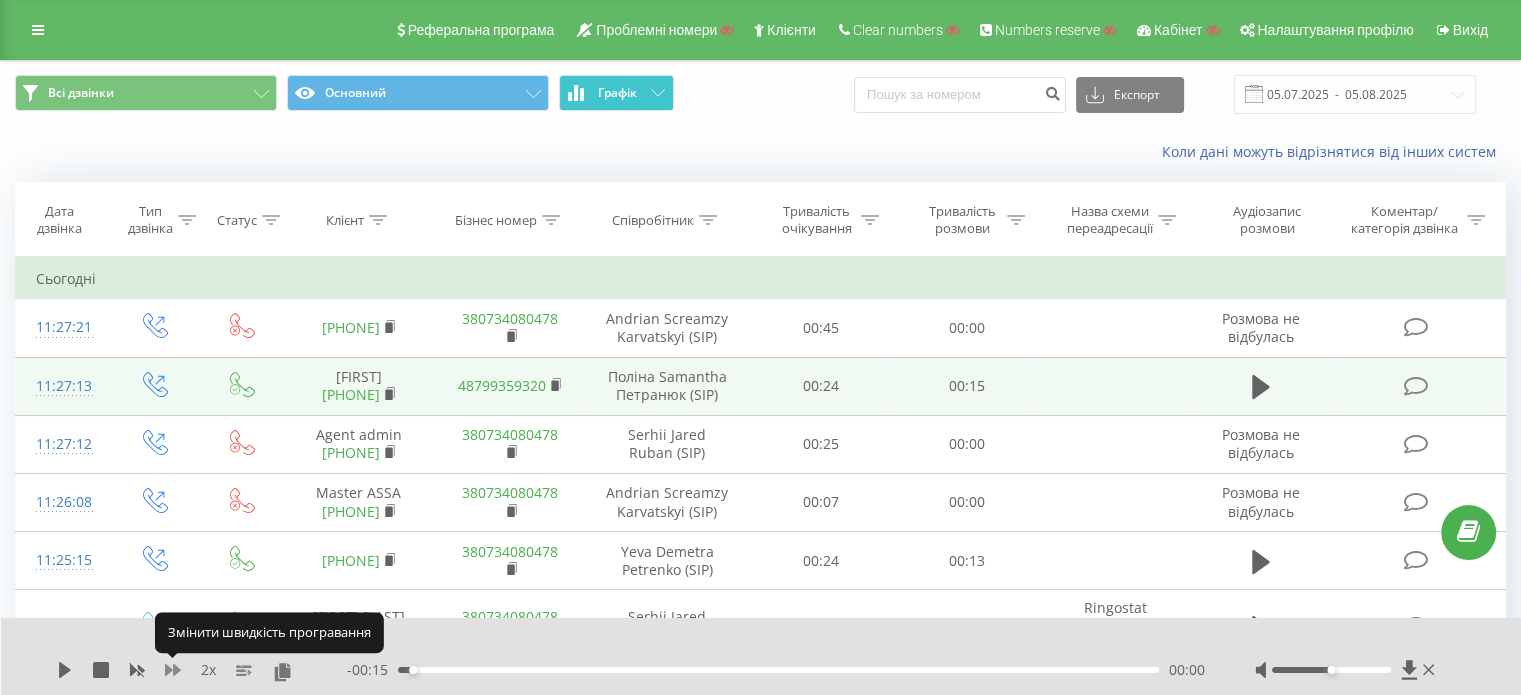 click 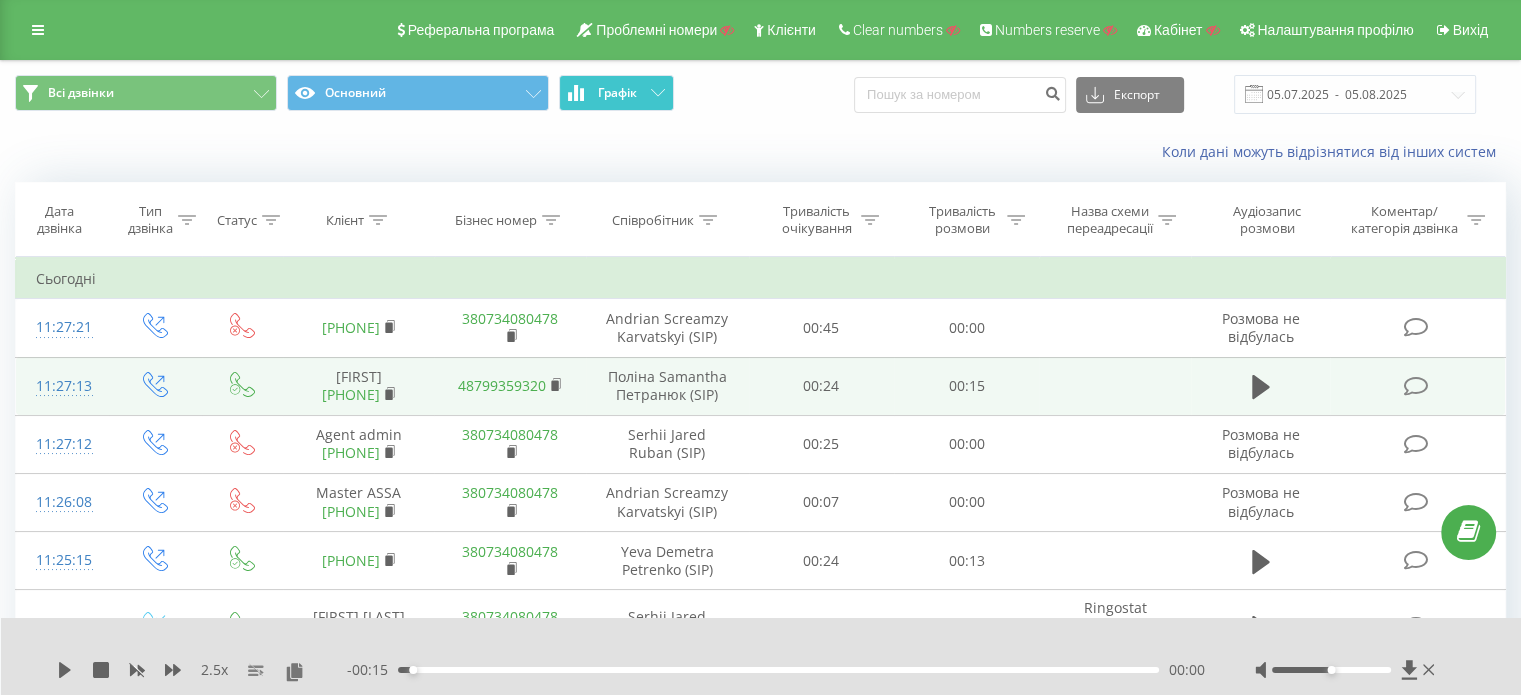 click on "Клієнт" at bounding box center [345, 220] 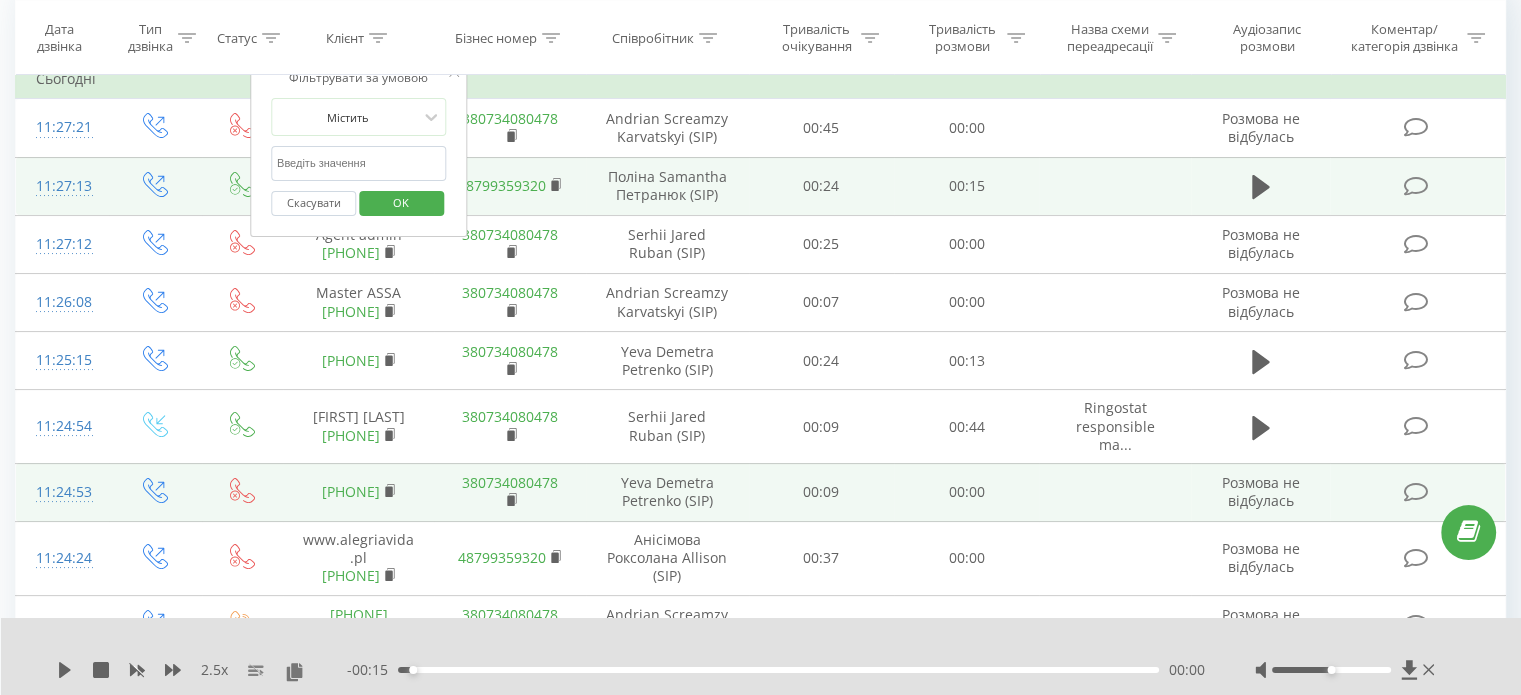 scroll, scrollTop: 0, scrollLeft: 0, axis: both 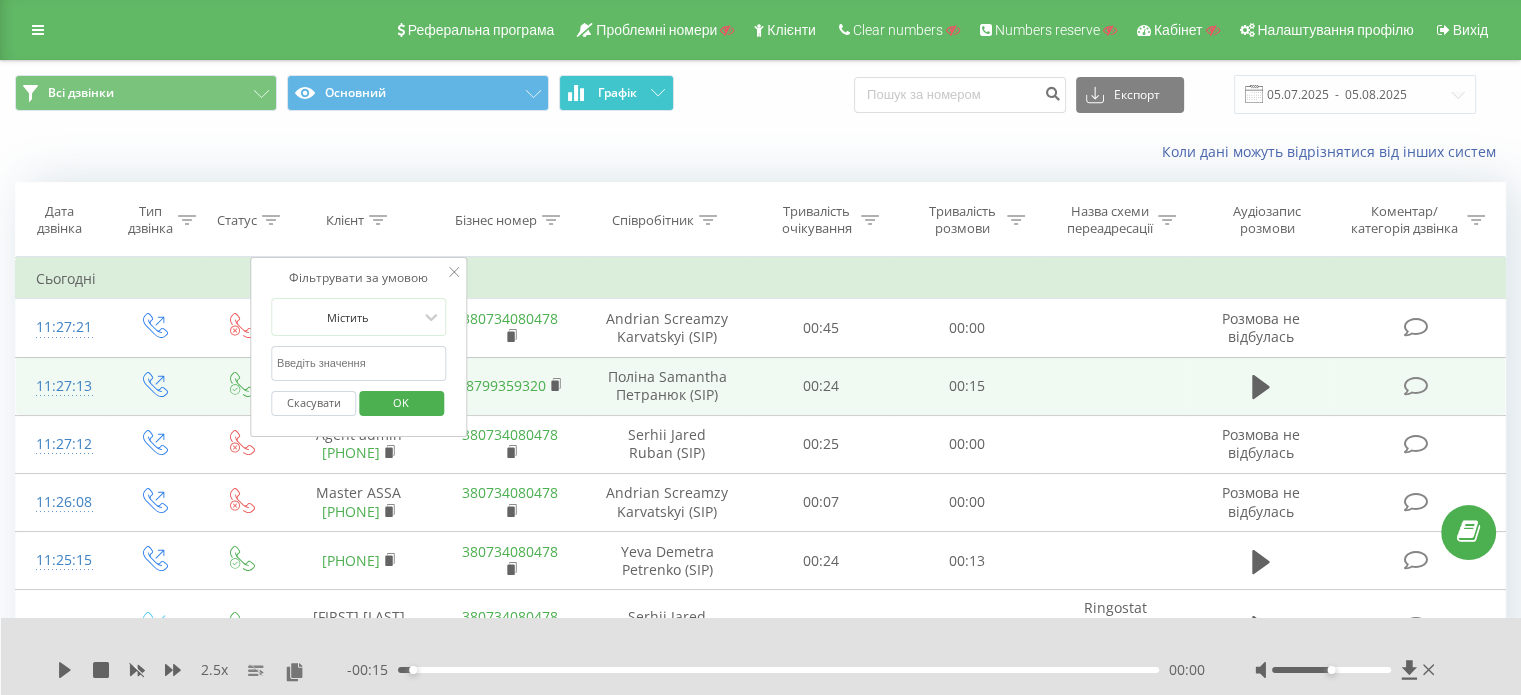 click 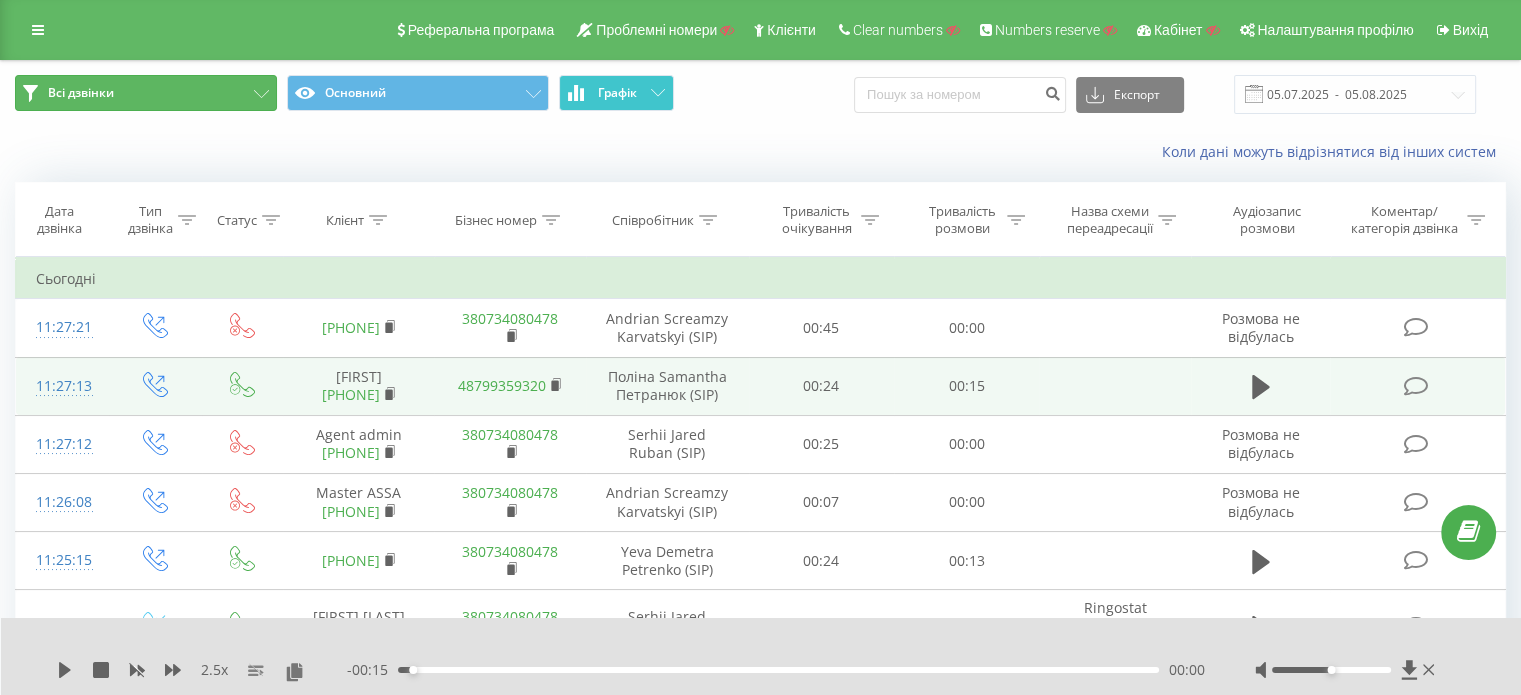 click on "Всі дзвінки" at bounding box center (146, 93) 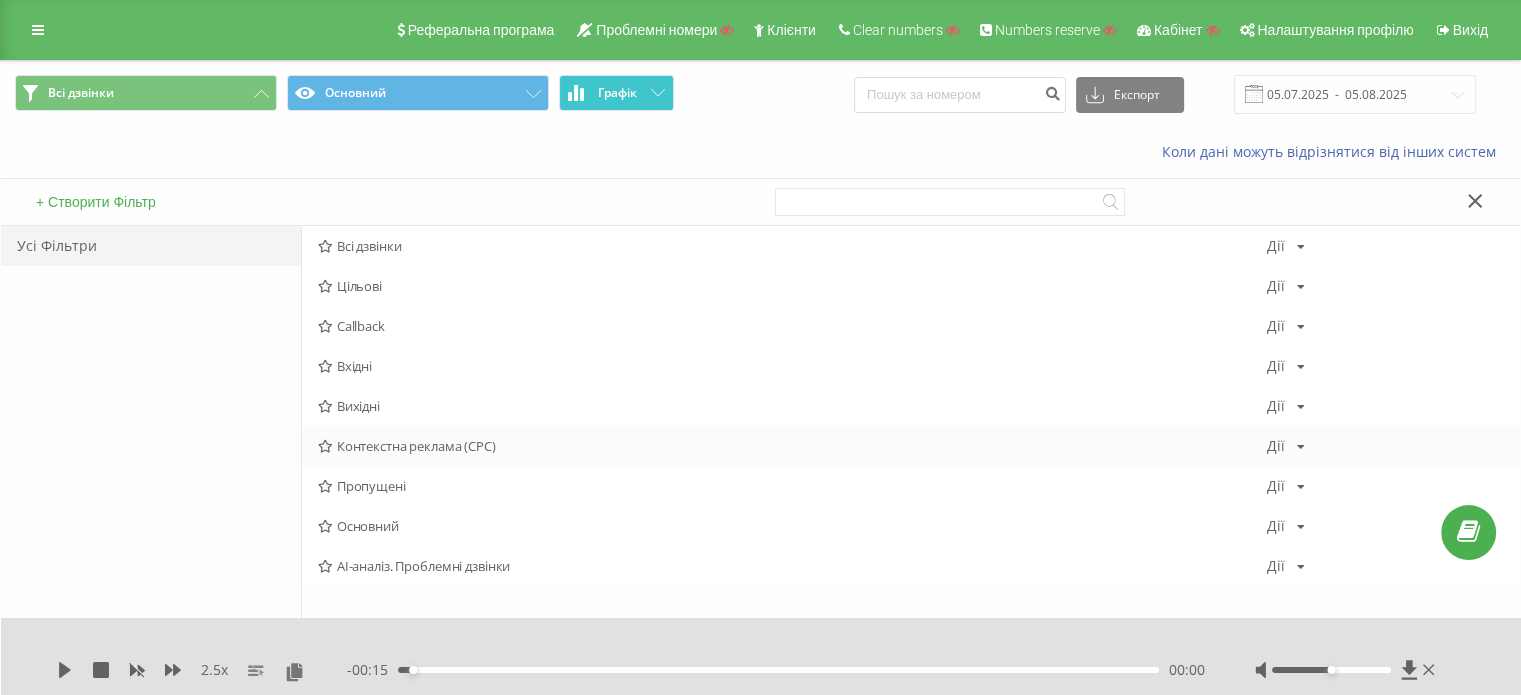 click on "Контекстна реклама (CPC)" at bounding box center [792, 446] 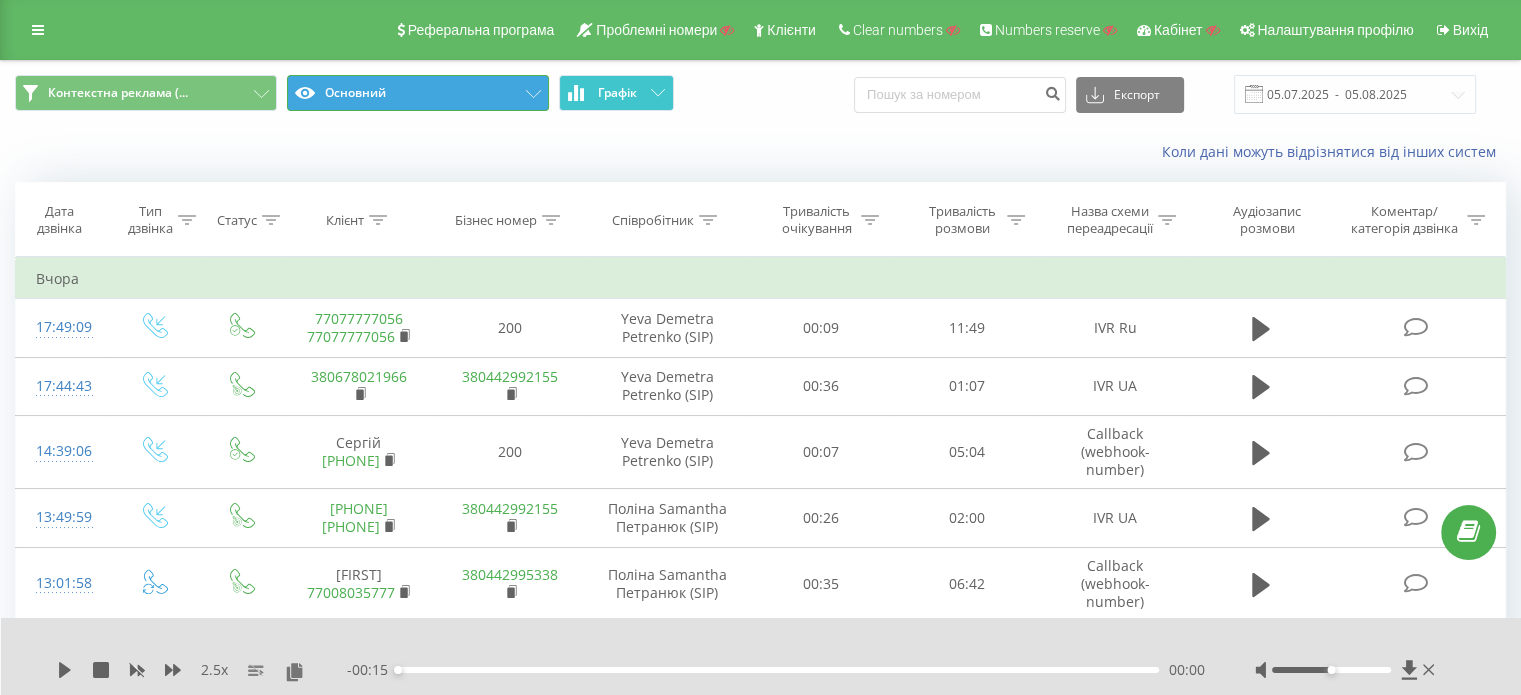 click on "Основний" at bounding box center [418, 93] 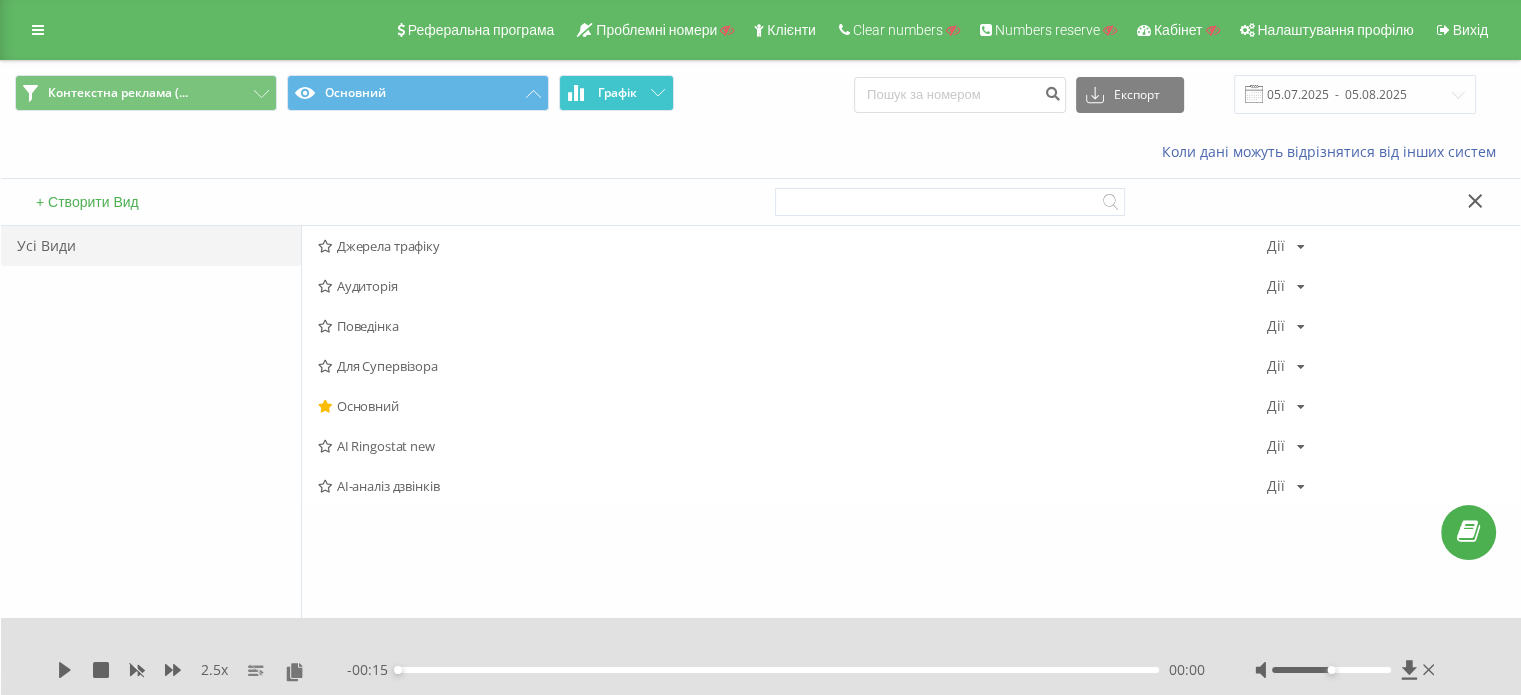 click on "Джерела трафіку" at bounding box center [792, 246] 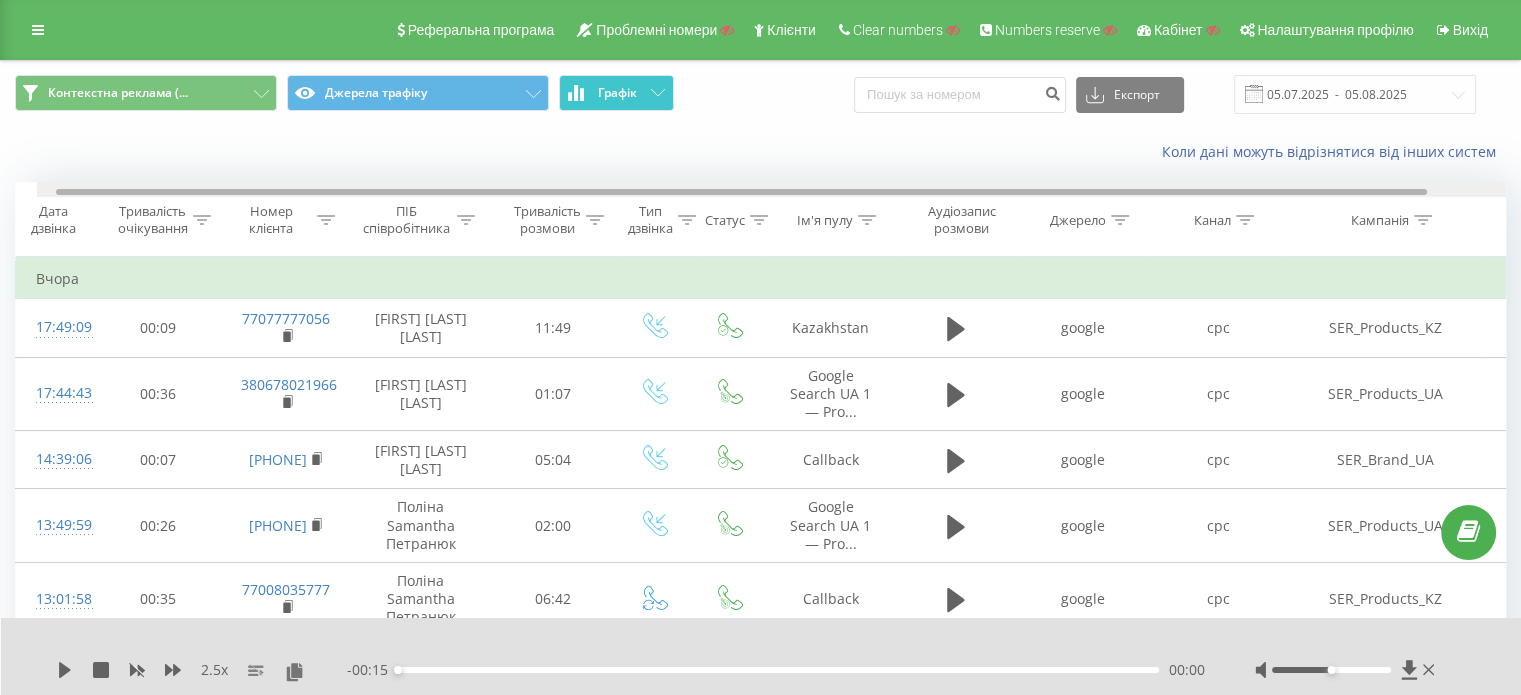 scroll, scrollTop: 0, scrollLeft: 46, axis: horizontal 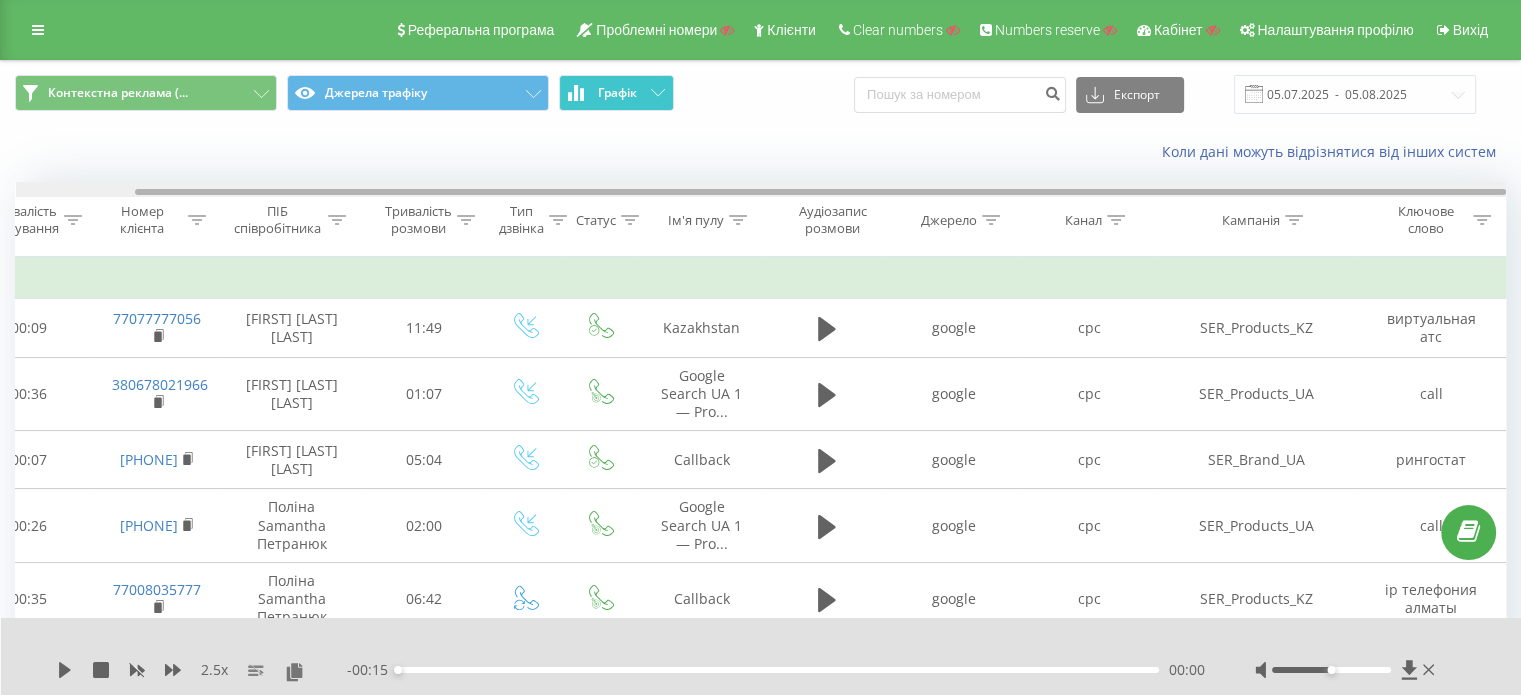 drag, startPoint x: 389, startPoint y: 190, endPoint x: 759, endPoint y: 192, distance: 370.0054 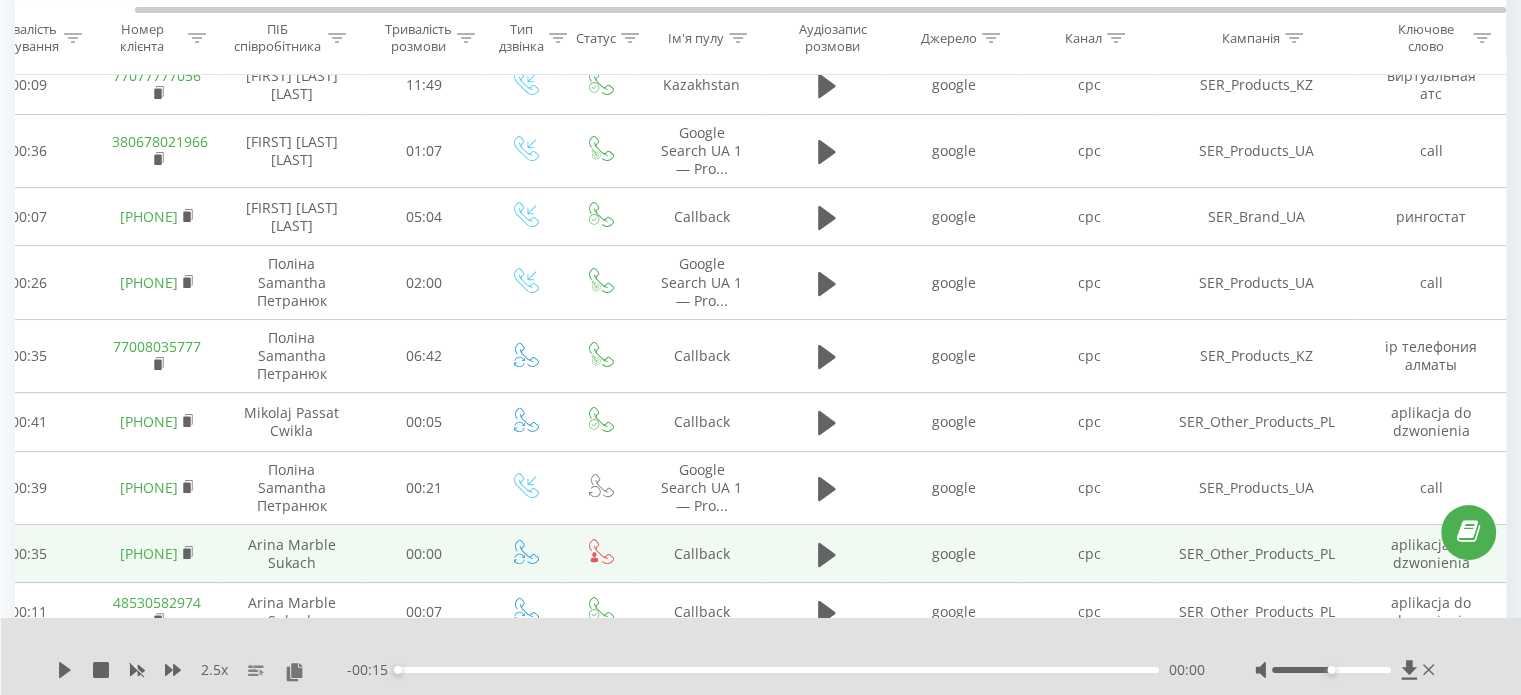 scroll, scrollTop: 0, scrollLeft: 0, axis: both 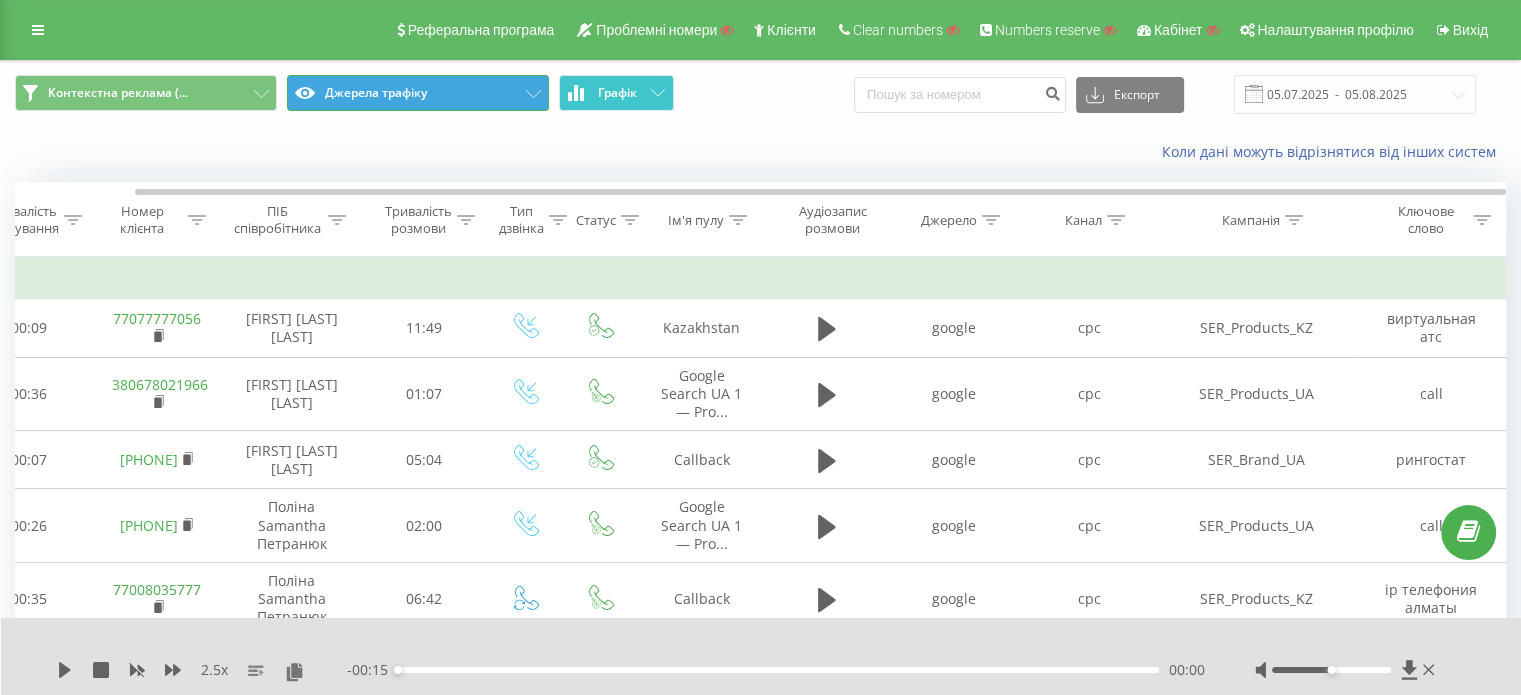 click on "Джерела трафіку" at bounding box center [418, 93] 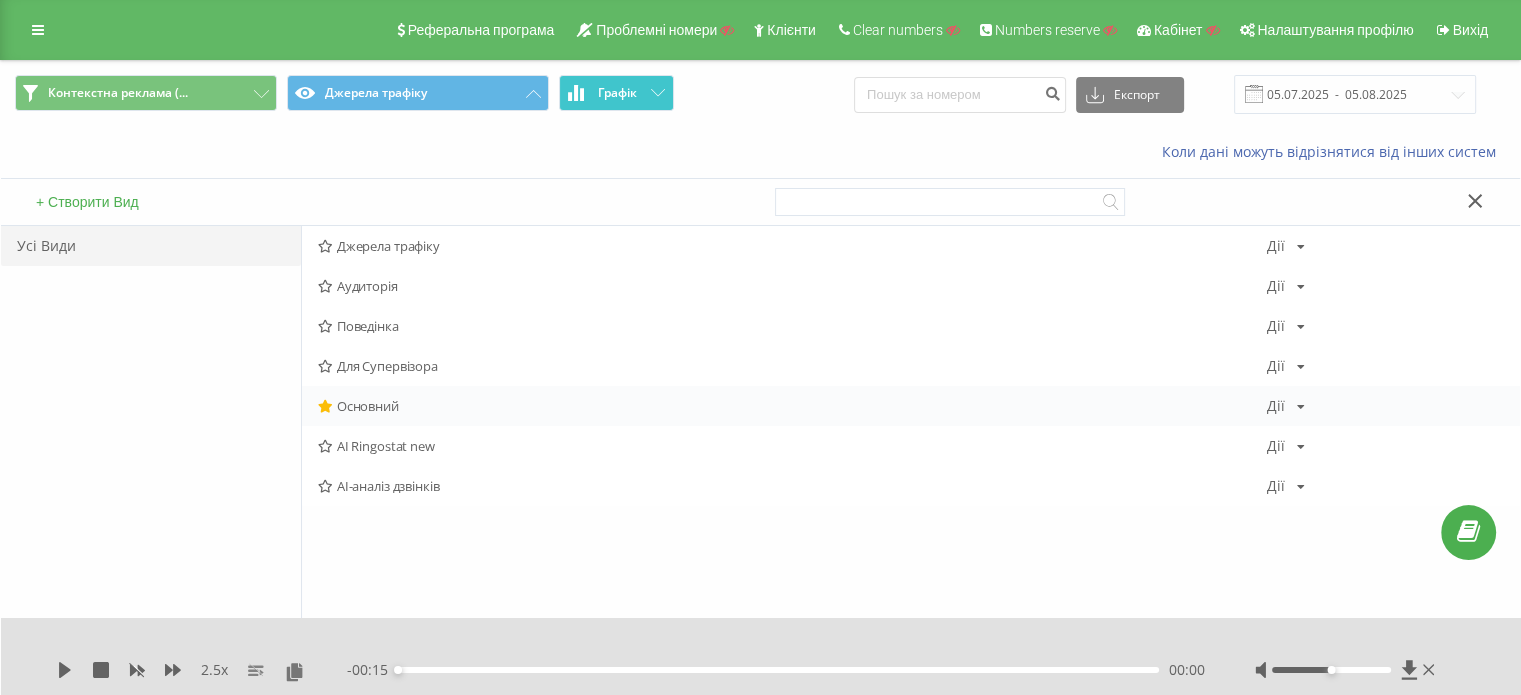 click on "Основний" at bounding box center [792, 406] 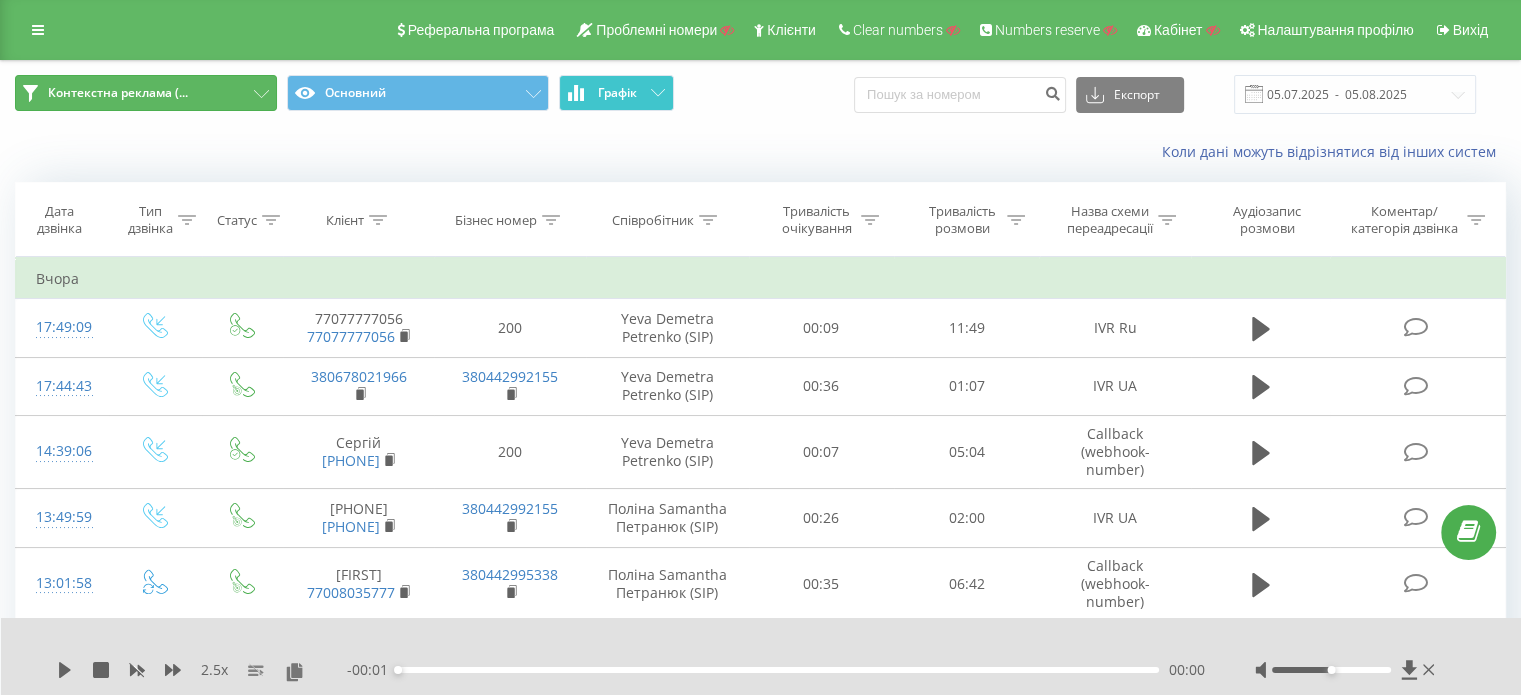 click on "Контекстна реклама (..." at bounding box center (118, 93) 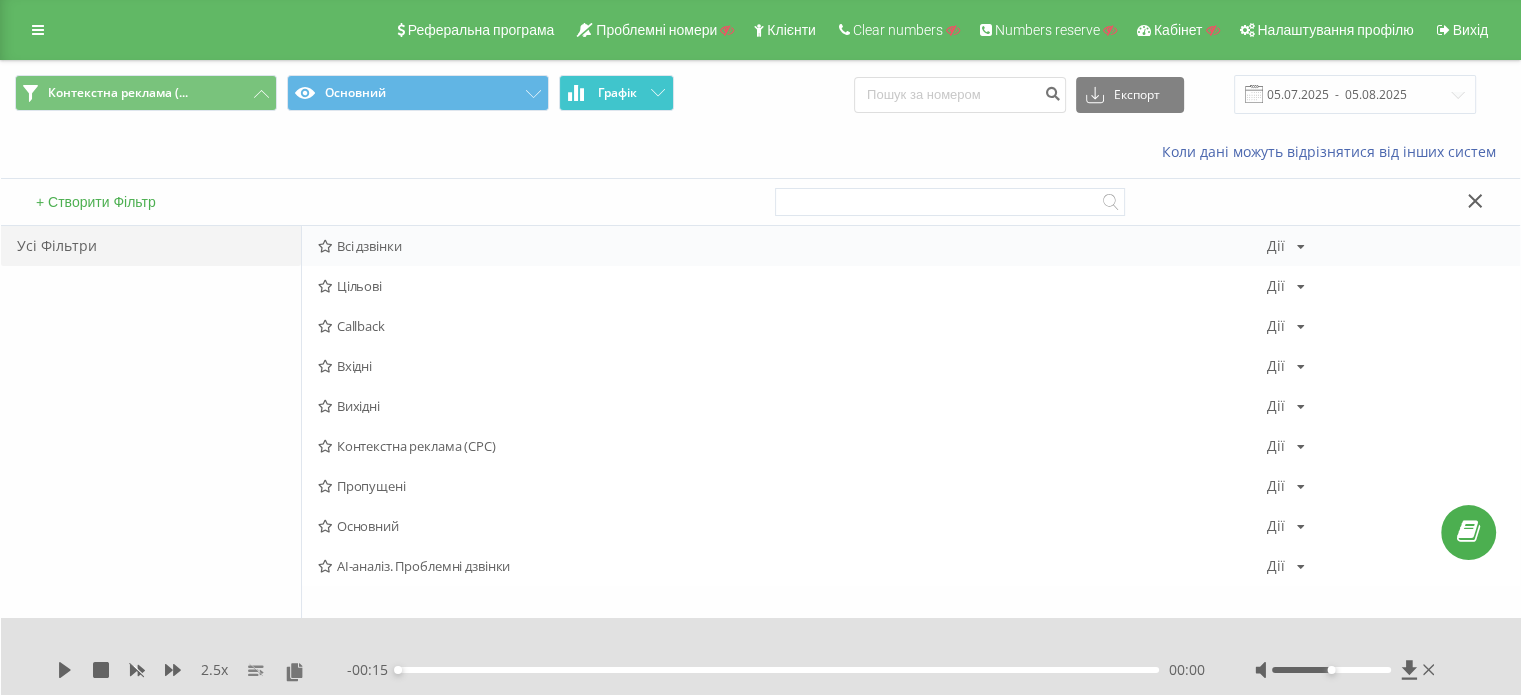 click on "Всі дзвінки" at bounding box center [792, 246] 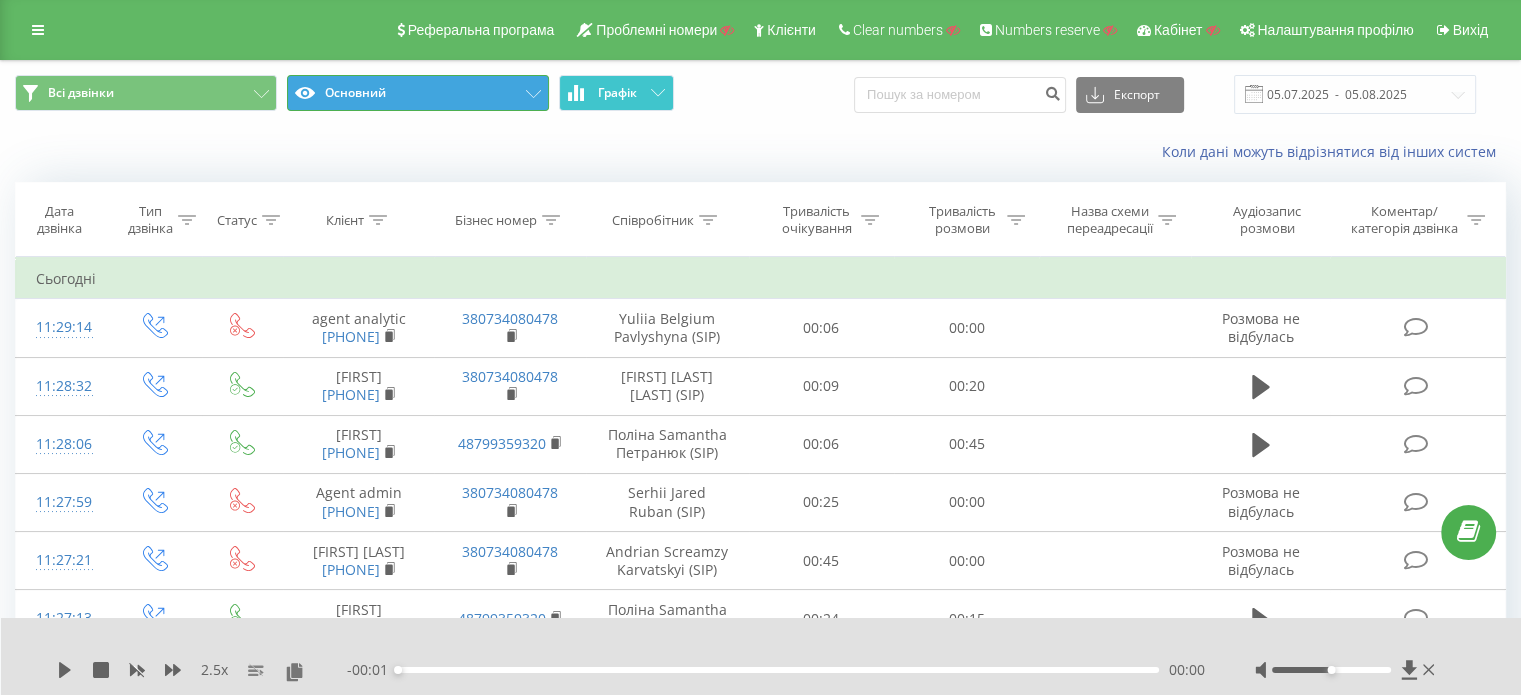 click on "Основний" at bounding box center (418, 93) 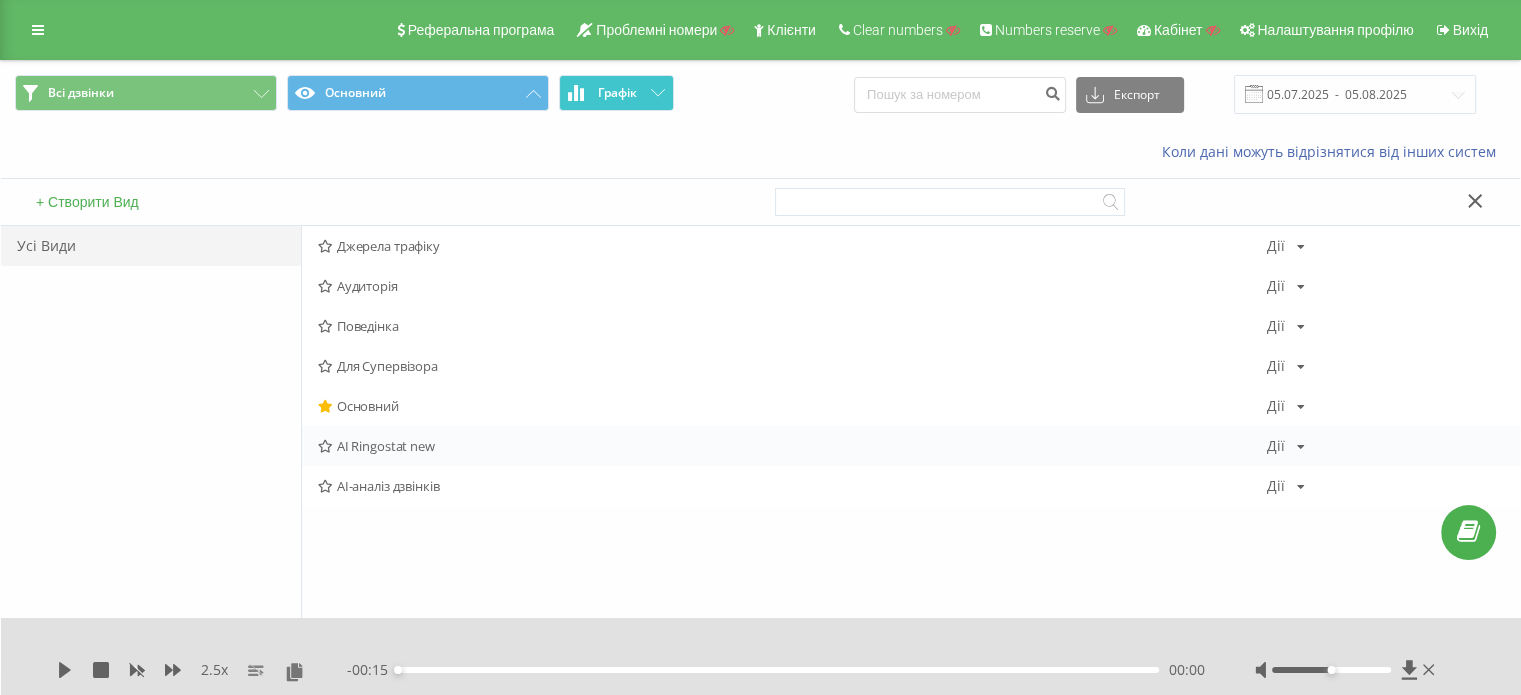 click on "AI Ringostat new" at bounding box center (792, 446) 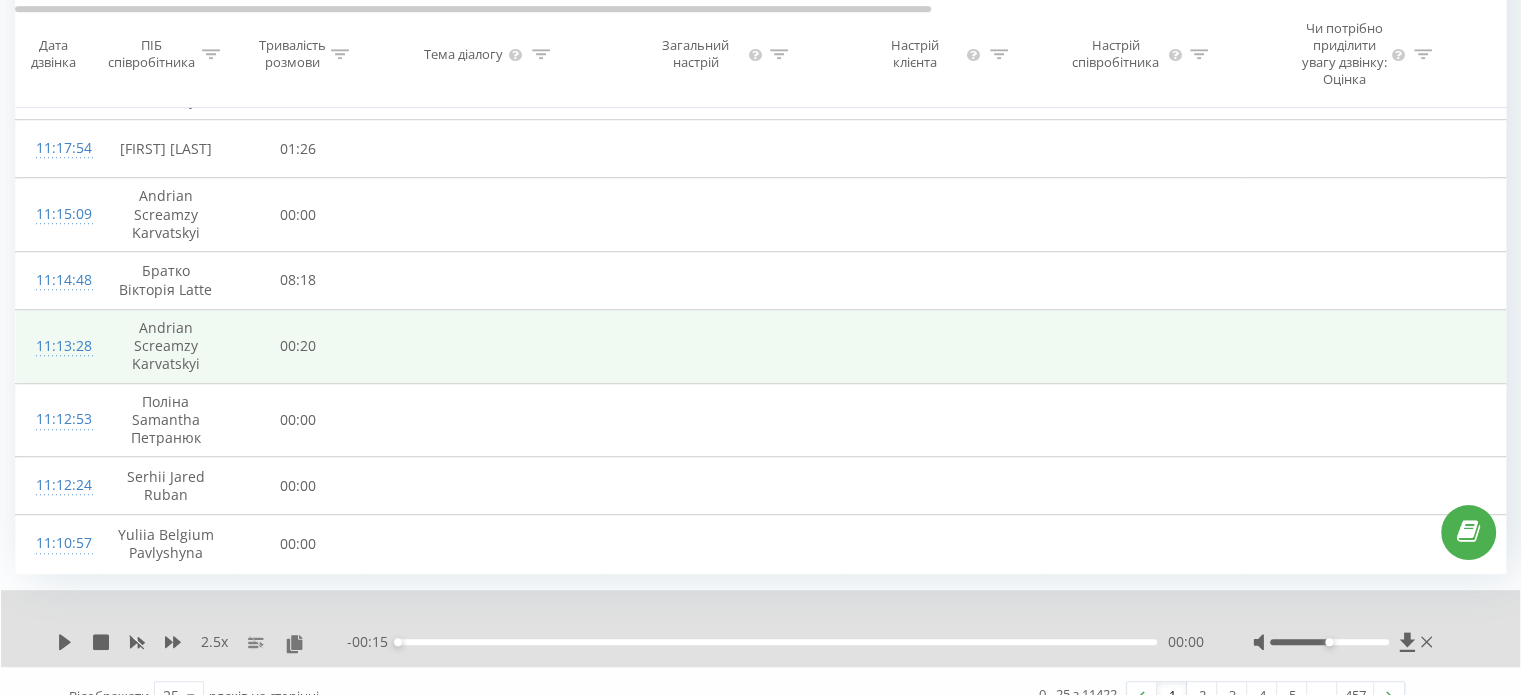 scroll, scrollTop: 1440, scrollLeft: 0, axis: vertical 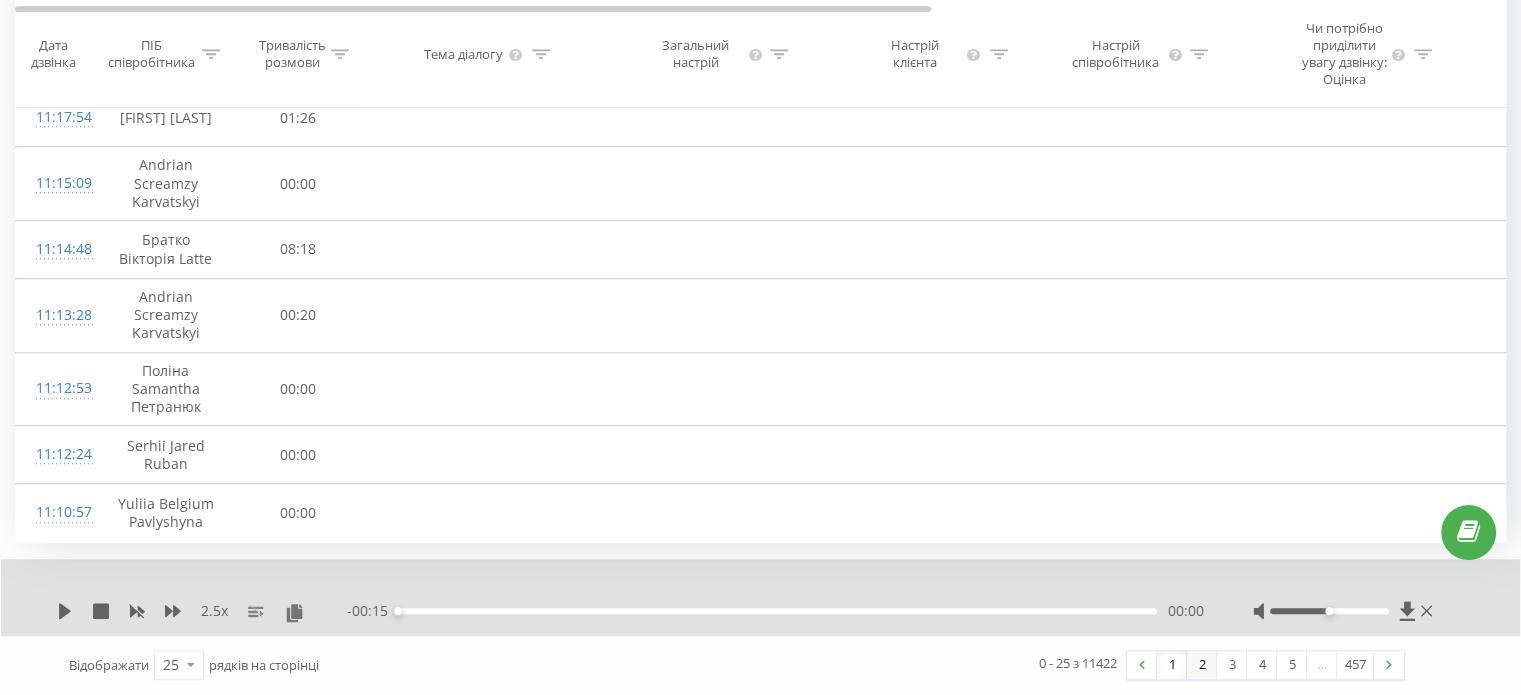click on "2" at bounding box center (1202, 665) 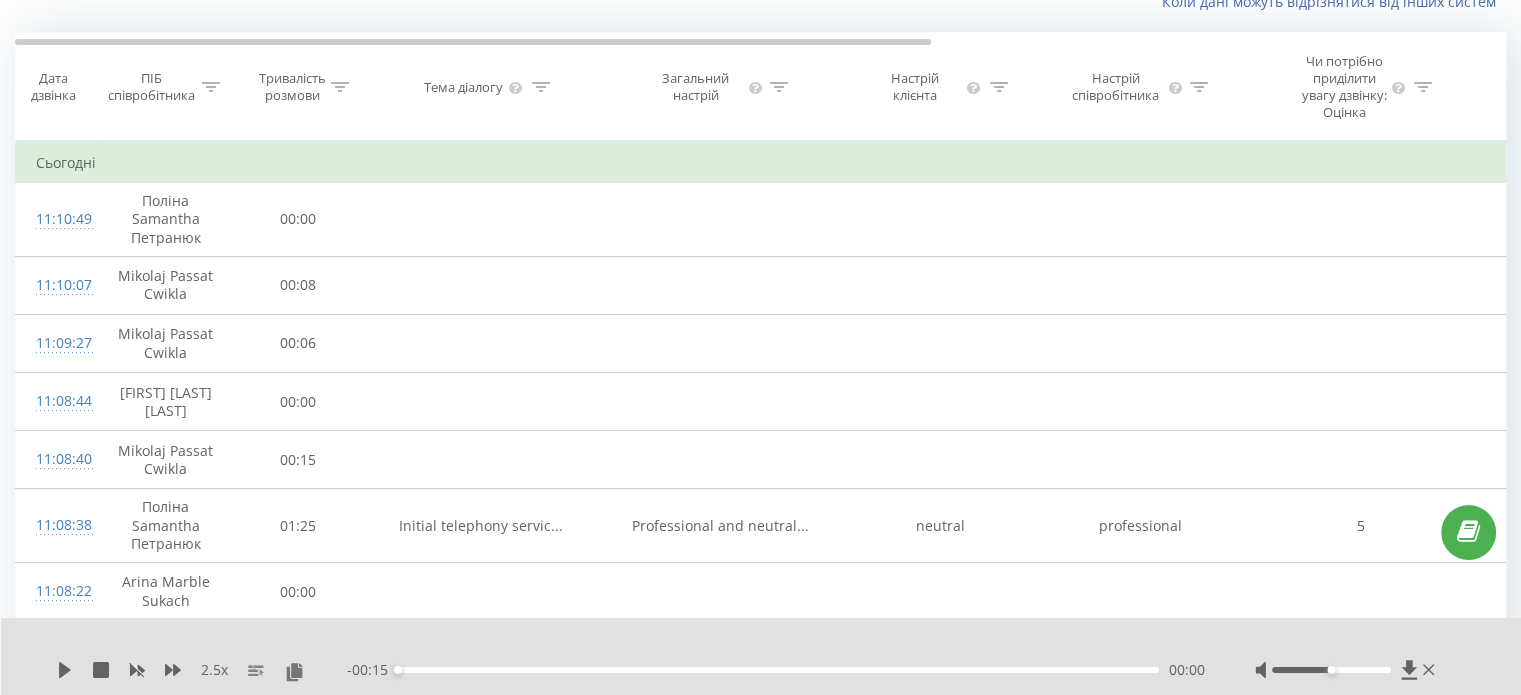 scroll, scrollTop: 0, scrollLeft: 0, axis: both 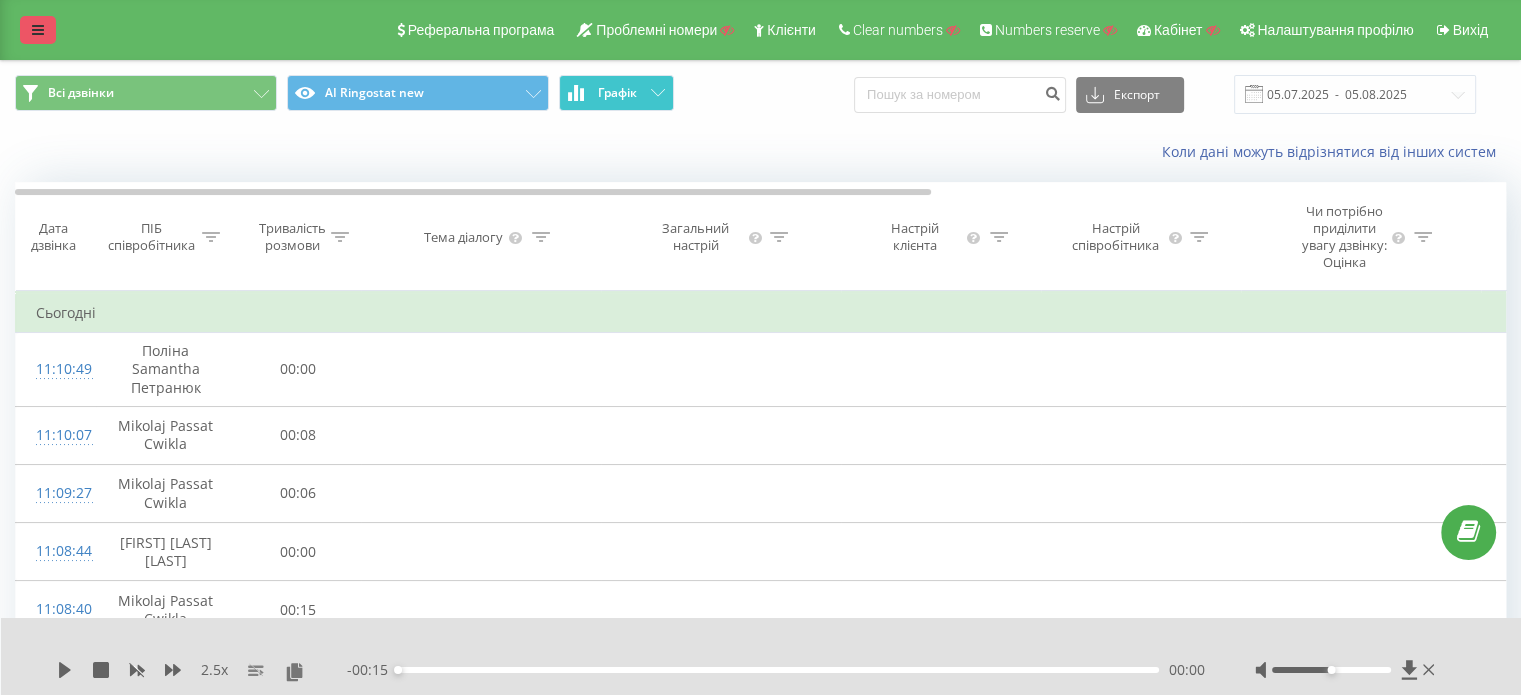 click at bounding box center [38, 30] 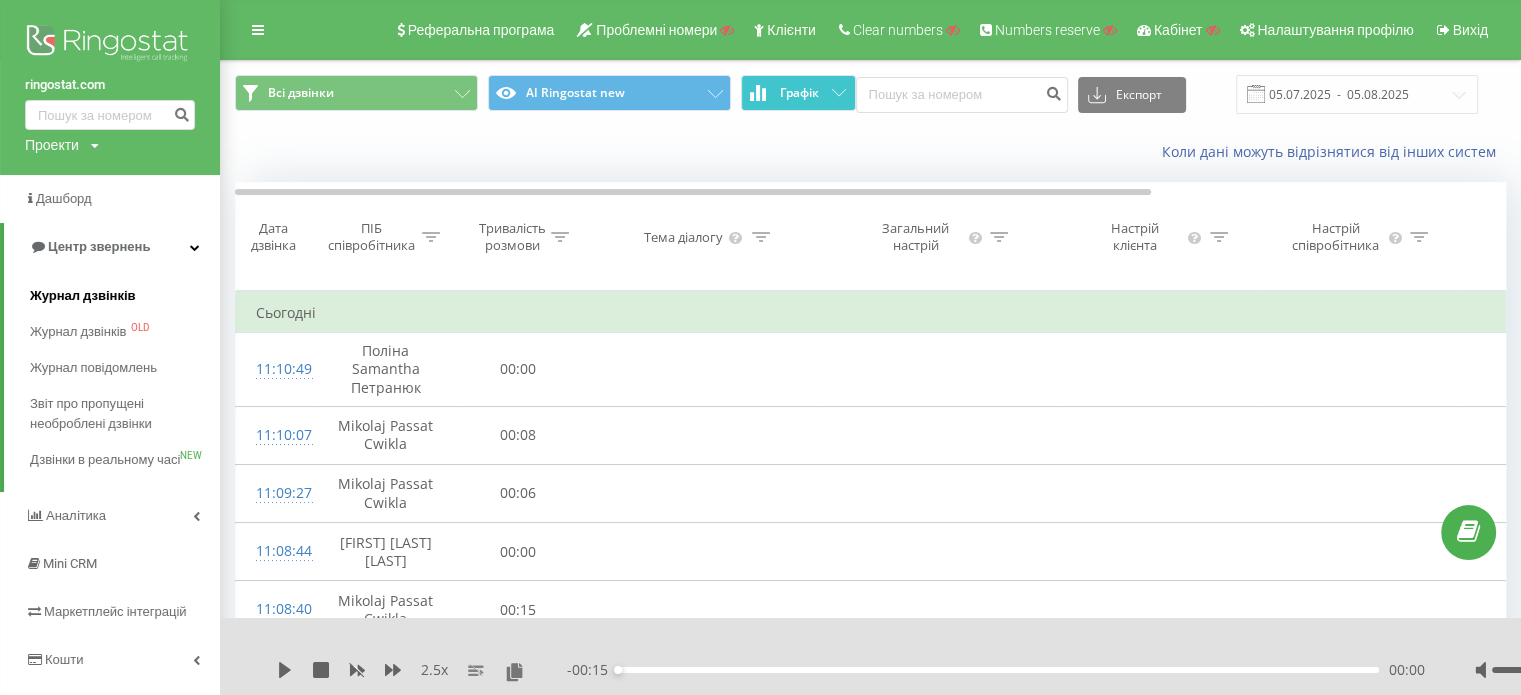 click on "Журнал дзвінків" at bounding box center [83, 296] 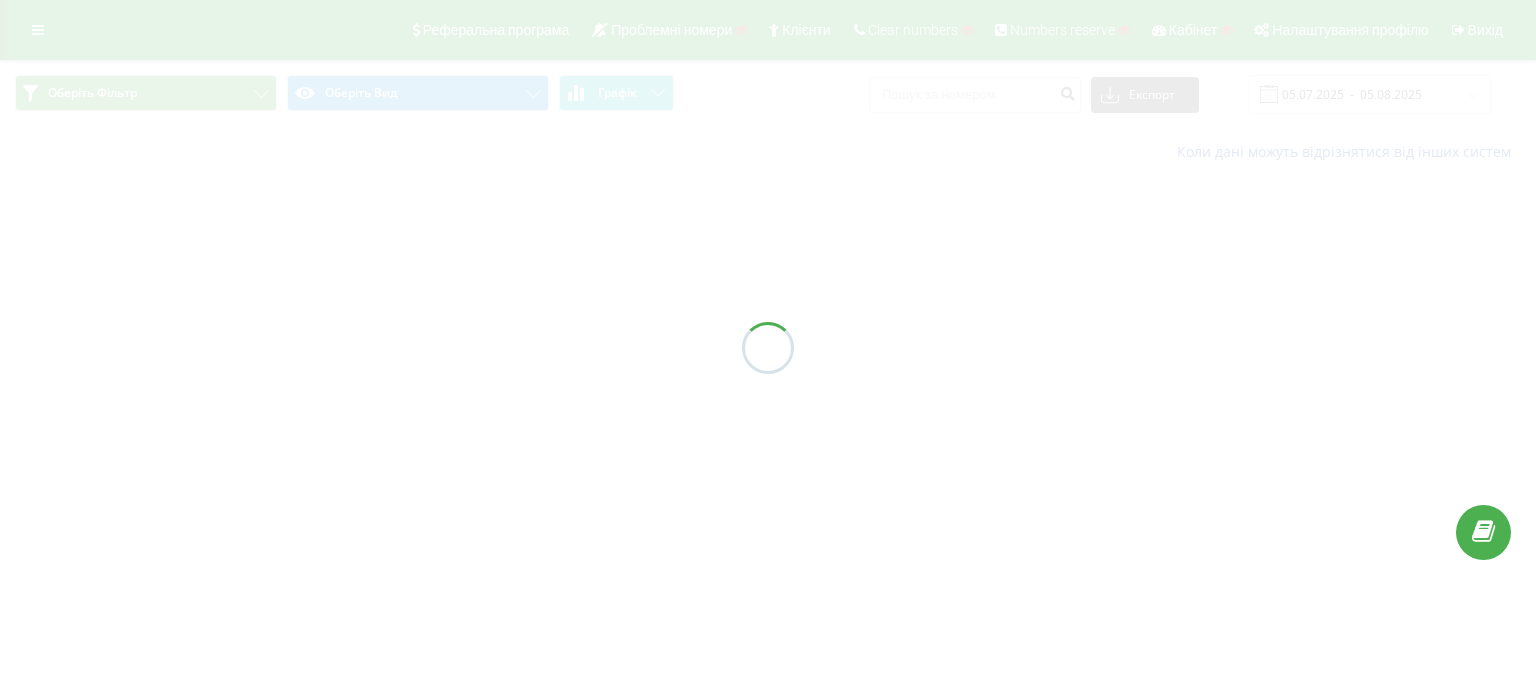 scroll, scrollTop: 0, scrollLeft: 0, axis: both 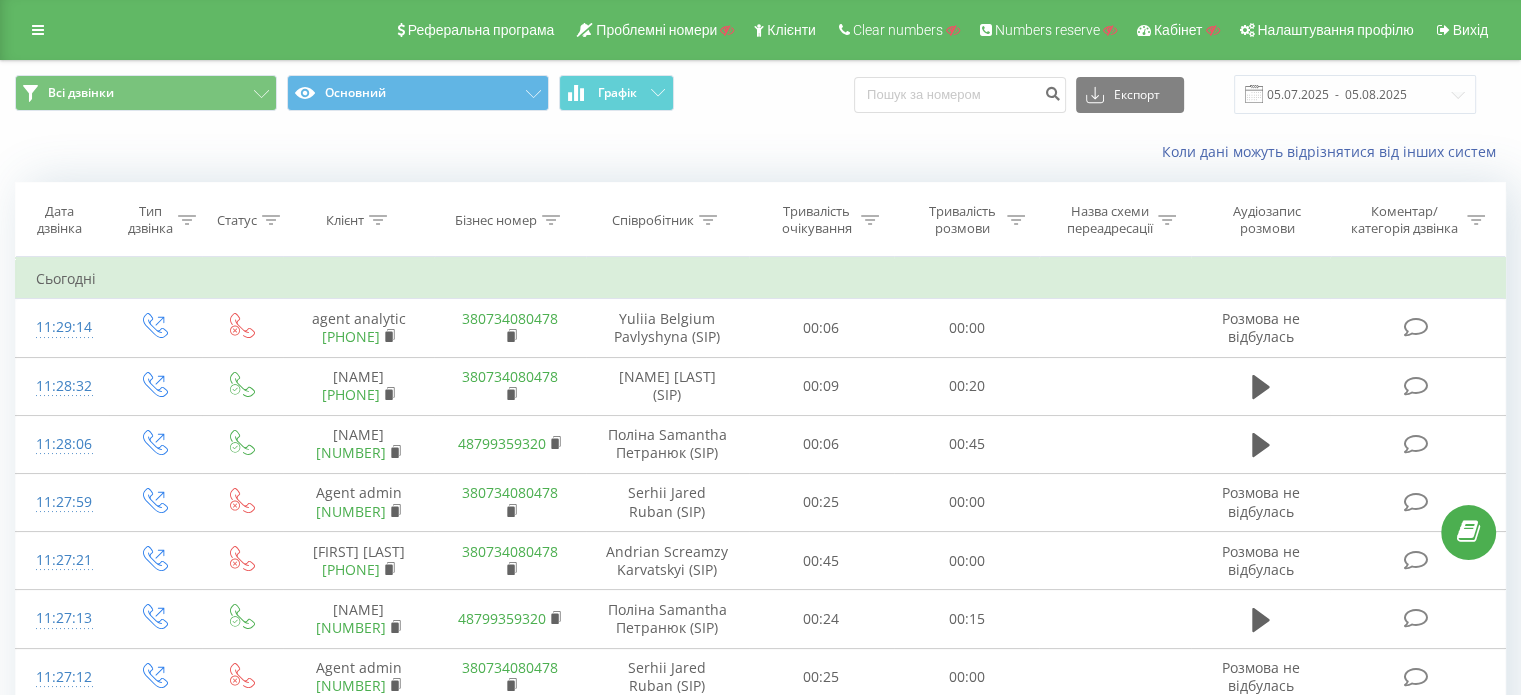 click 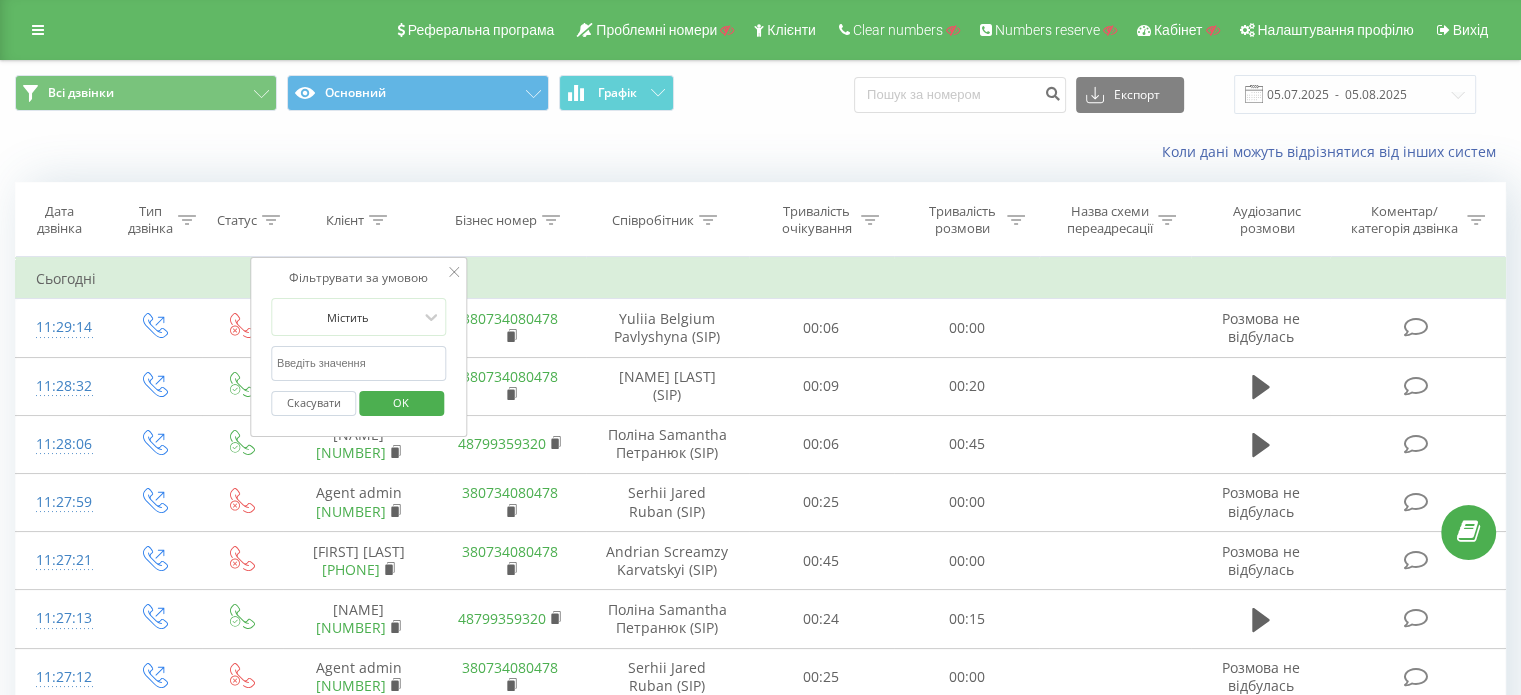 click at bounding box center [359, 363] 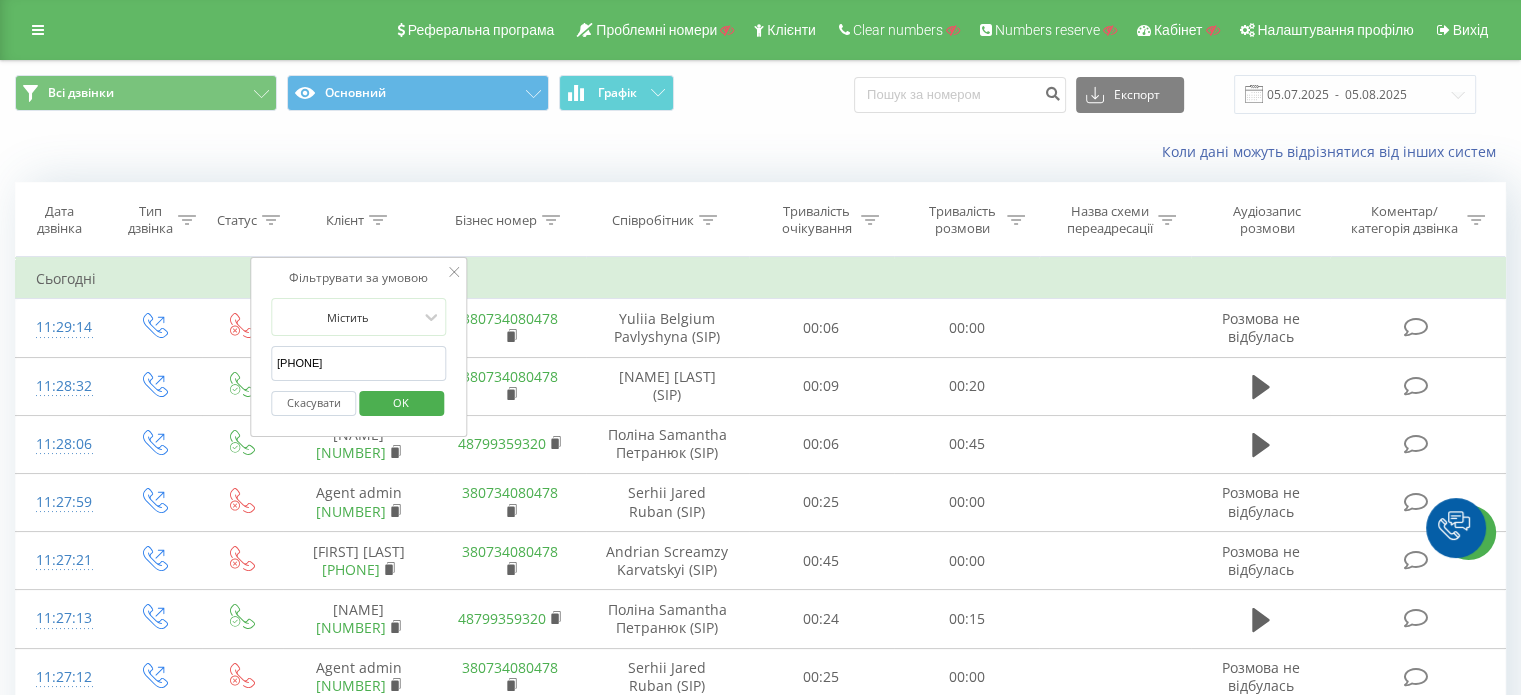 type on "[PHONE]" 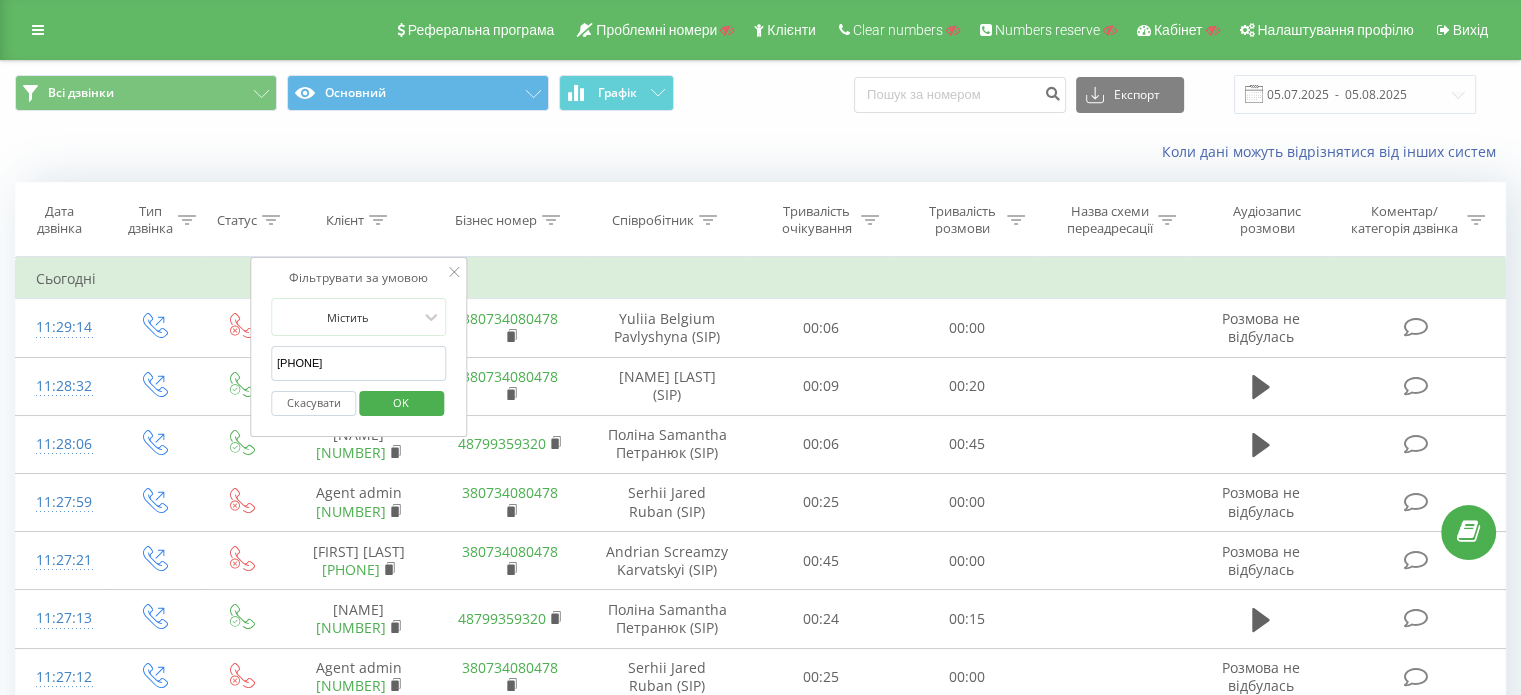 click on "OK" at bounding box center [401, 402] 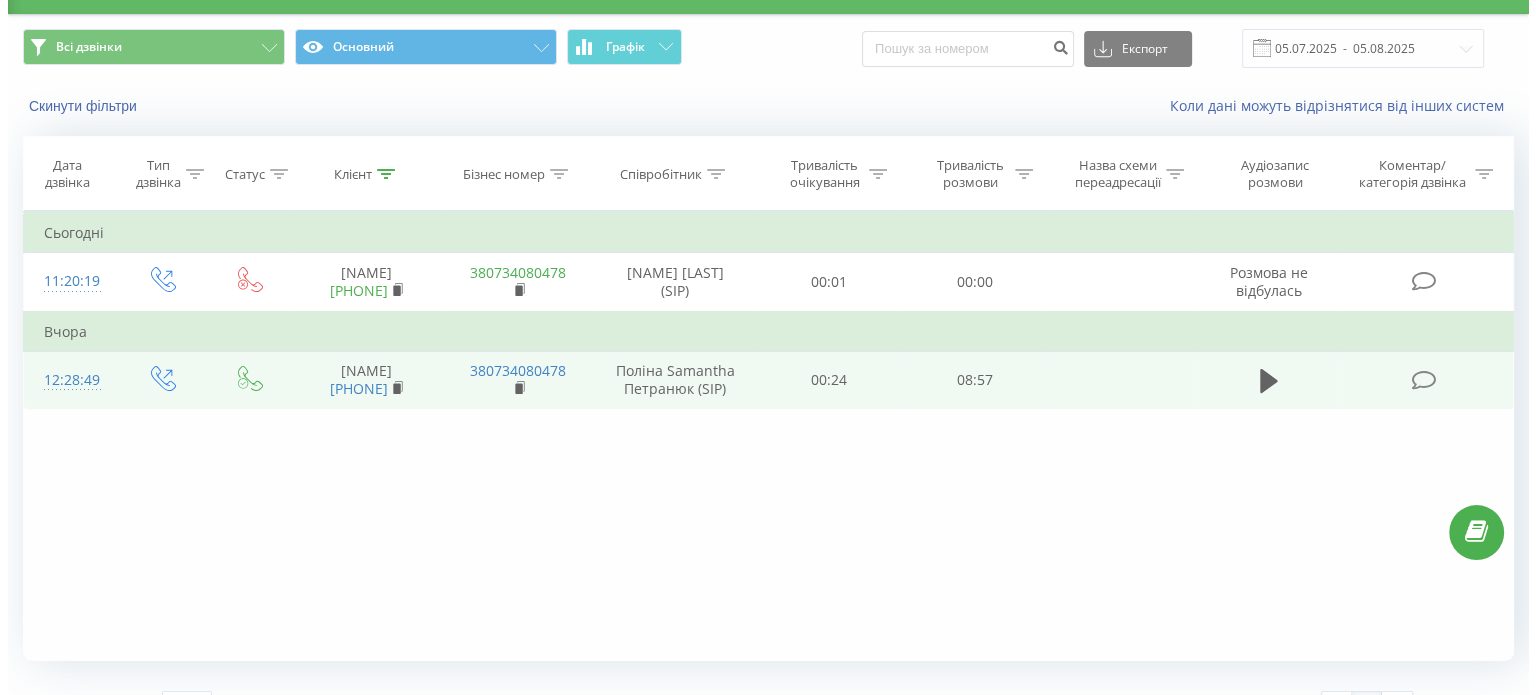 scroll, scrollTop: 86, scrollLeft: 0, axis: vertical 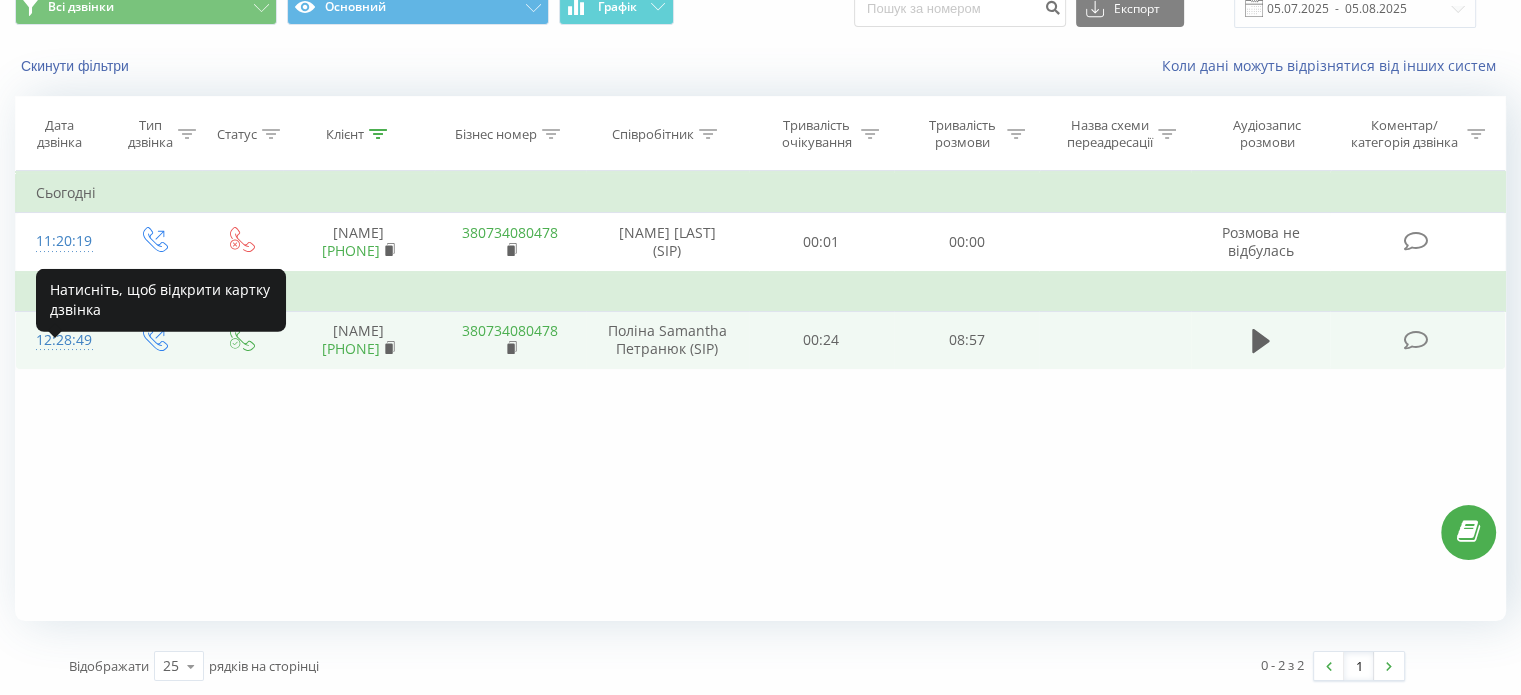 click on "12:28:49" at bounding box center (62, 340) 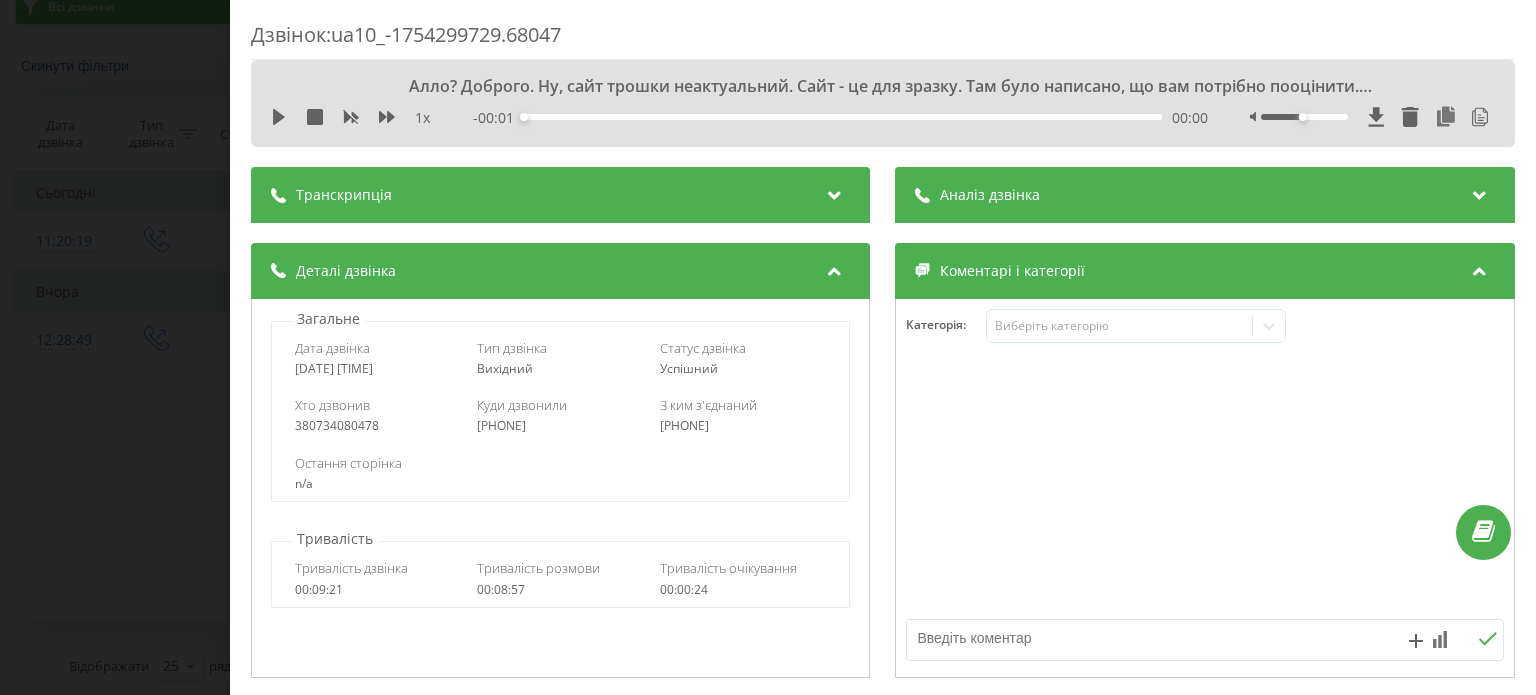 click on "Транскрипція" at bounding box center (560, 195) 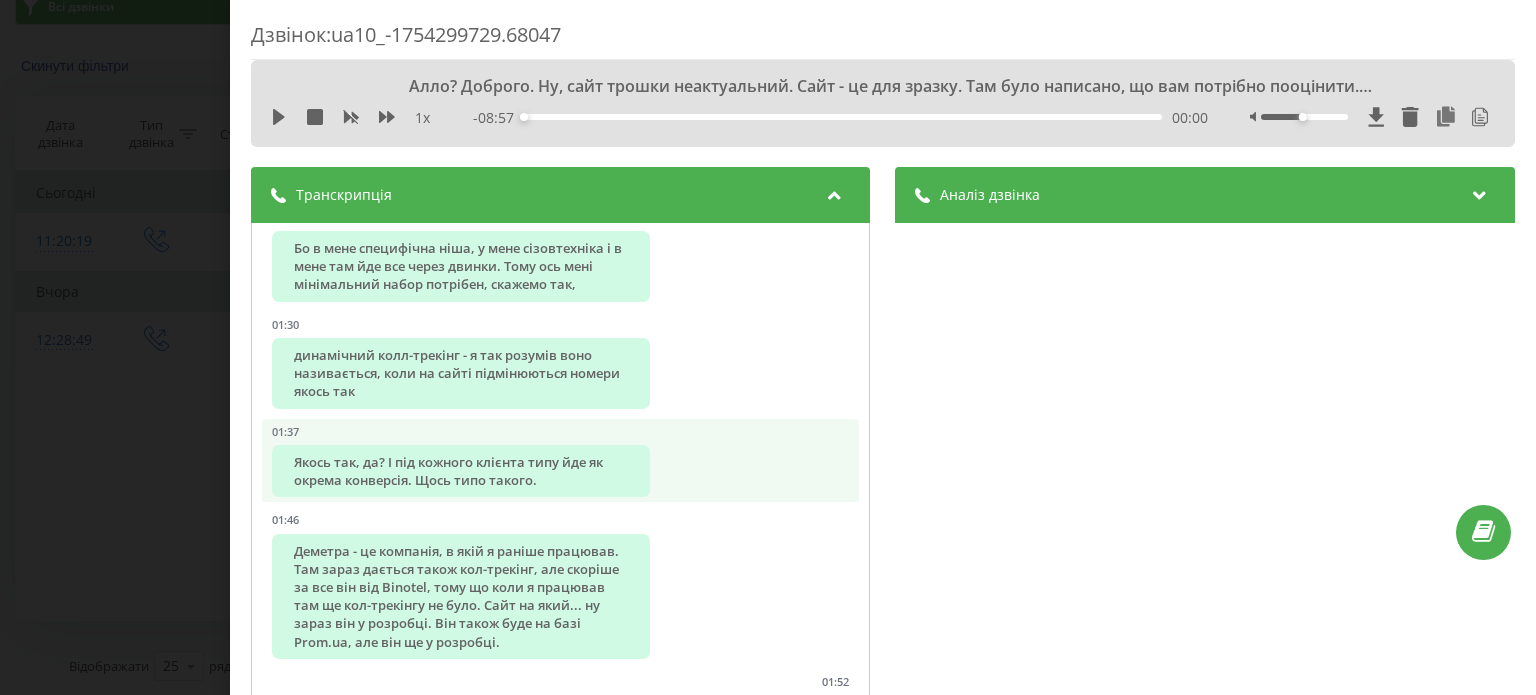 scroll, scrollTop: 1600, scrollLeft: 0, axis: vertical 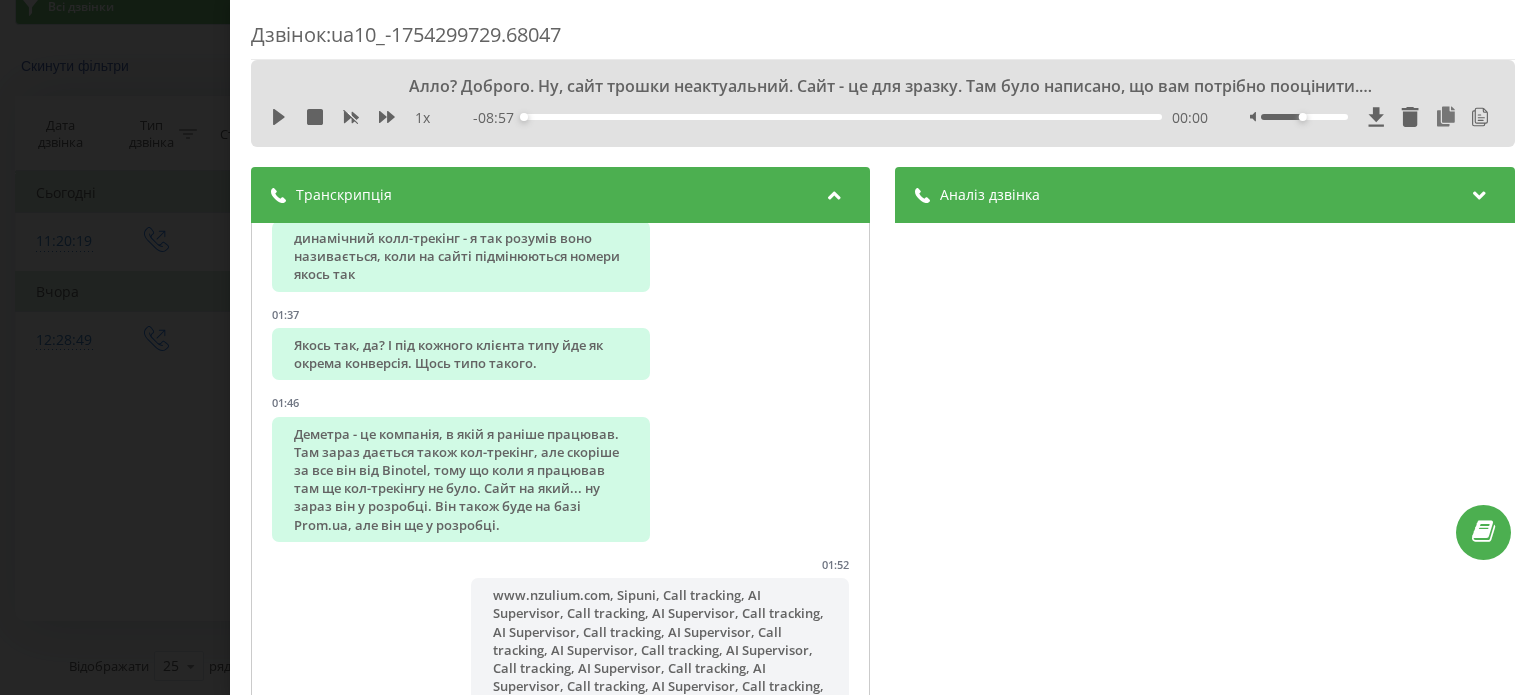 click on "Аналіз дзвінка" at bounding box center (1205, 195) 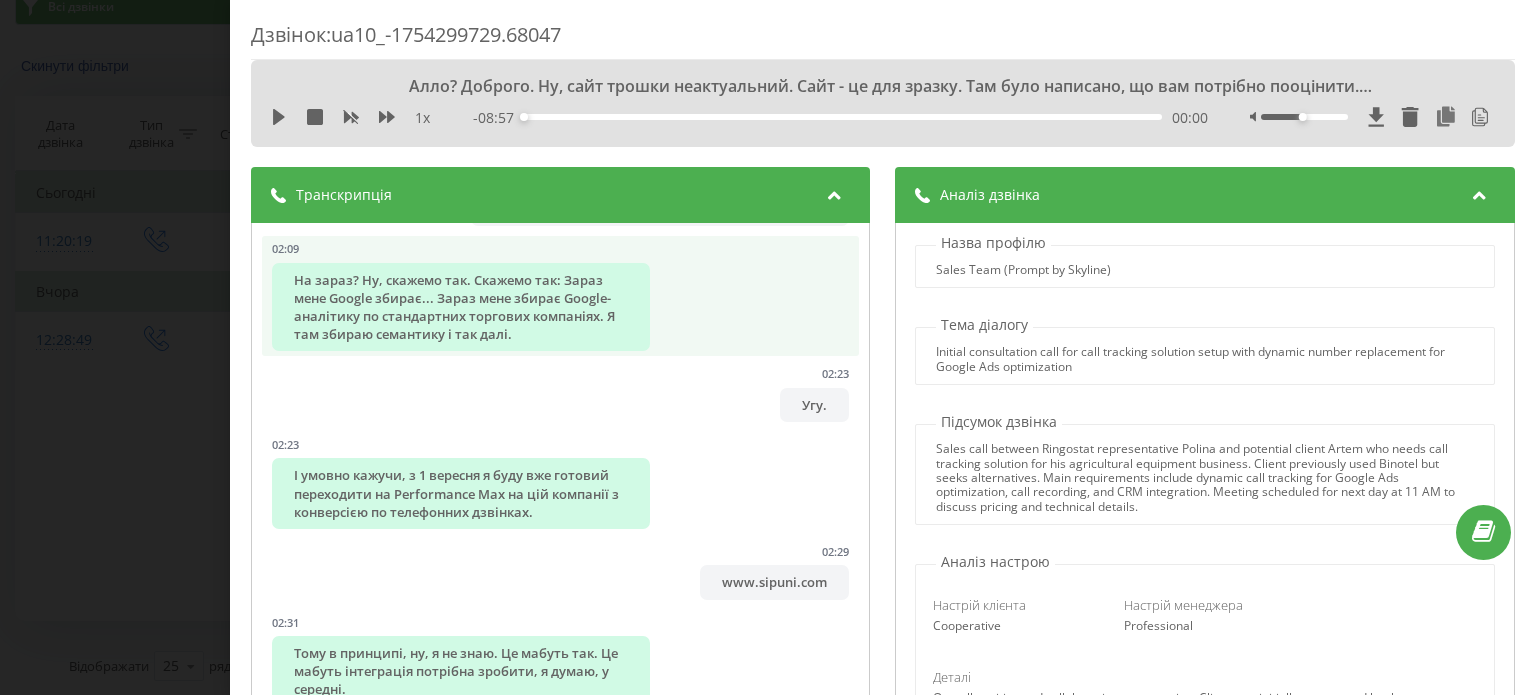 scroll, scrollTop: 2500, scrollLeft: 0, axis: vertical 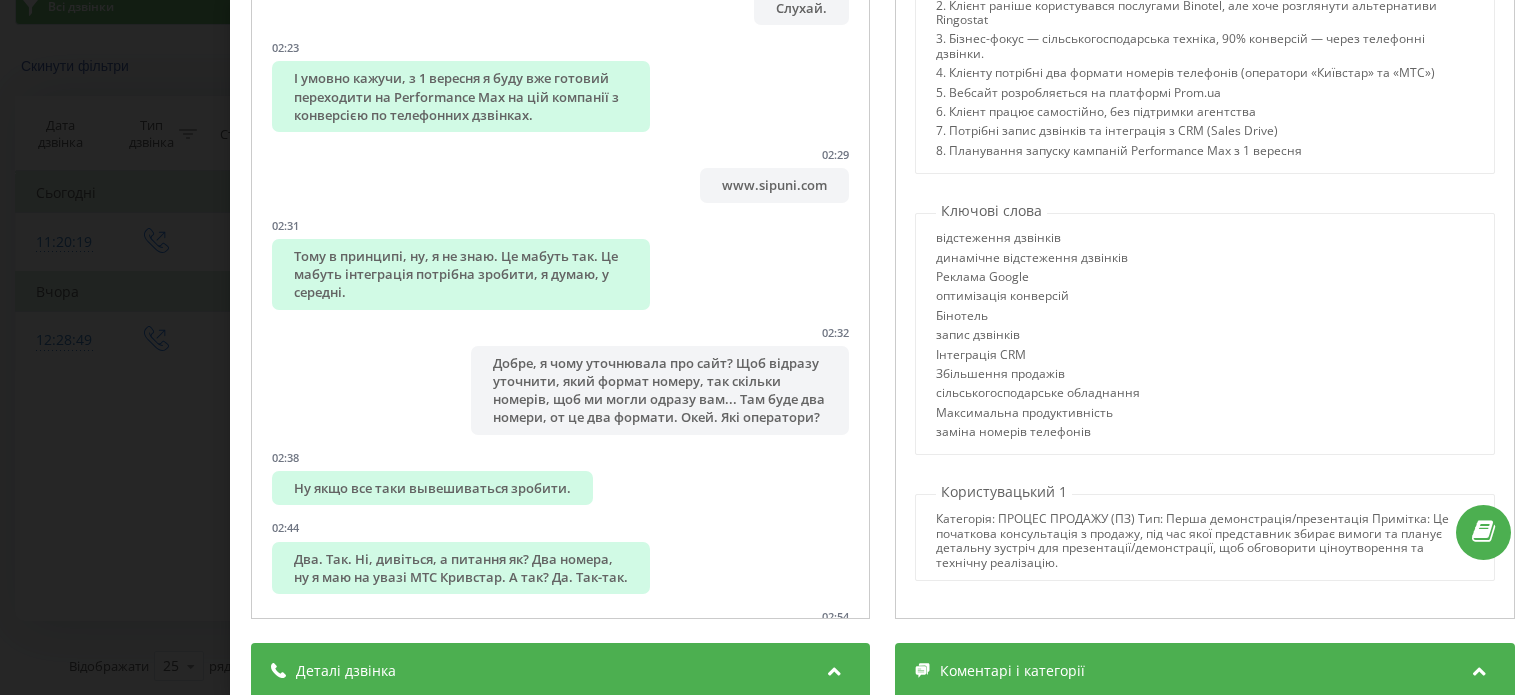click on "Дзвінок :  ua10_-1754299729.68047 Алло? Доброго. Ну, сайт трошки неактуальний. Сайт - це для зразку. Там було написано, що вам потрібно пооцінити. Скажемо так. Це для того, щоб ми оцінили фронт робіт, скажемо так.   1  х -  08:57 00:00   00:00   Транскрипція 00:00 Алло? Доброго. Ну, сайт трошки неактуальний. Сайт - це для зразку. Там було написано, що вам потрібно пооцінити. Скажемо так. Це для того, щоб ми оцінили фронт робіт, скажемо так. 00:00 Артеме, доброго дня. Мене звати Поліна. Телефоную вам з компанії Ringostat. Отримали від вас реєстрацію для DemetraPlus.com.ua. 00:22 00:23 Гаразд. 00:30 www.sipuni.com, Sipuni.com 00:30 00:34" at bounding box center [768, 347] 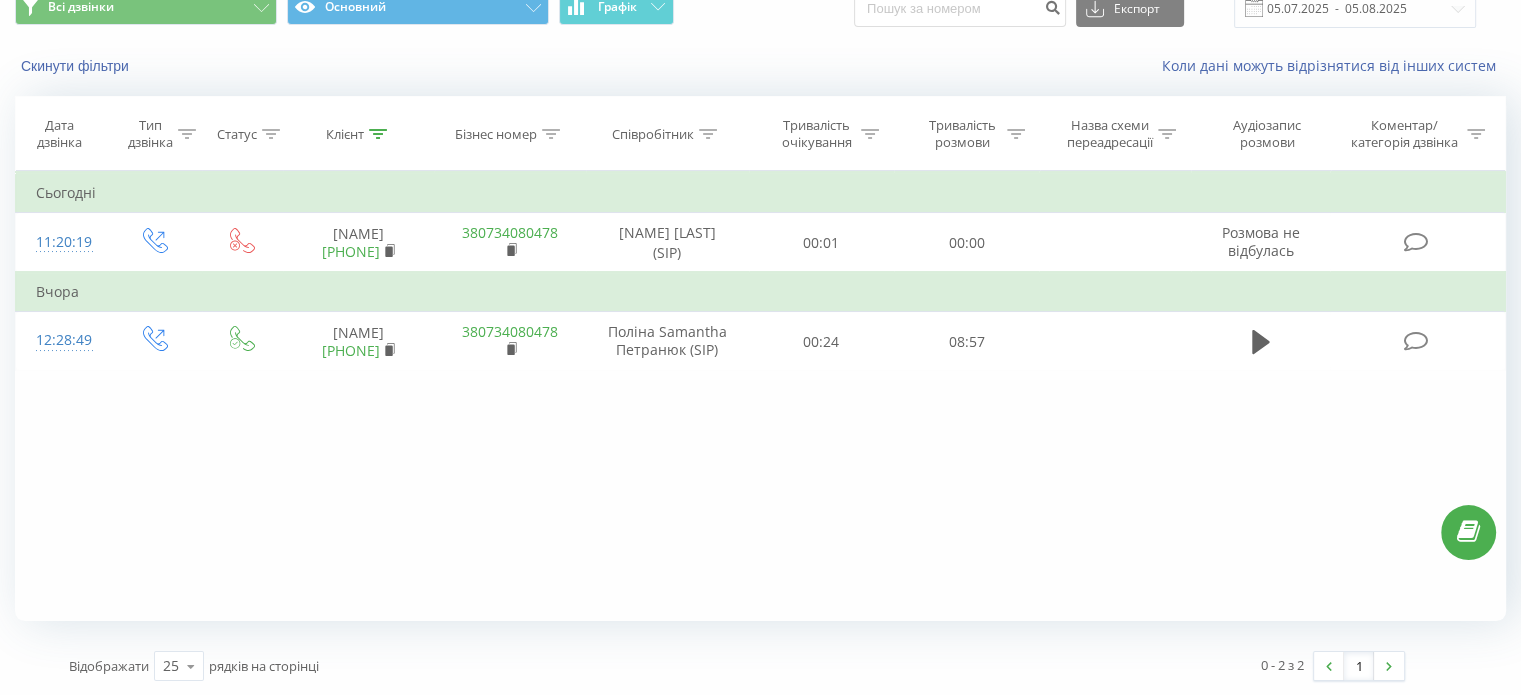 click at bounding box center (378, 134) 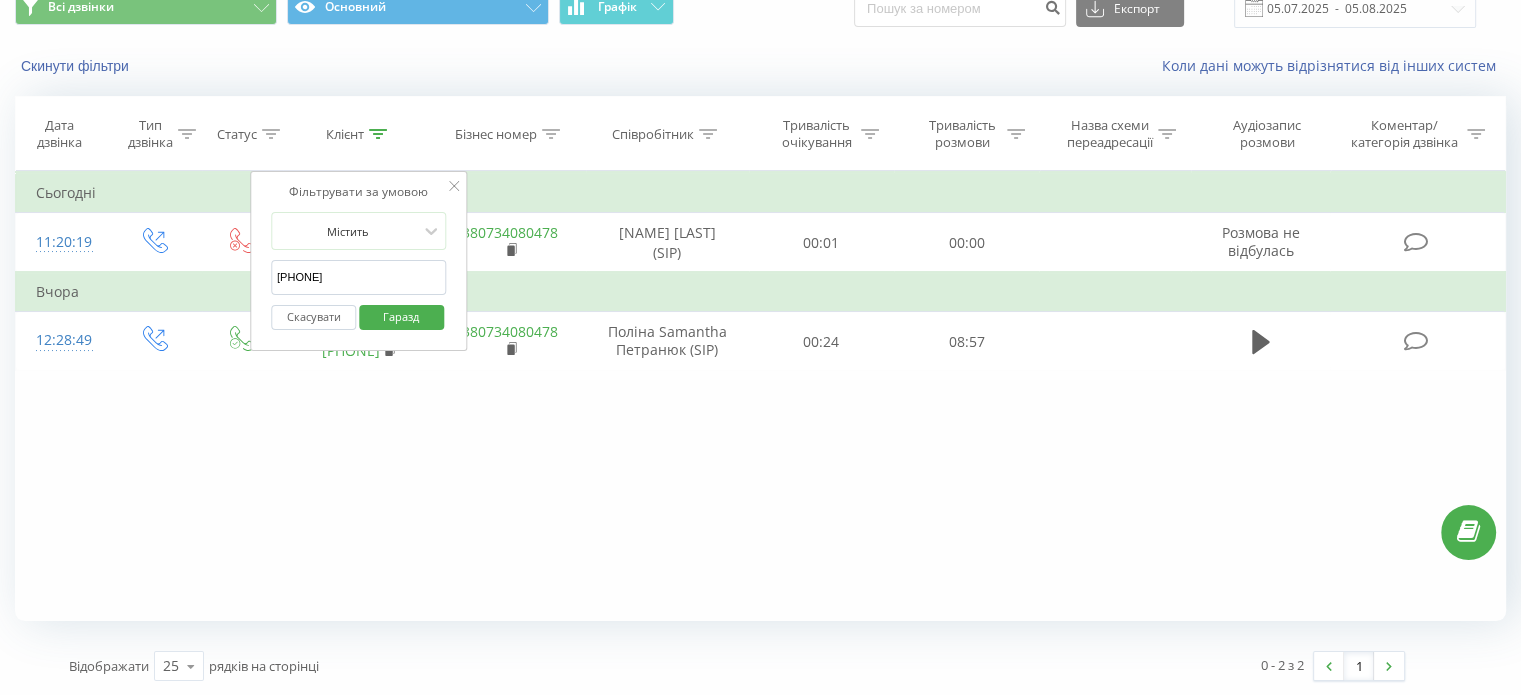 drag, startPoint x: 348, startPoint y: 271, endPoint x: 255, endPoint y: 271, distance: 93 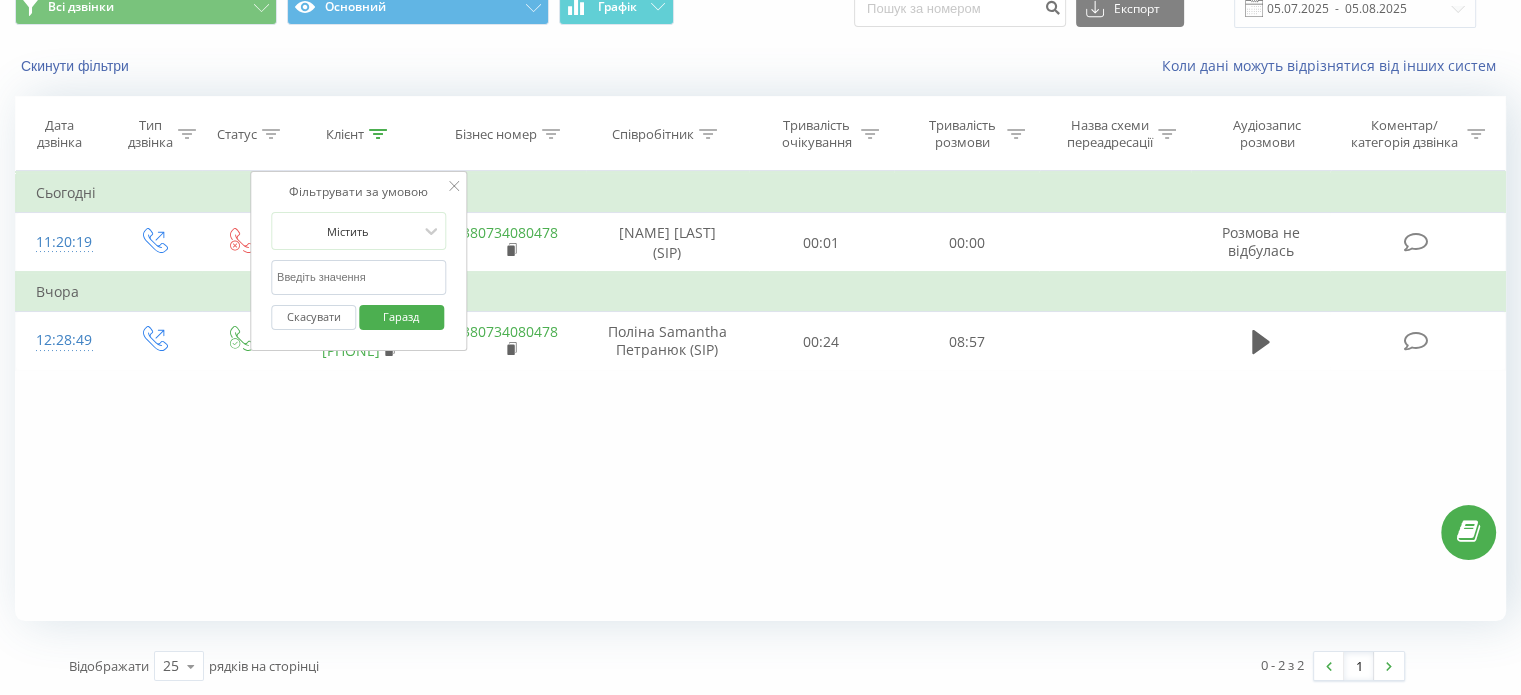type 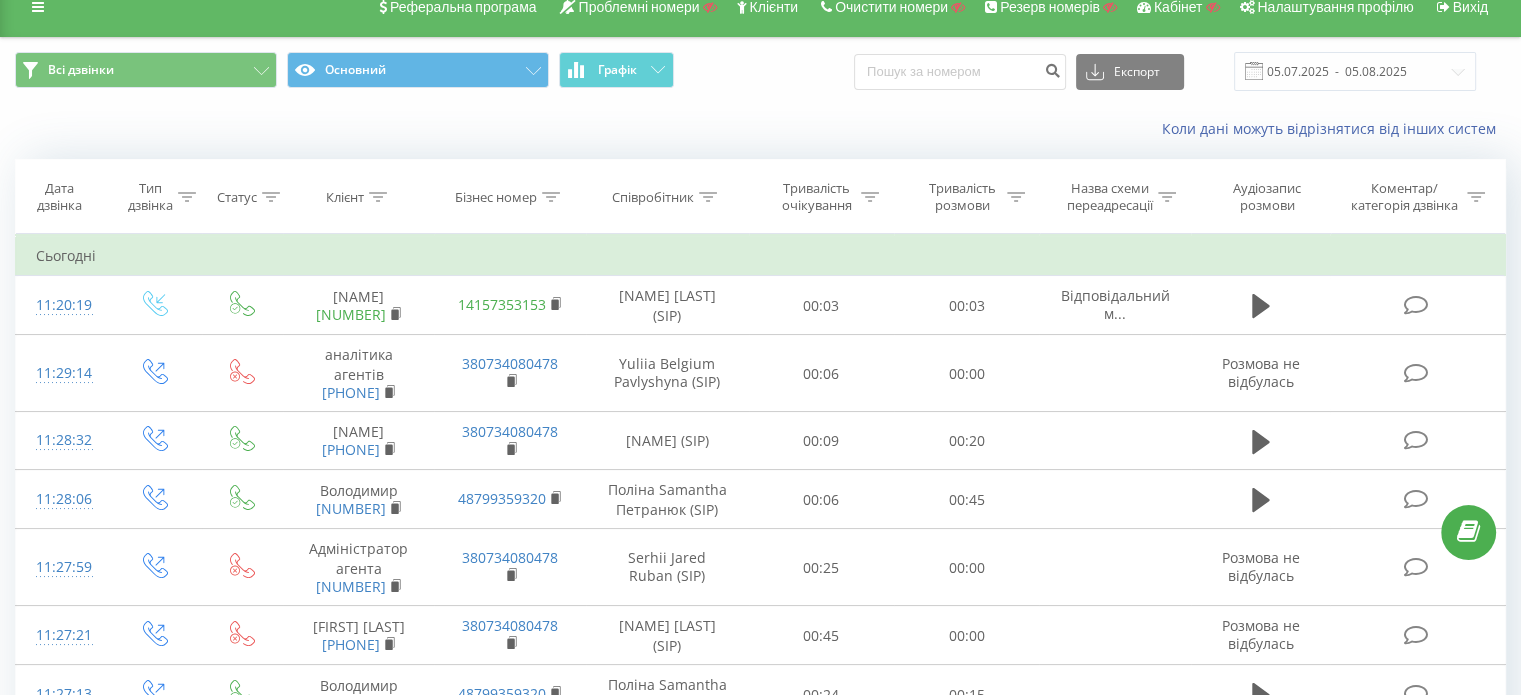 scroll, scrollTop: 0, scrollLeft: 0, axis: both 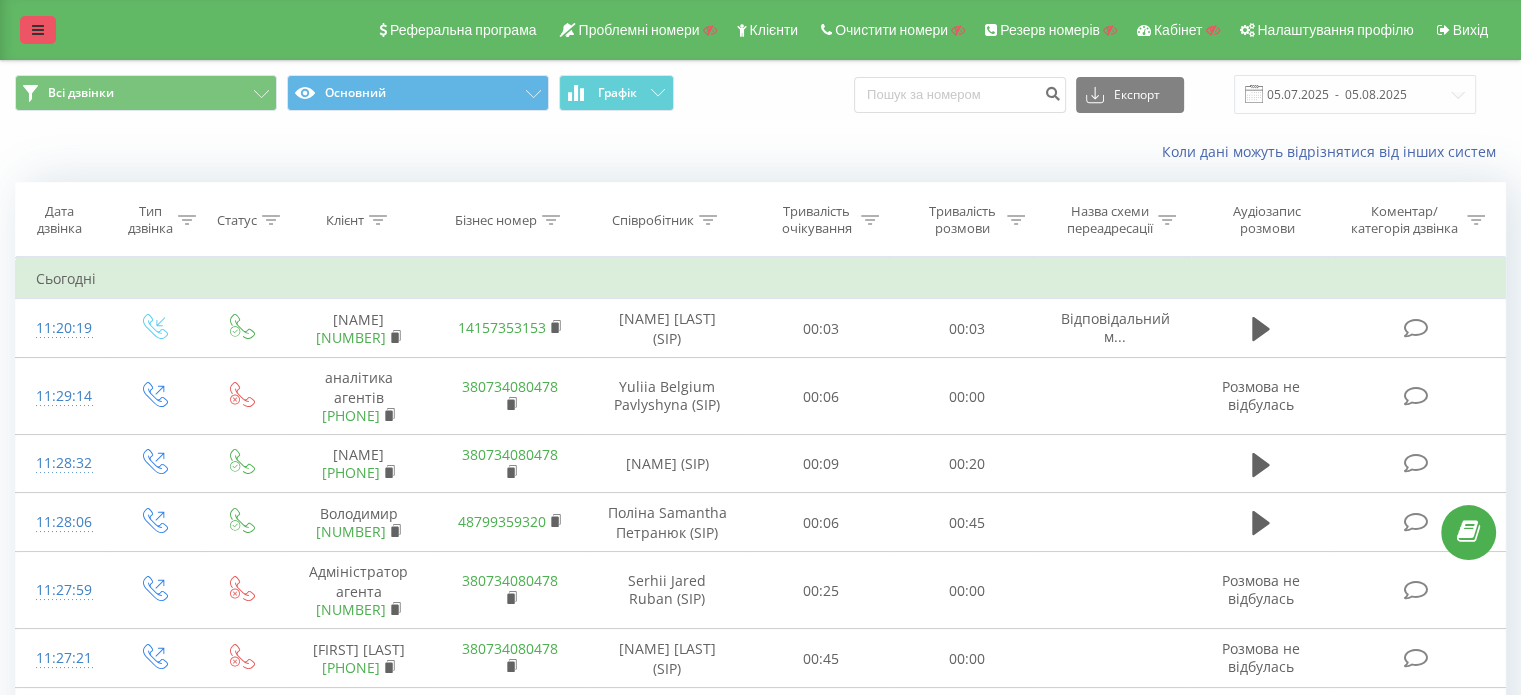 click at bounding box center [38, 30] 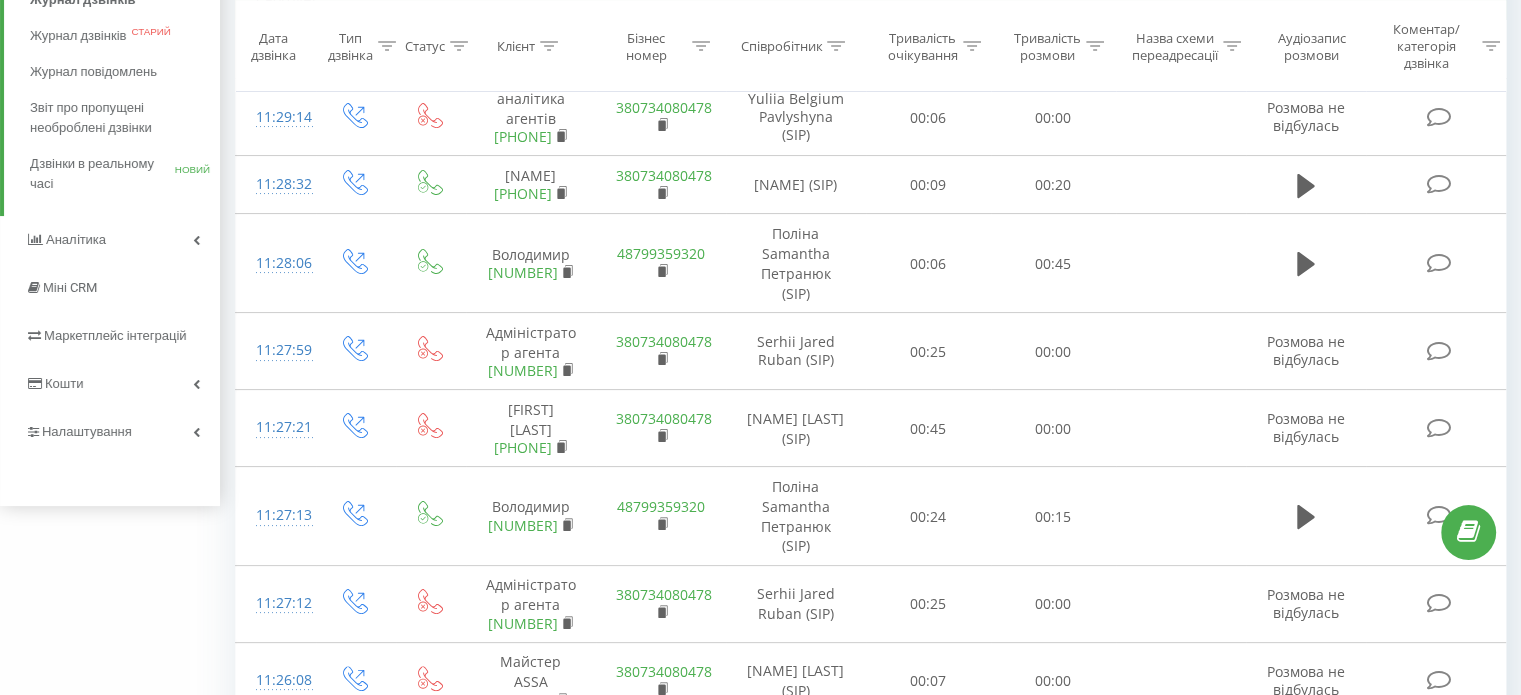 scroll, scrollTop: 300, scrollLeft: 0, axis: vertical 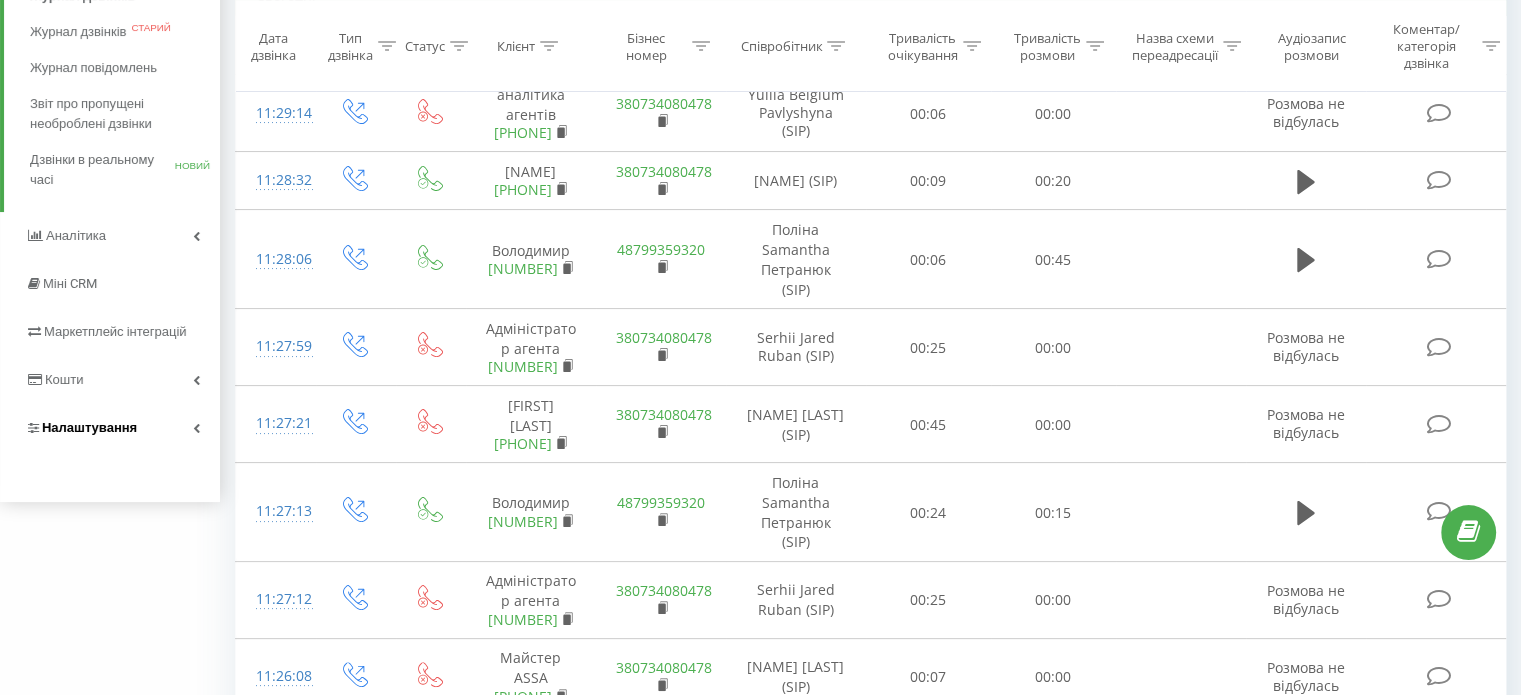 click on "Налаштування" at bounding box center [89, 427] 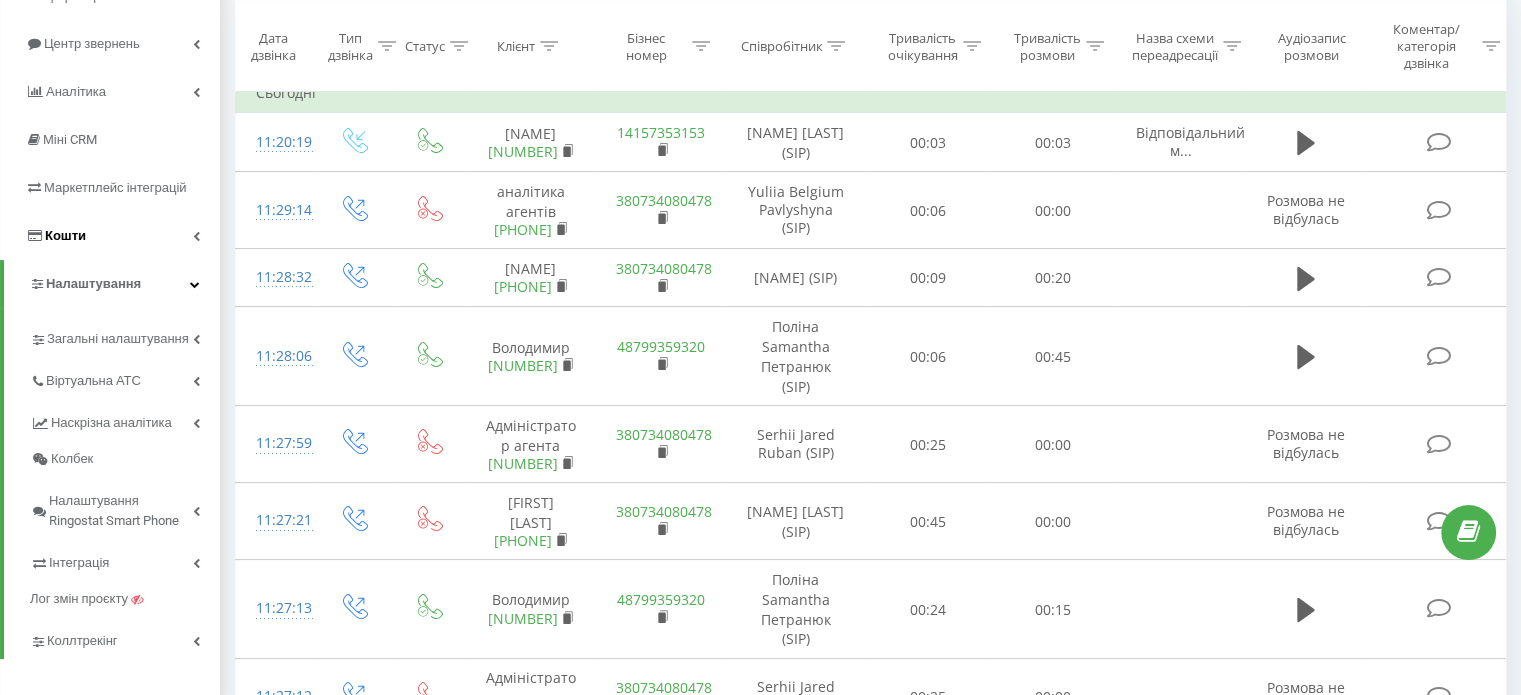 scroll, scrollTop: 159, scrollLeft: 0, axis: vertical 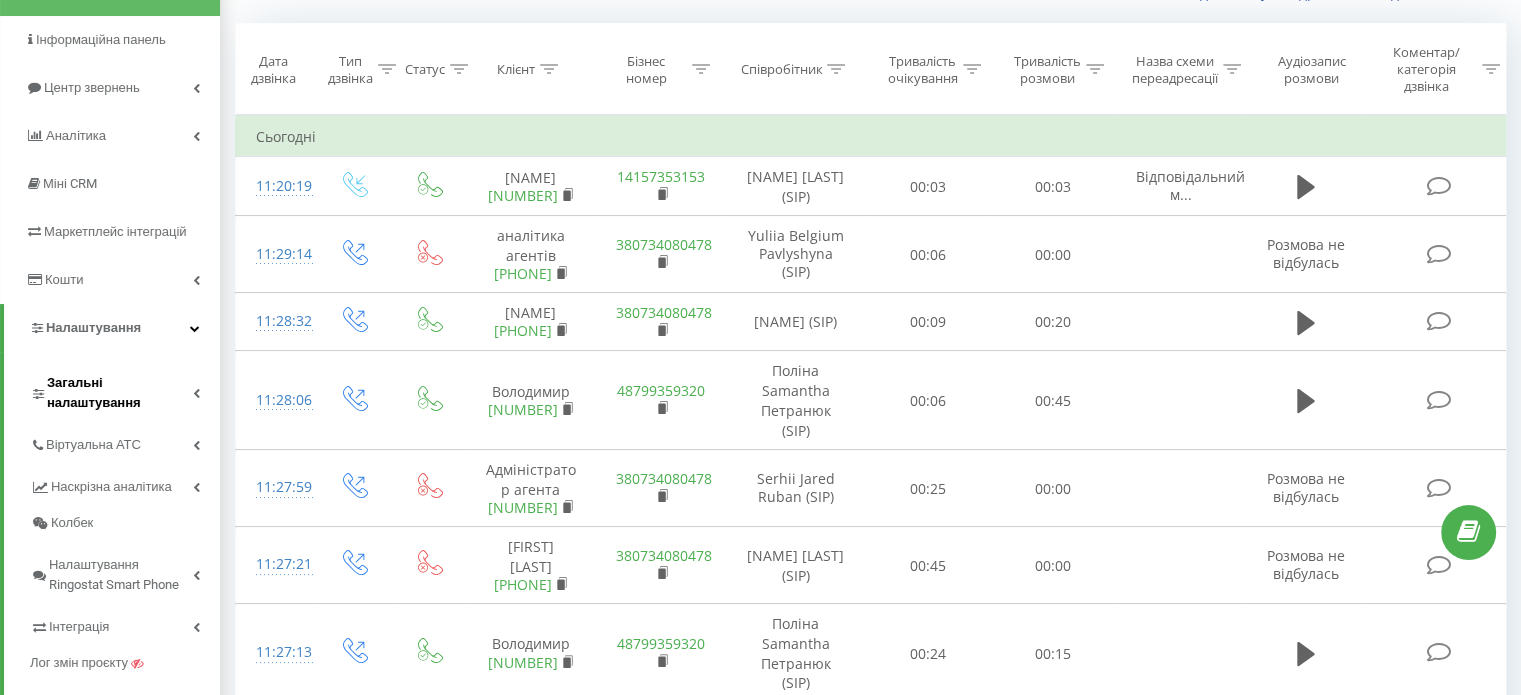 click on "Загальні налаштування" at bounding box center (120, 393) 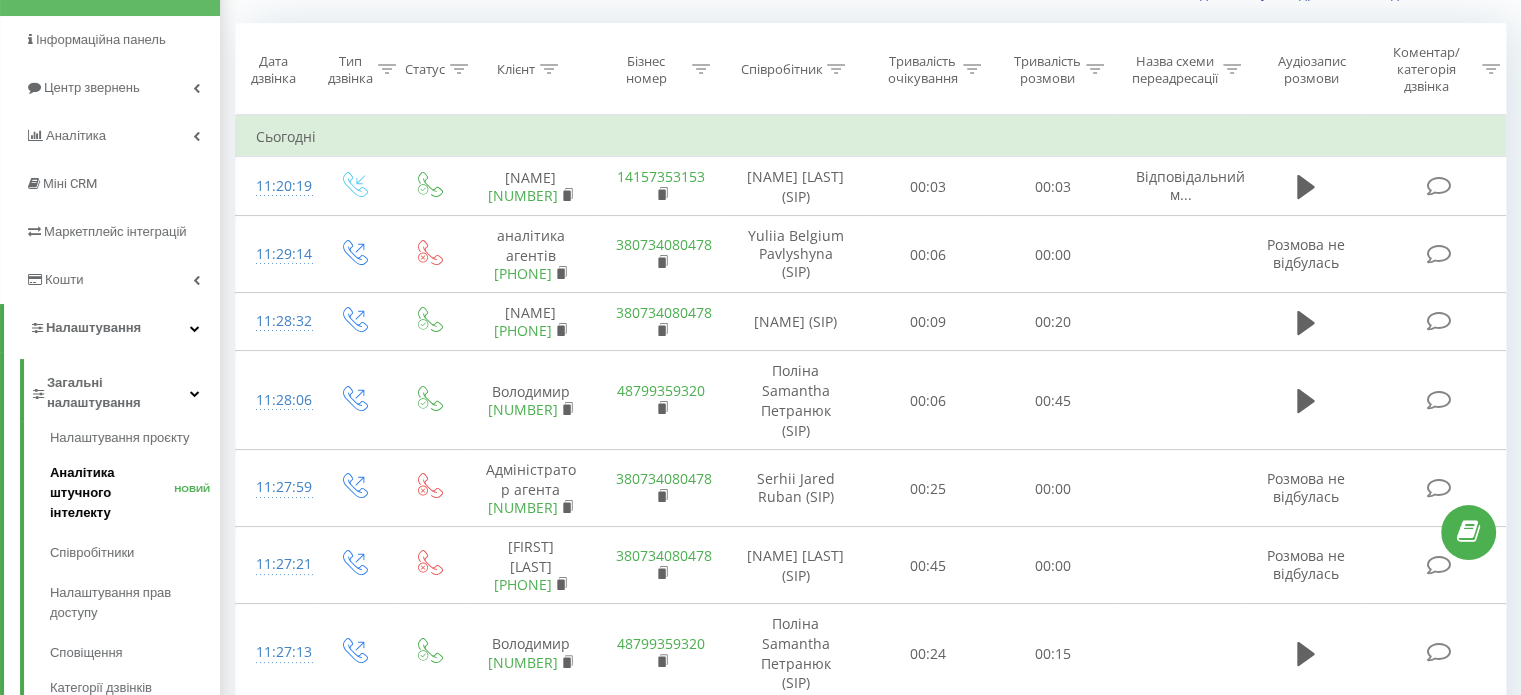 click on "Аналітика штучного інтелекту" at bounding box center (82, 492) 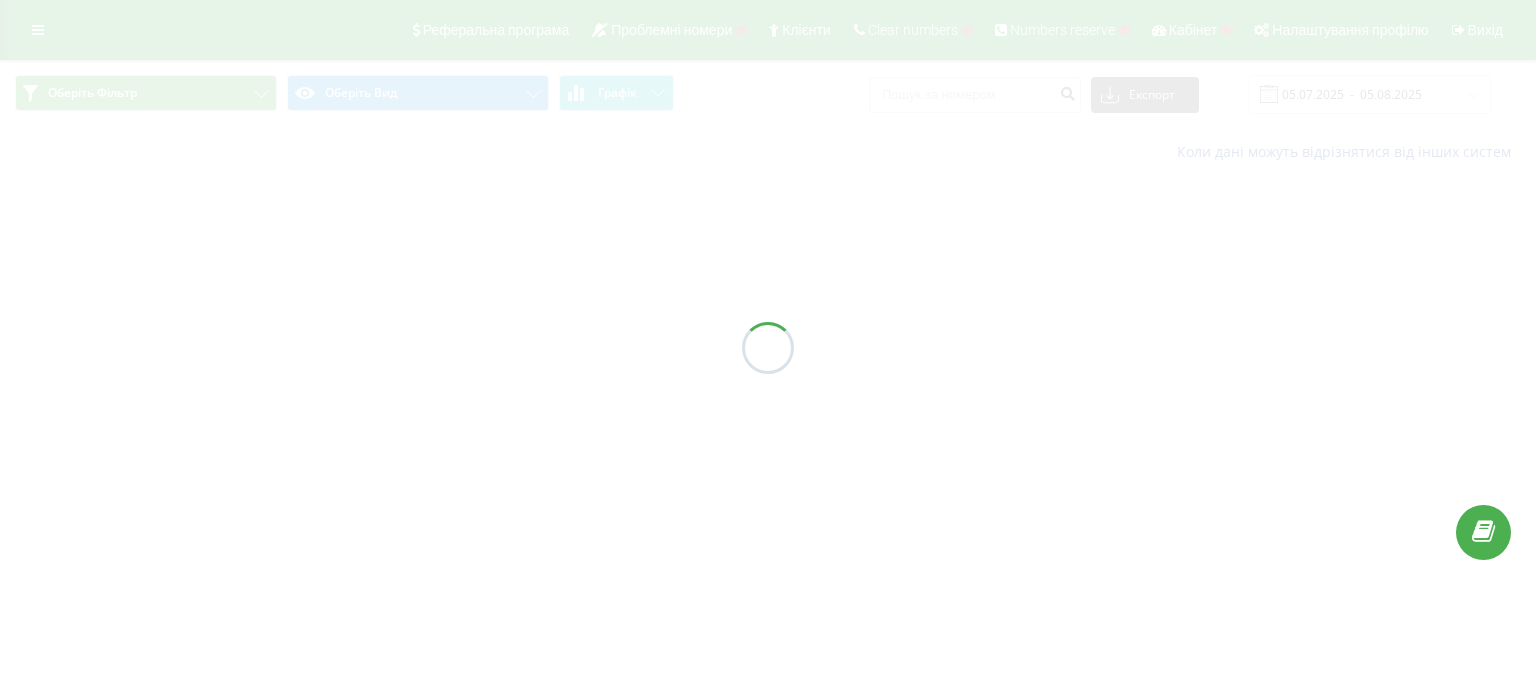 scroll, scrollTop: 0, scrollLeft: 0, axis: both 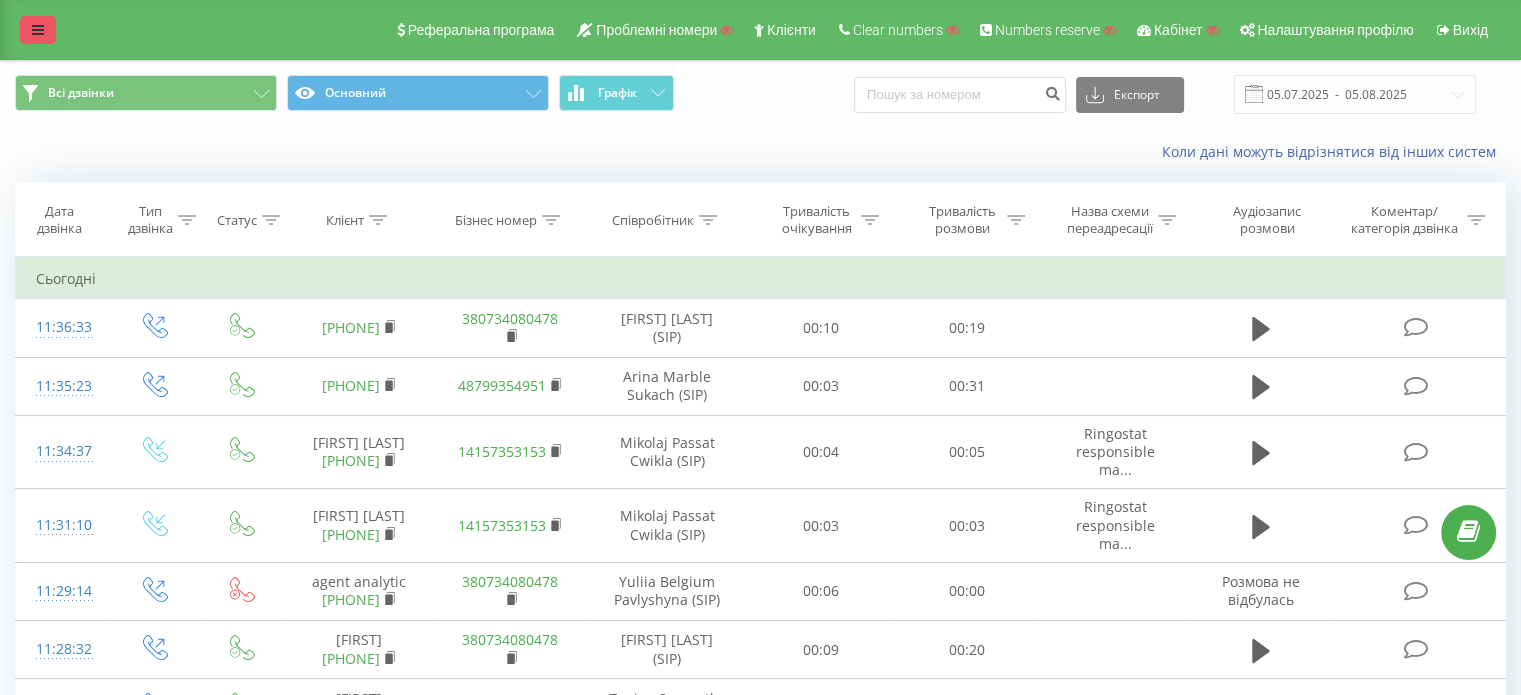 click at bounding box center (38, 30) 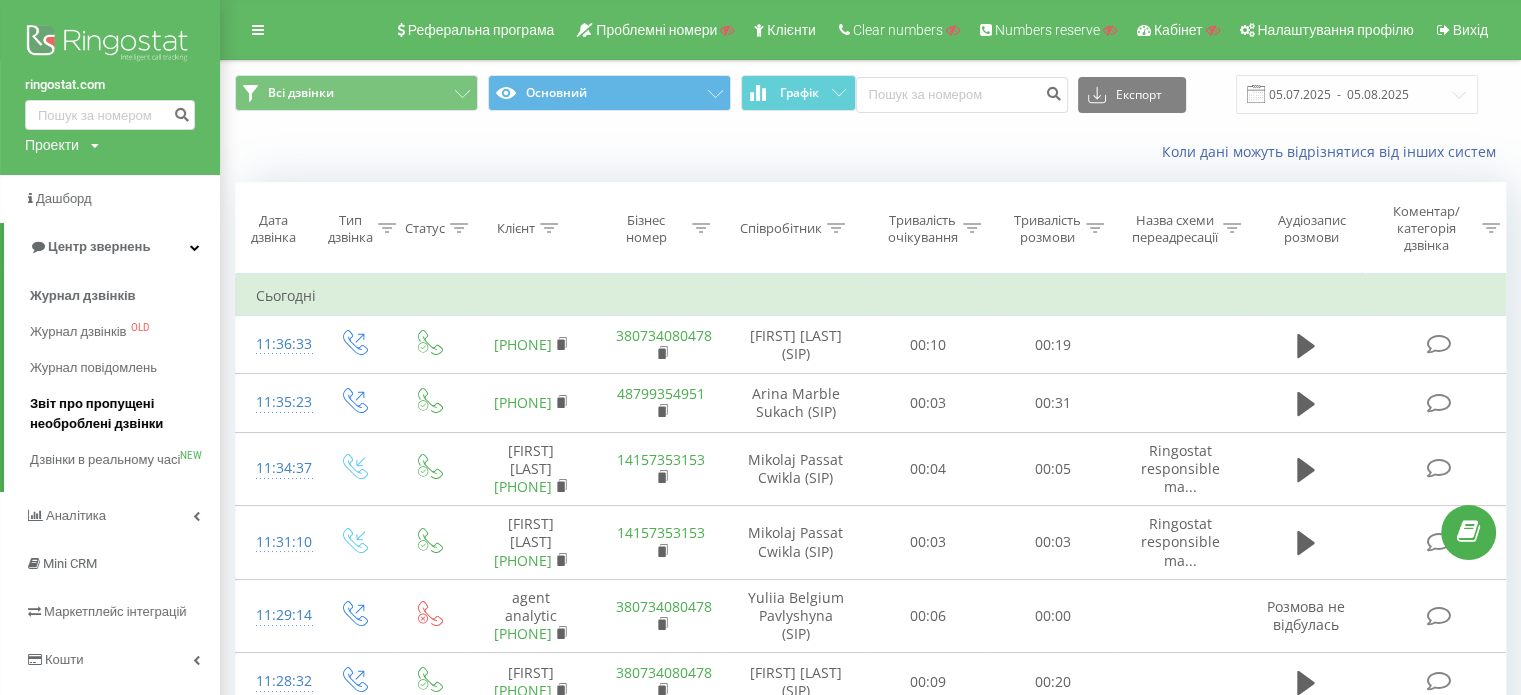 click on "Звіт про пропущені необроблені дзвінки" at bounding box center [120, 414] 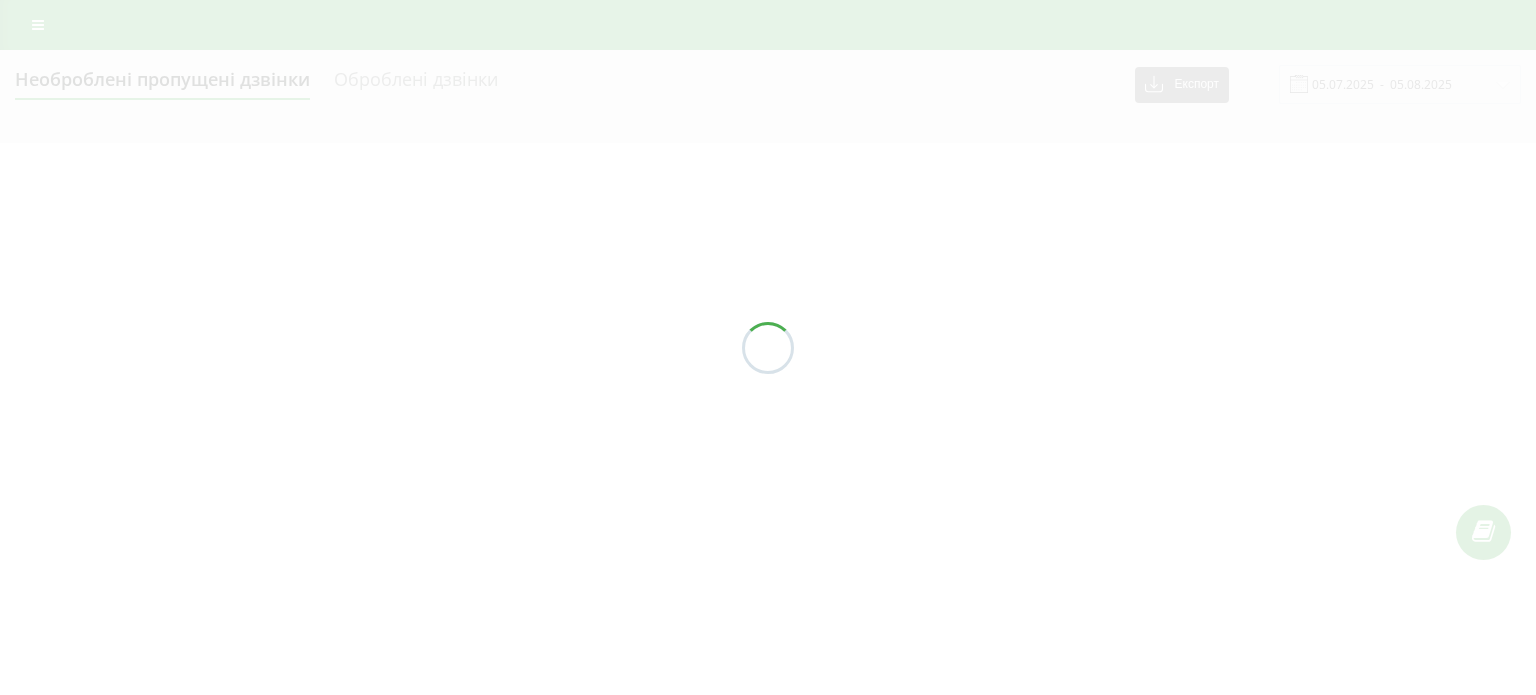 scroll, scrollTop: 0, scrollLeft: 0, axis: both 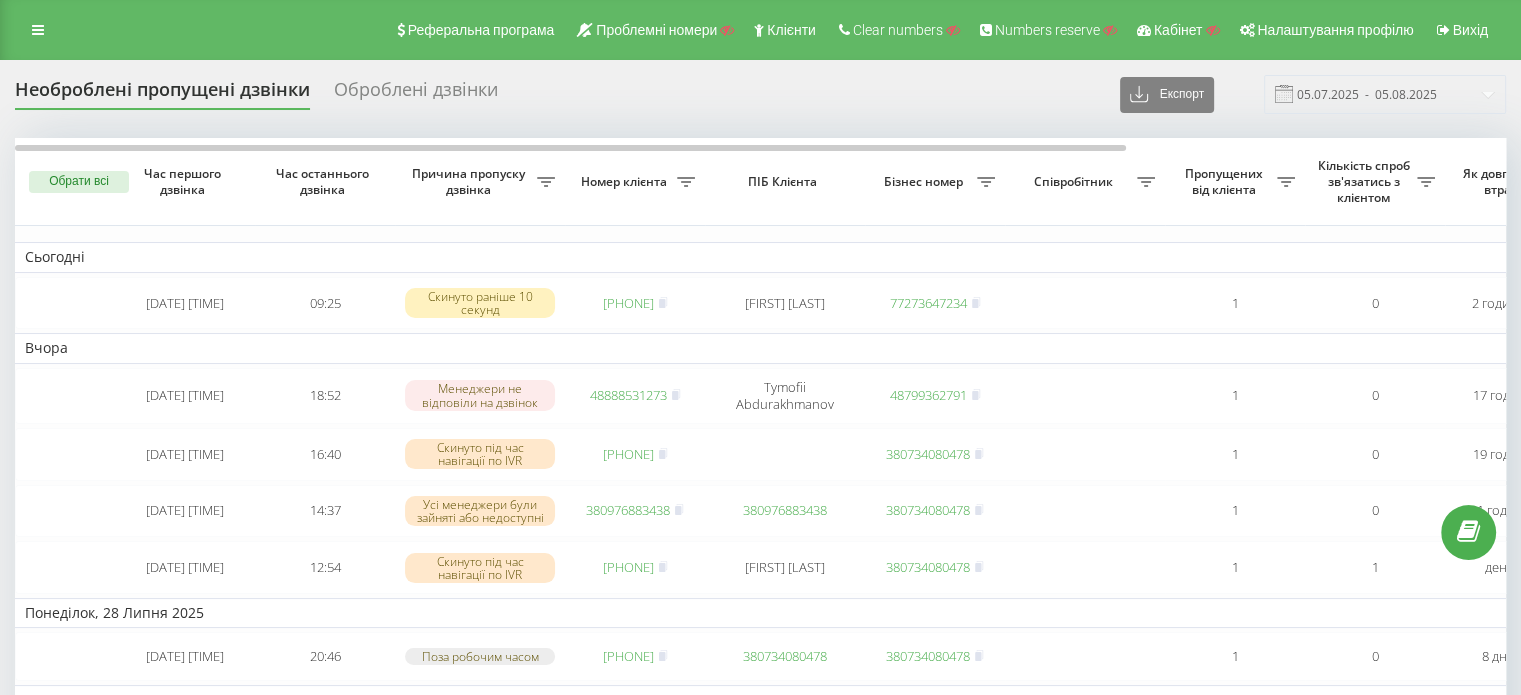 click on "Оброблені дзвінки" at bounding box center (416, 94) 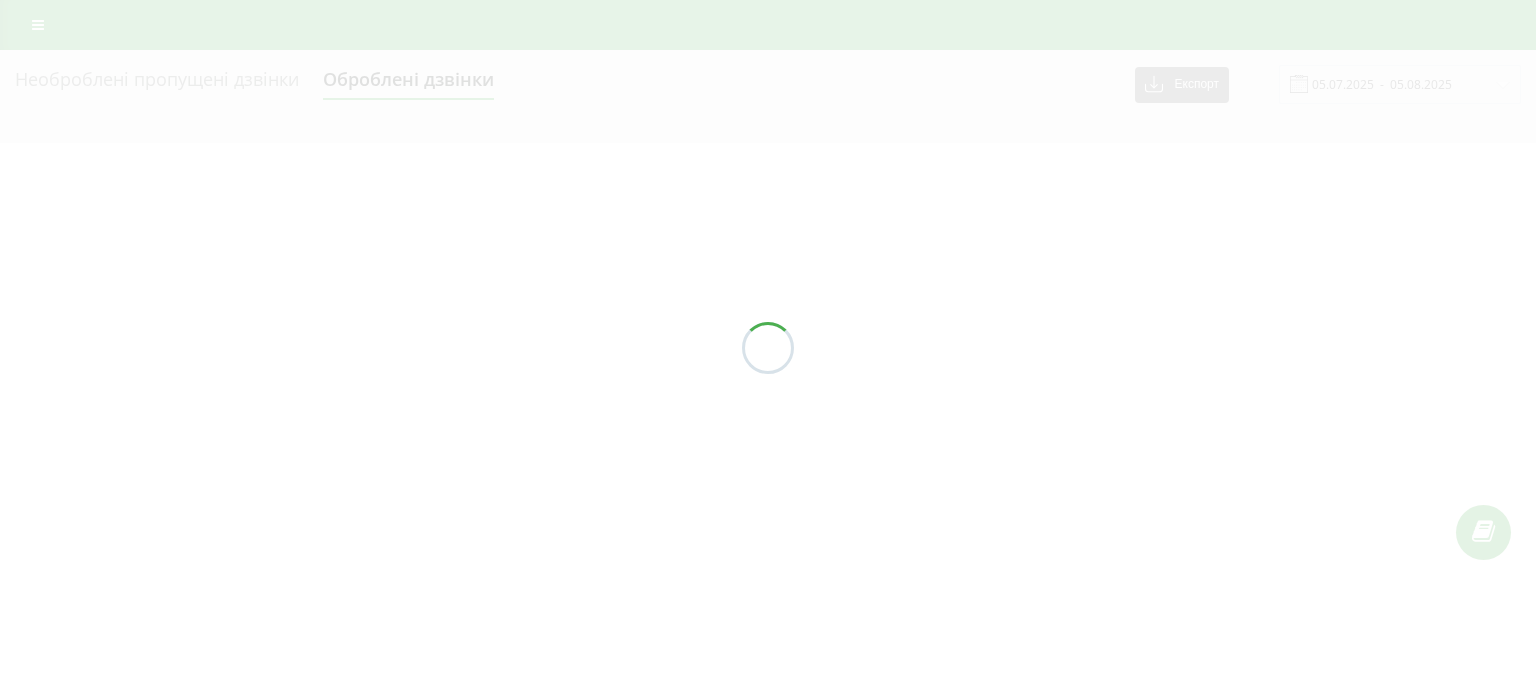 scroll, scrollTop: 0, scrollLeft: 0, axis: both 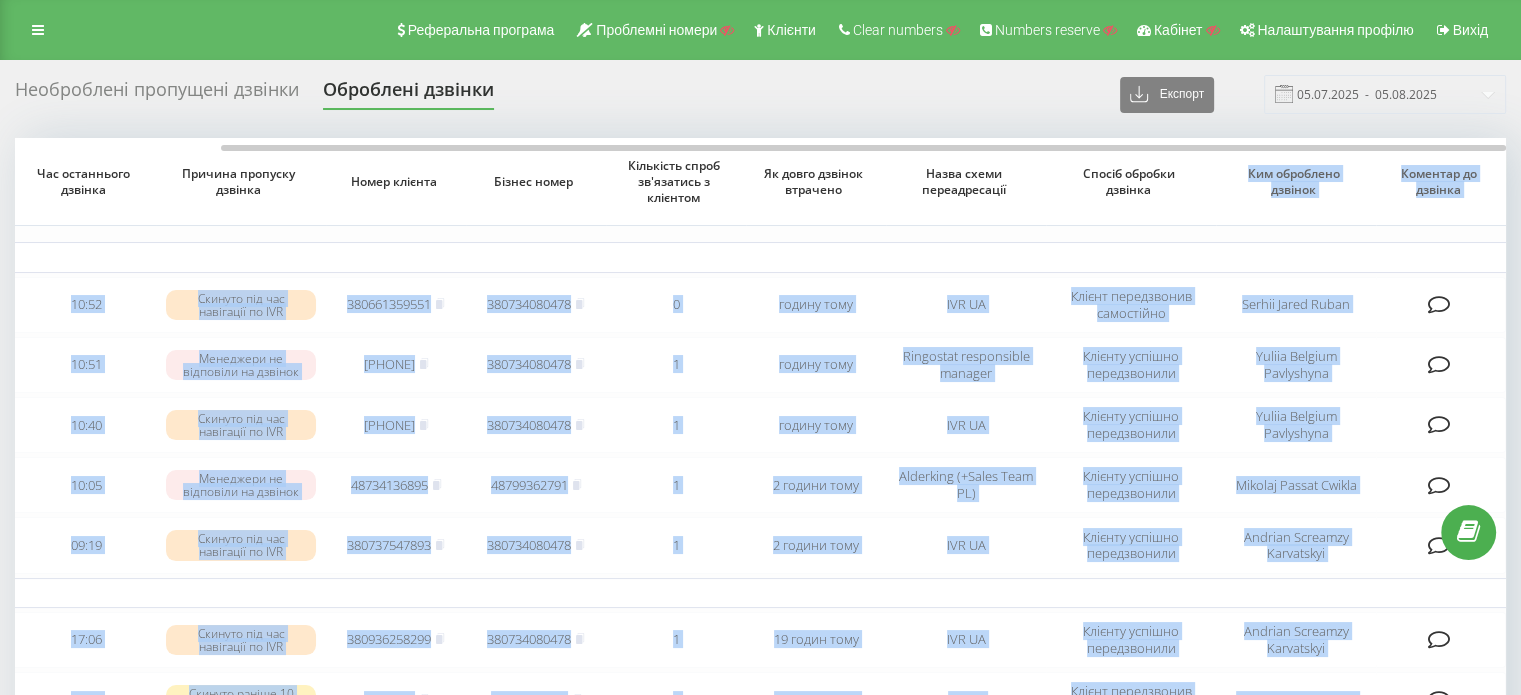 drag, startPoint x: 996, startPoint y: 151, endPoint x: 1236, endPoint y: 154, distance: 240.01875 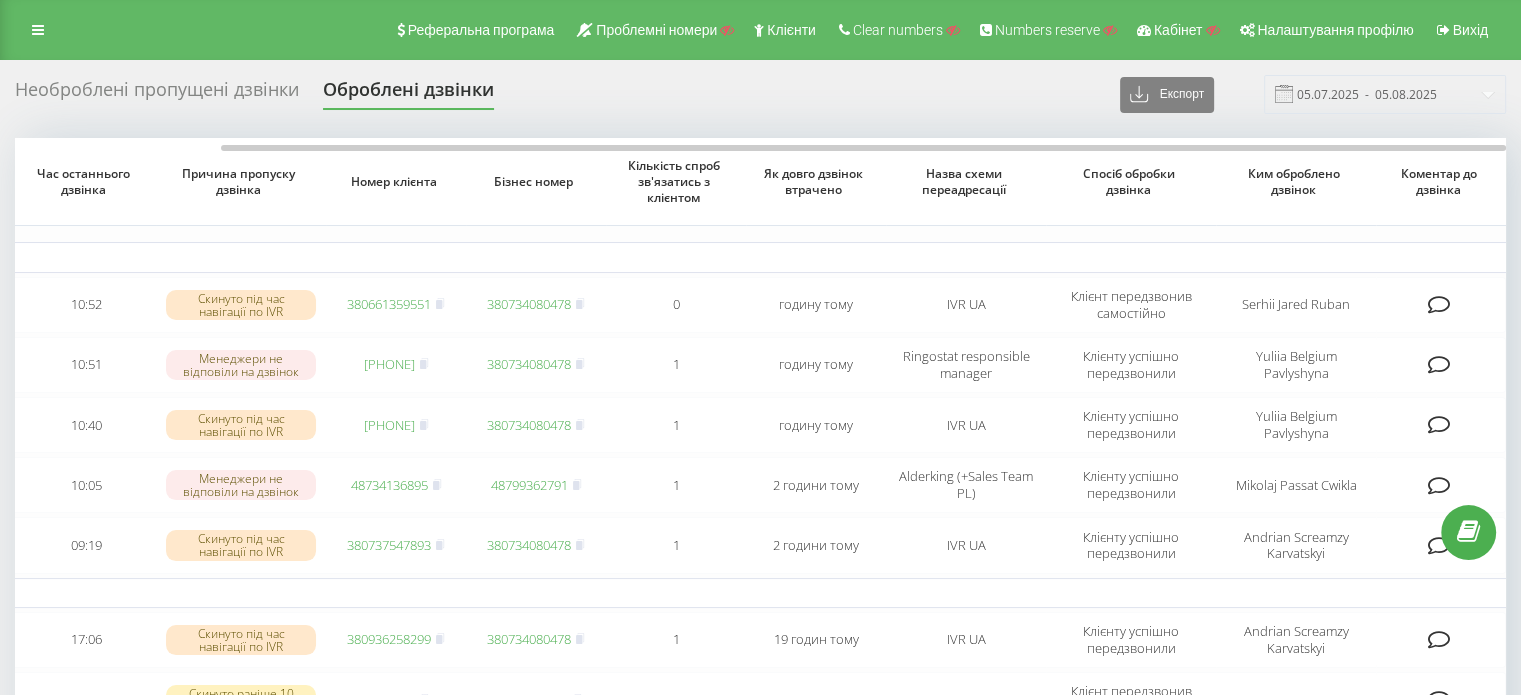 click on "Спосіб обробки дзвінка" at bounding box center [1131, 182] 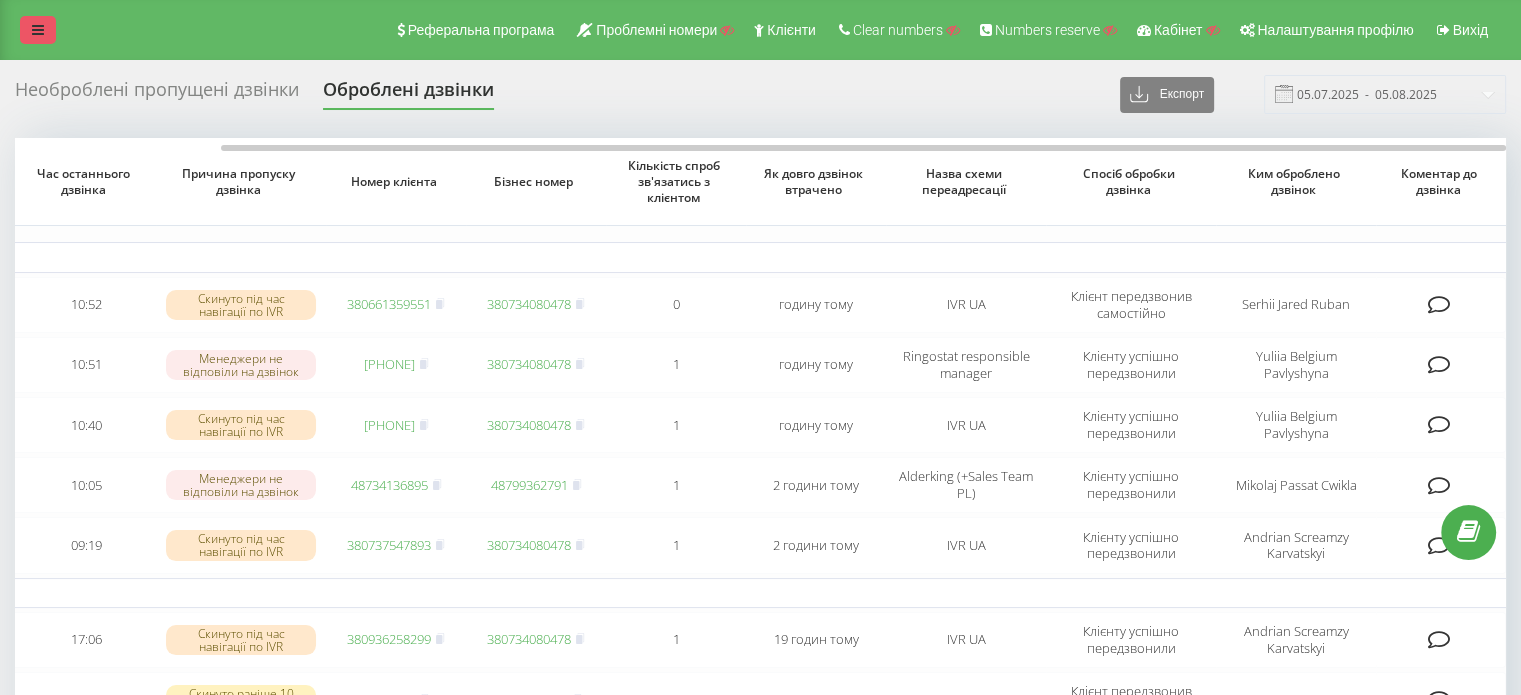click at bounding box center (38, 30) 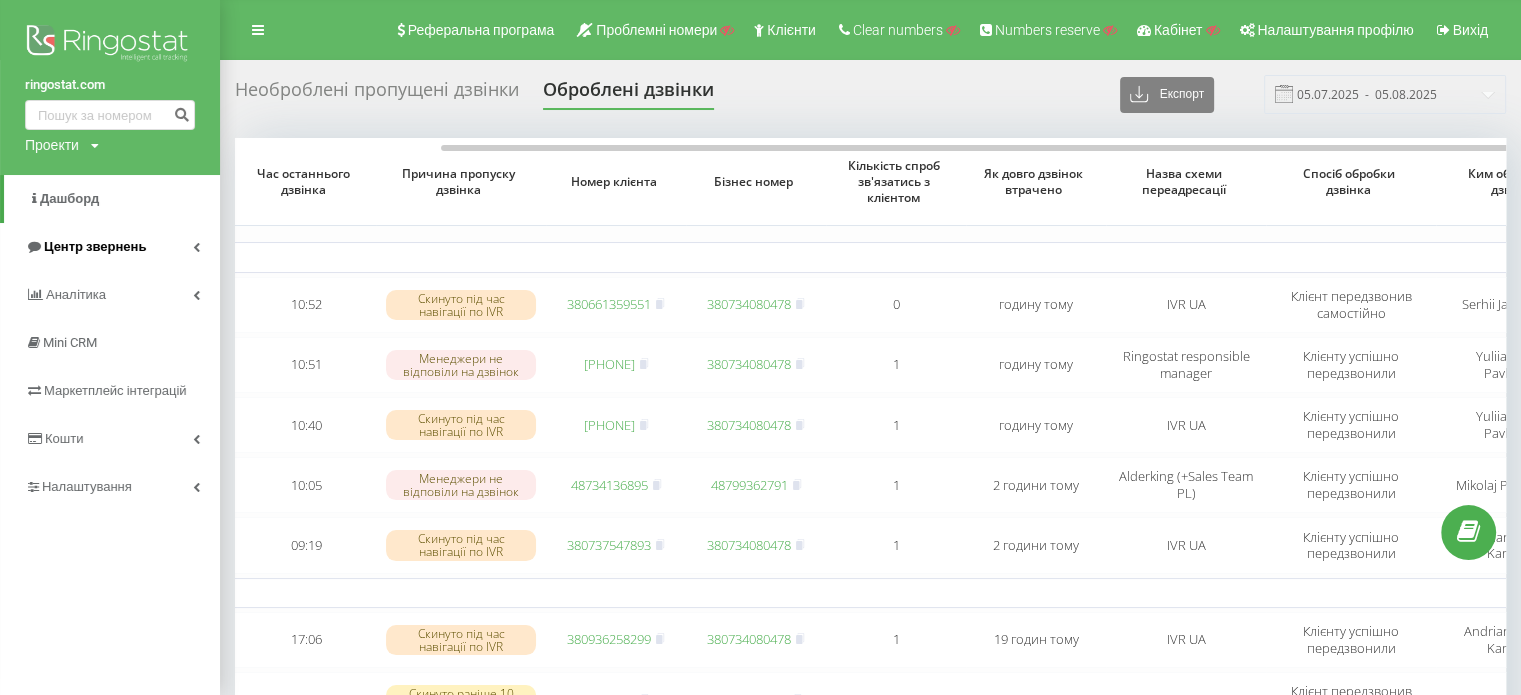 click on "Центр звернень" at bounding box center (95, 246) 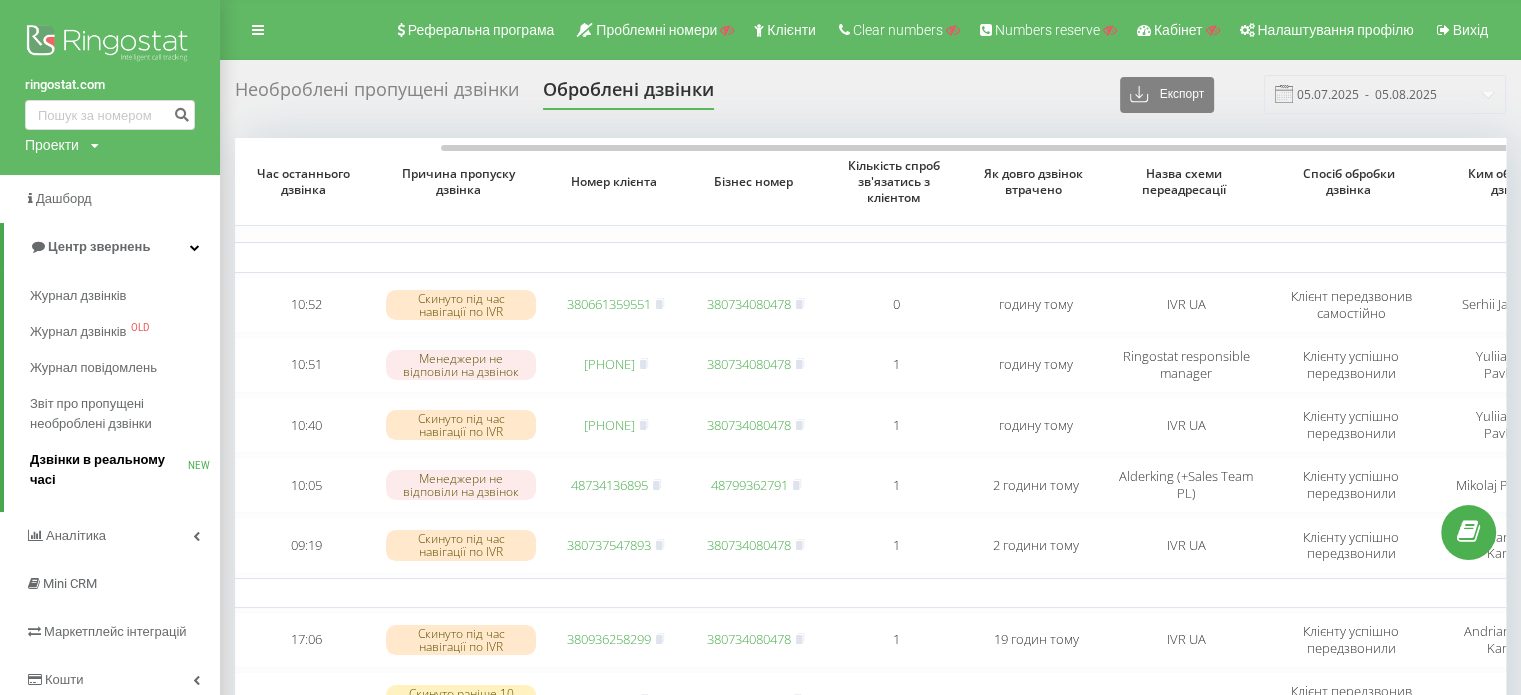 click on "Дзвінки в реальному часі" at bounding box center (109, 470) 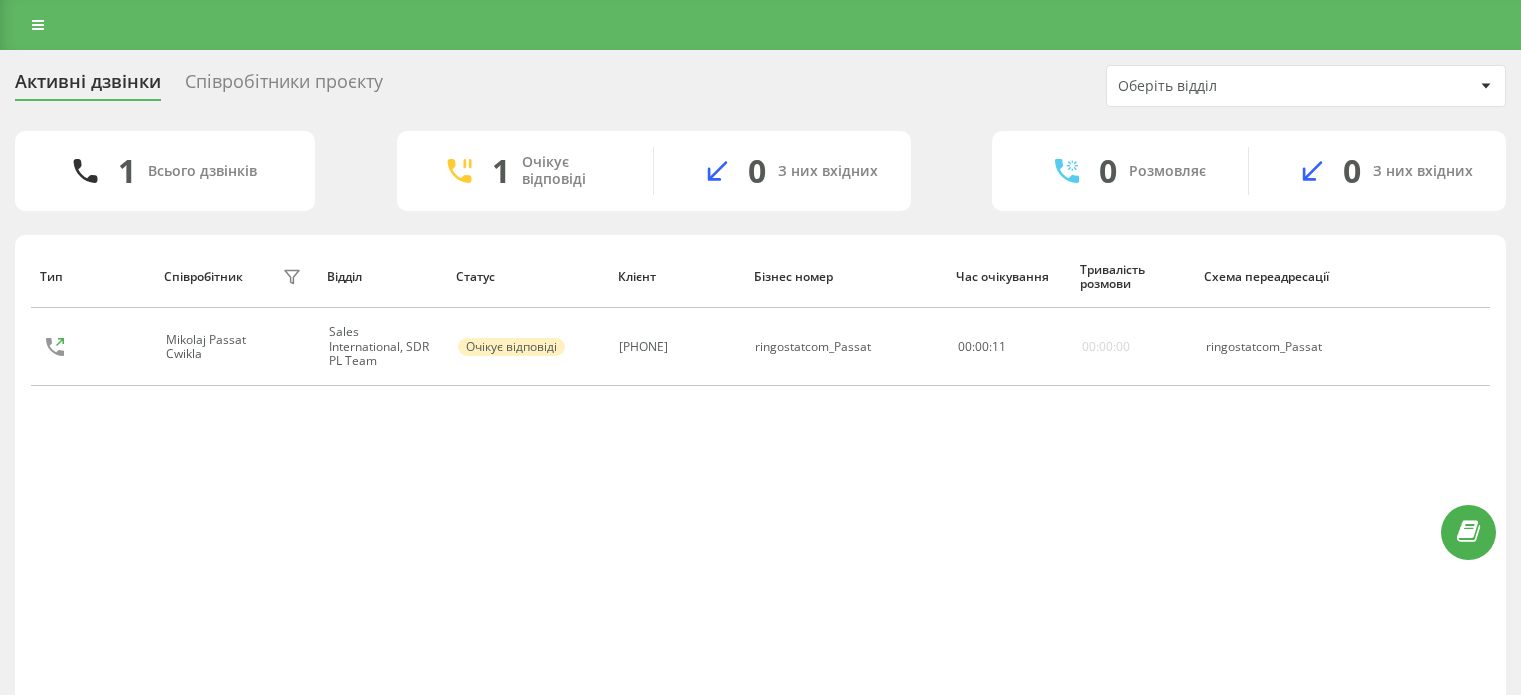 scroll, scrollTop: 0, scrollLeft: 0, axis: both 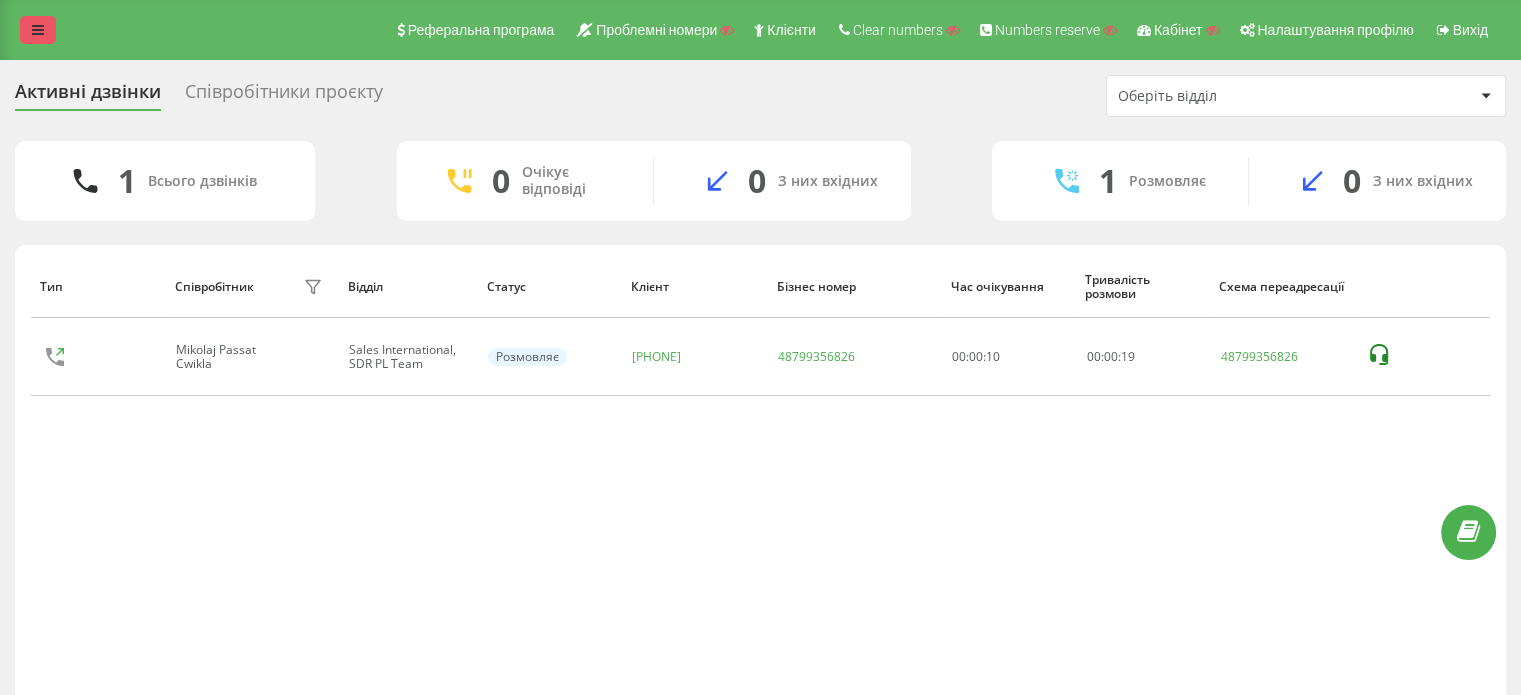 click at bounding box center [38, 30] 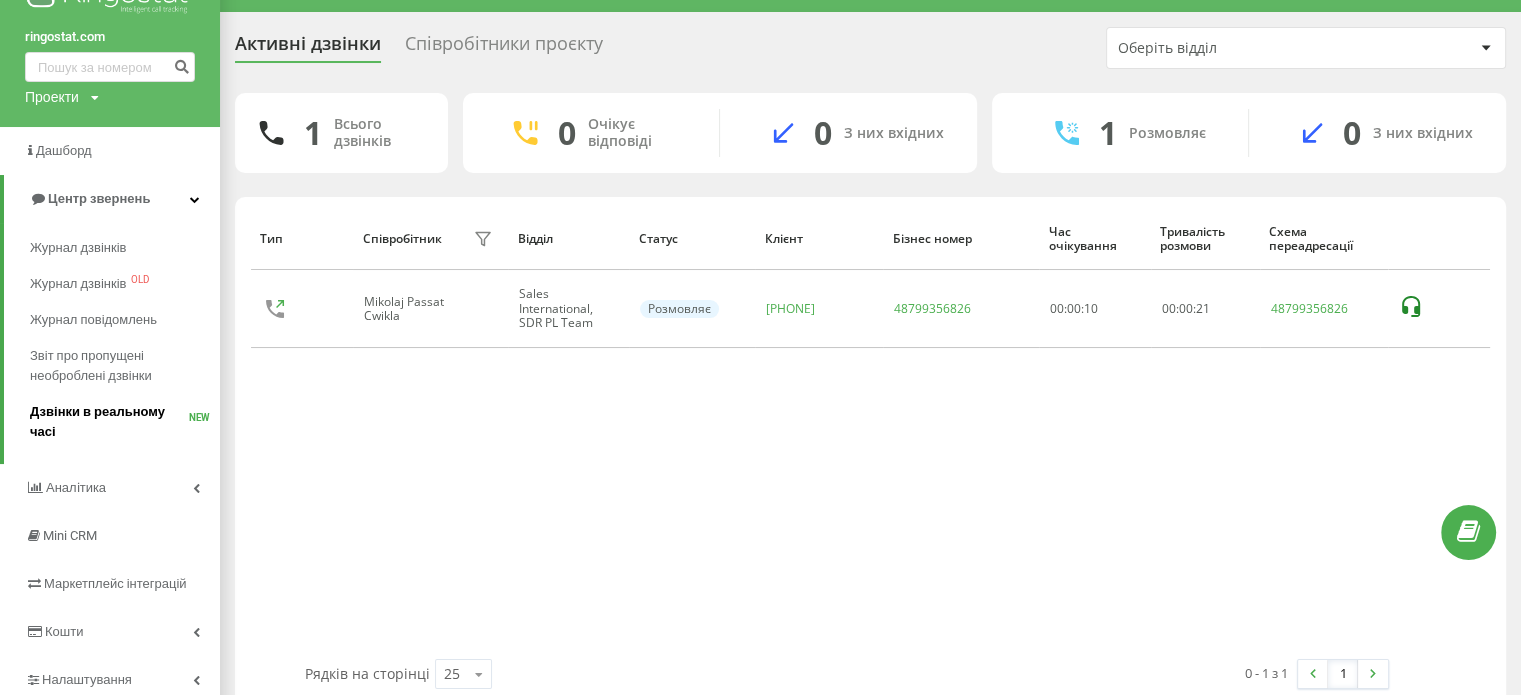 scroll, scrollTop: 87, scrollLeft: 0, axis: vertical 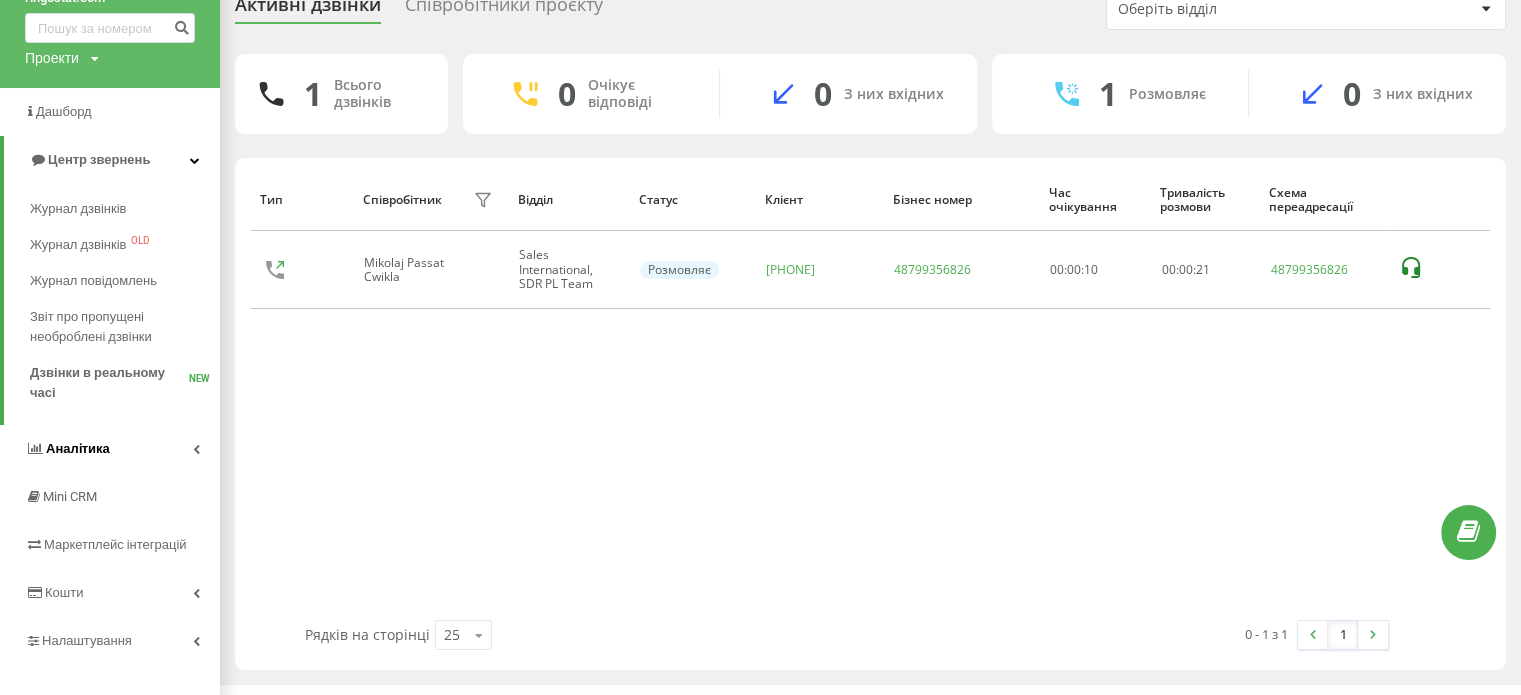 click on "Аналiтика" at bounding box center (78, 448) 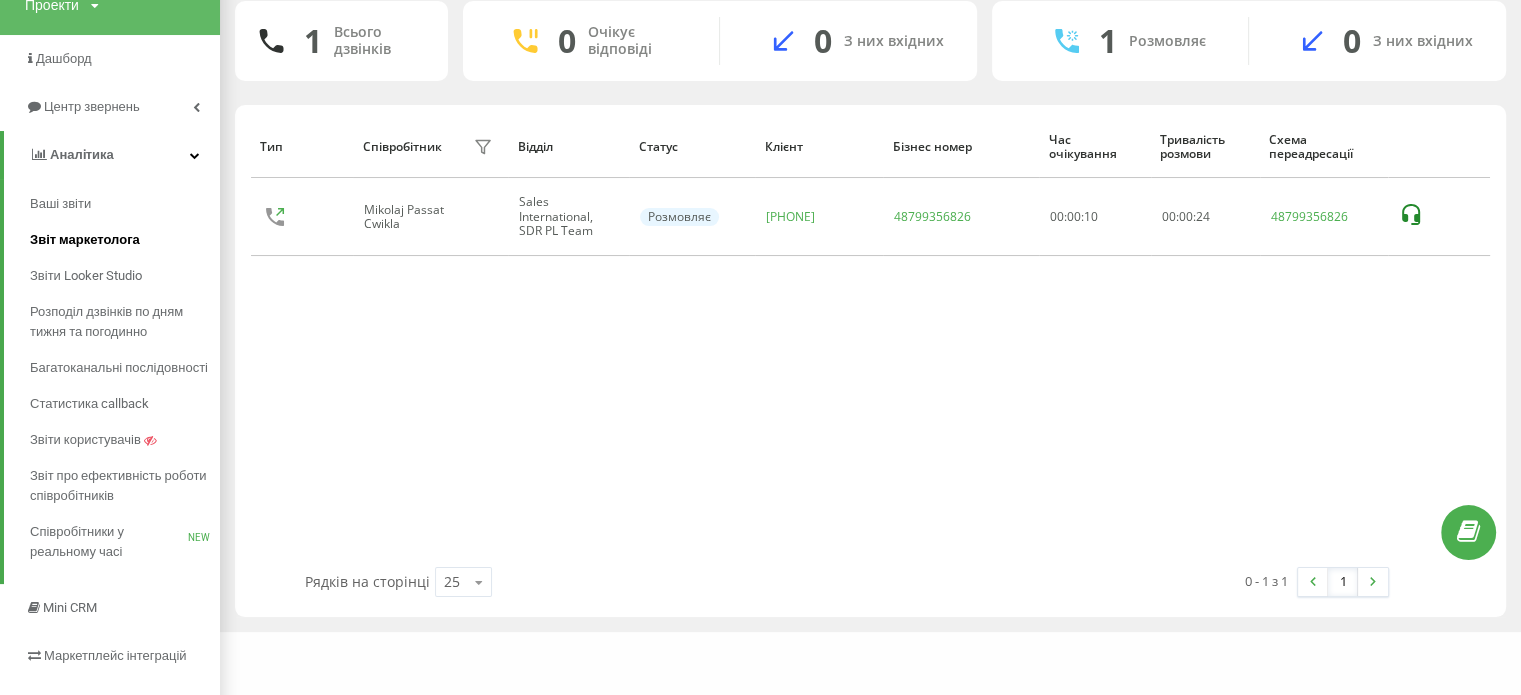 scroll, scrollTop: 187, scrollLeft: 0, axis: vertical 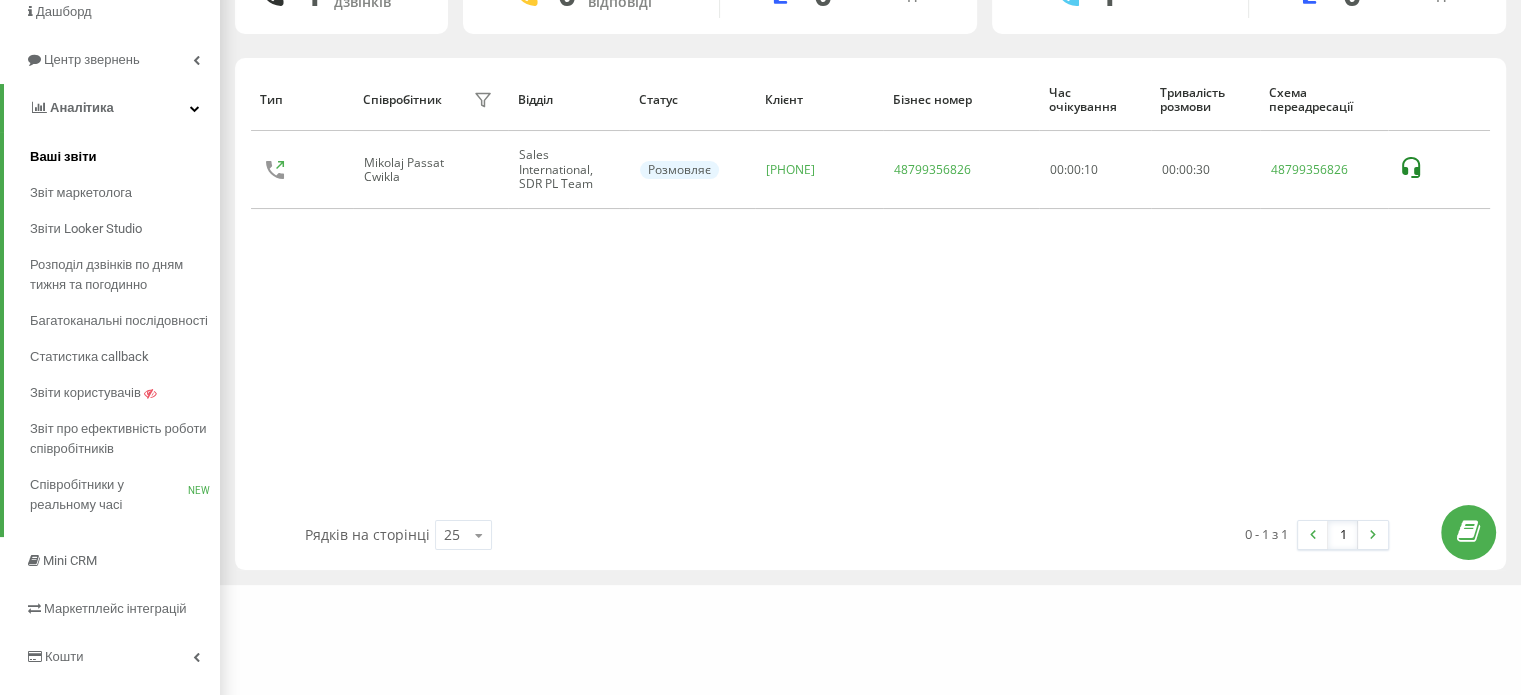 click on "Ваші звіти" at bounding box center [63, 157] 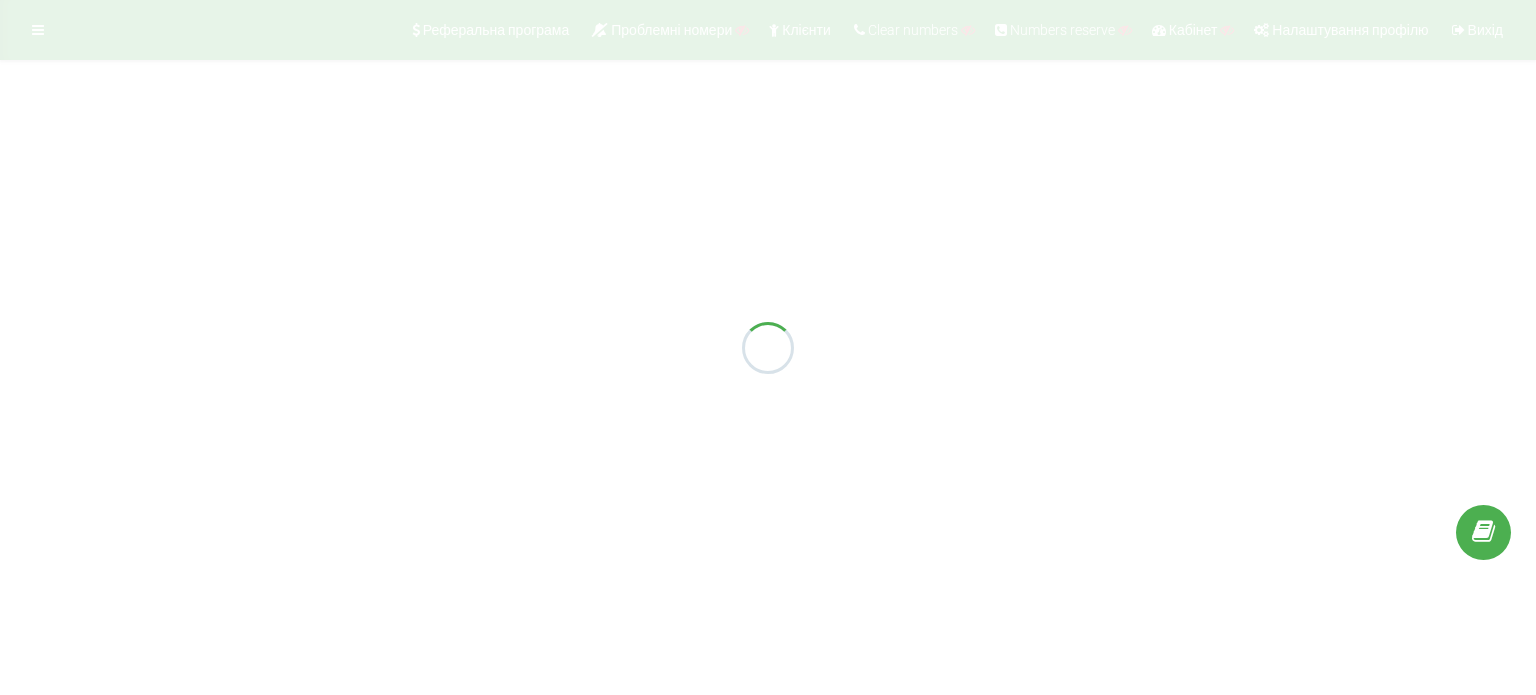 scroll, scrollTop: 0, scrollLeft: 0, axis: both 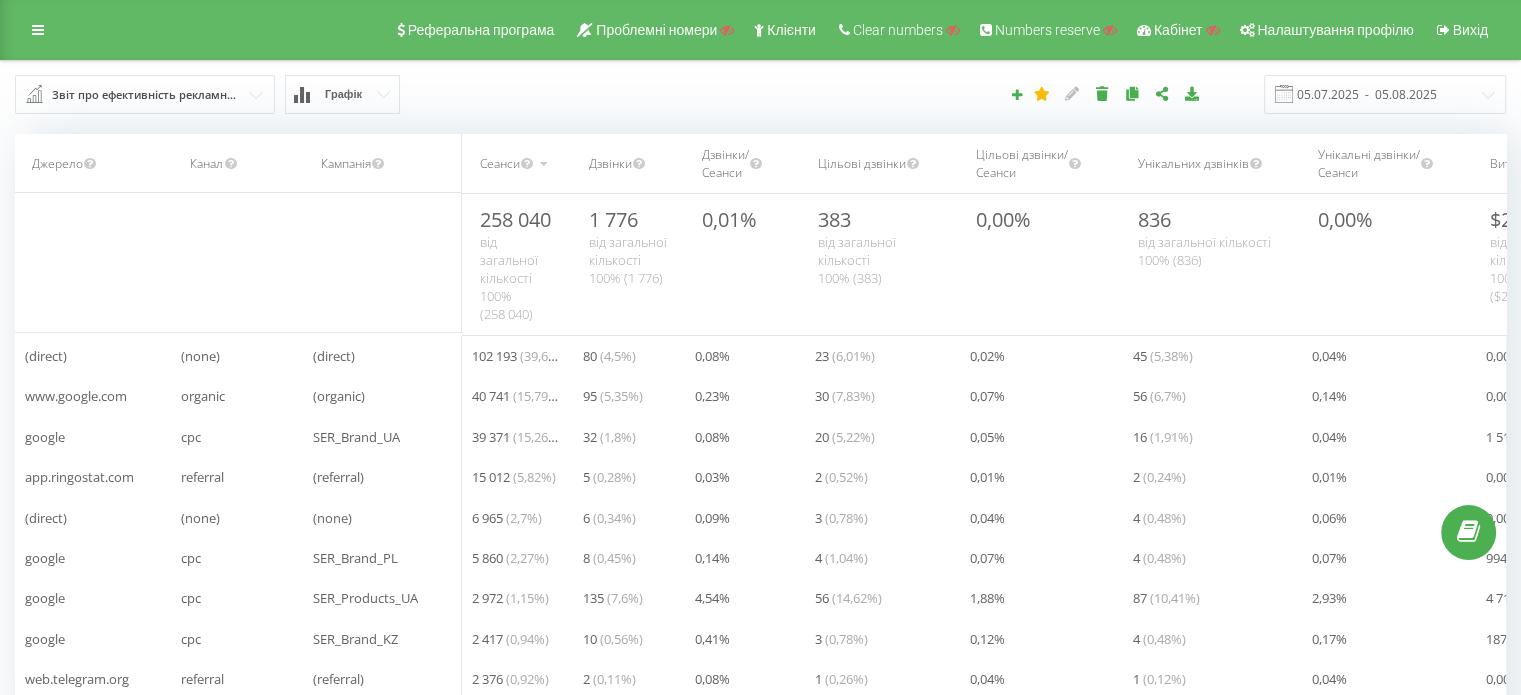 click on "Реферальна програма Проблемні номери Клієнти Clear numbers Numbers reserve Кабінет Налаштування профілю Вихід" at bounding box center (760, 30) 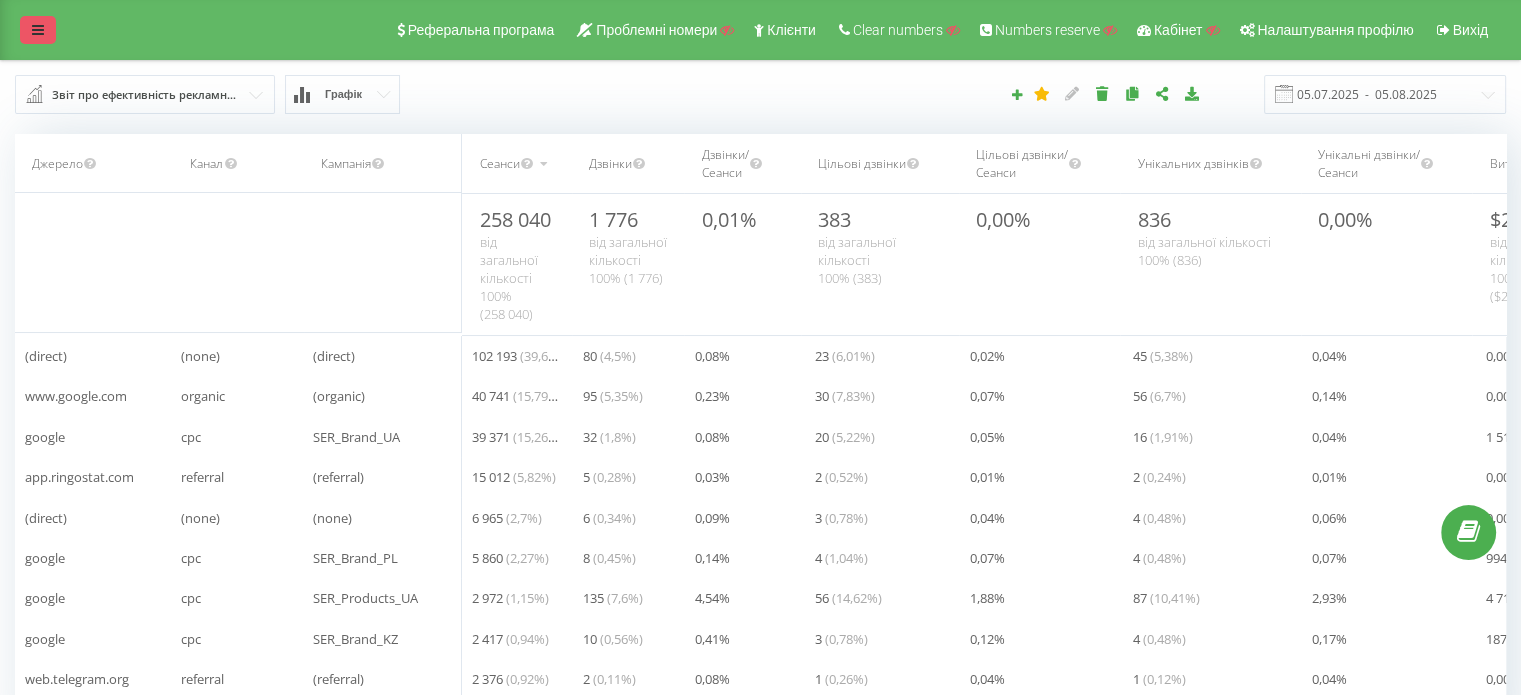 click at bounding box center [38, 30] 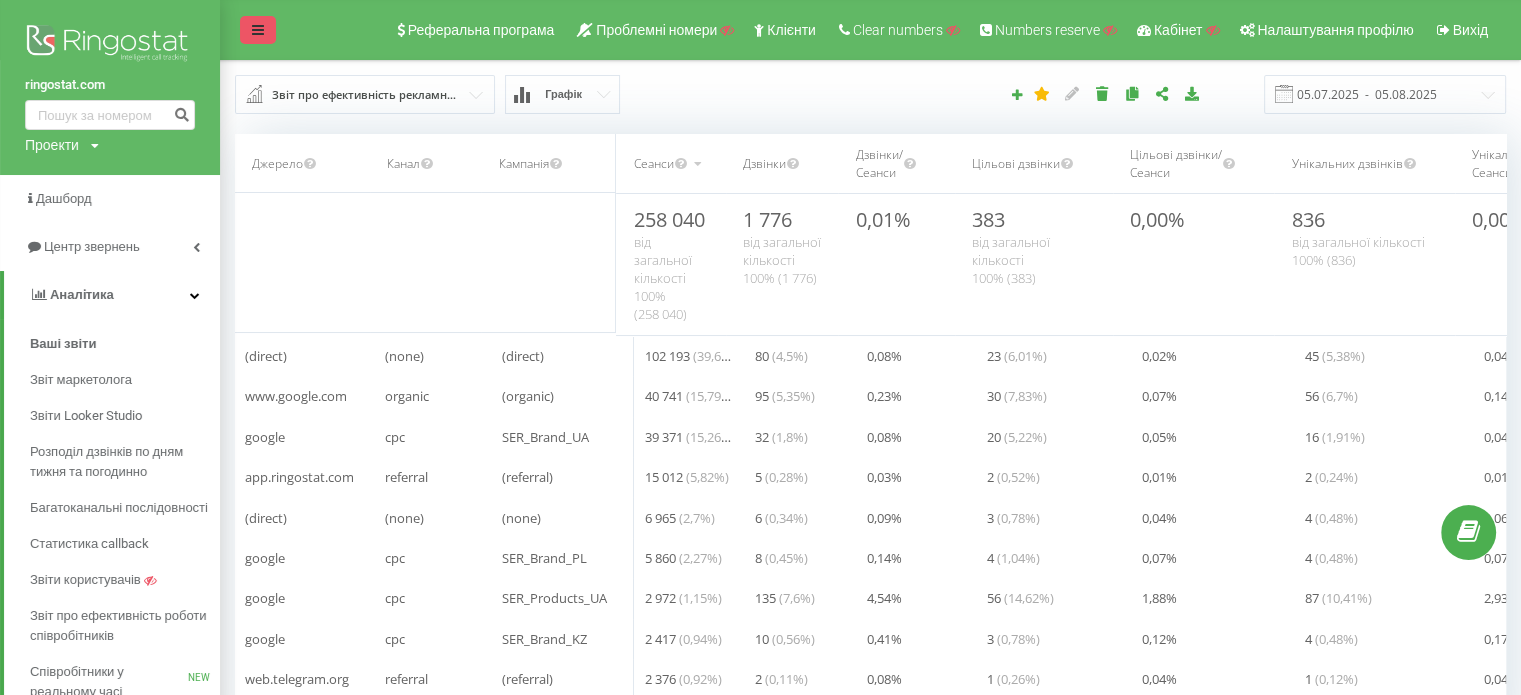 scroll, scrollTop: 9, scrollLeft: 10, axis: both 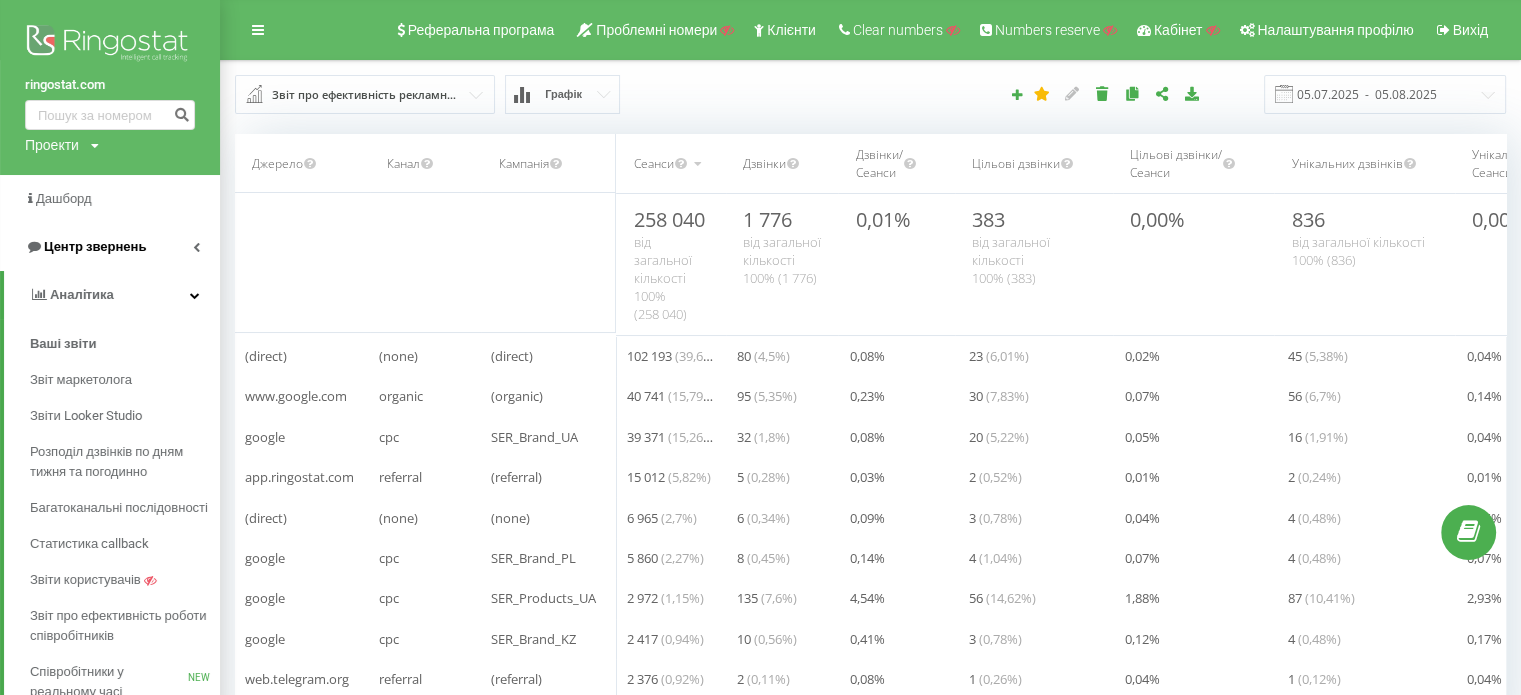 click on "Центр звернень" at bounding box center (95, 246) 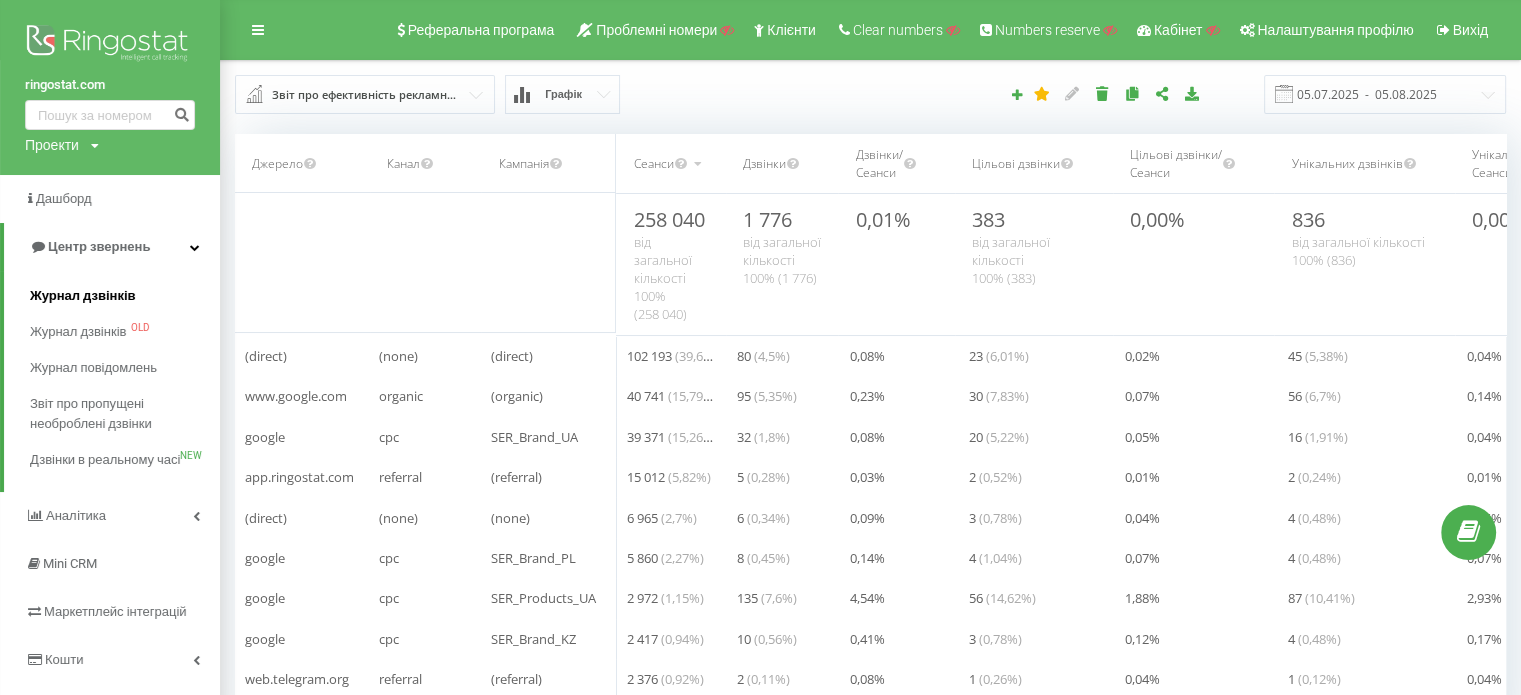 click on "Журнал дзвінків" at bounding box center (83, 296) 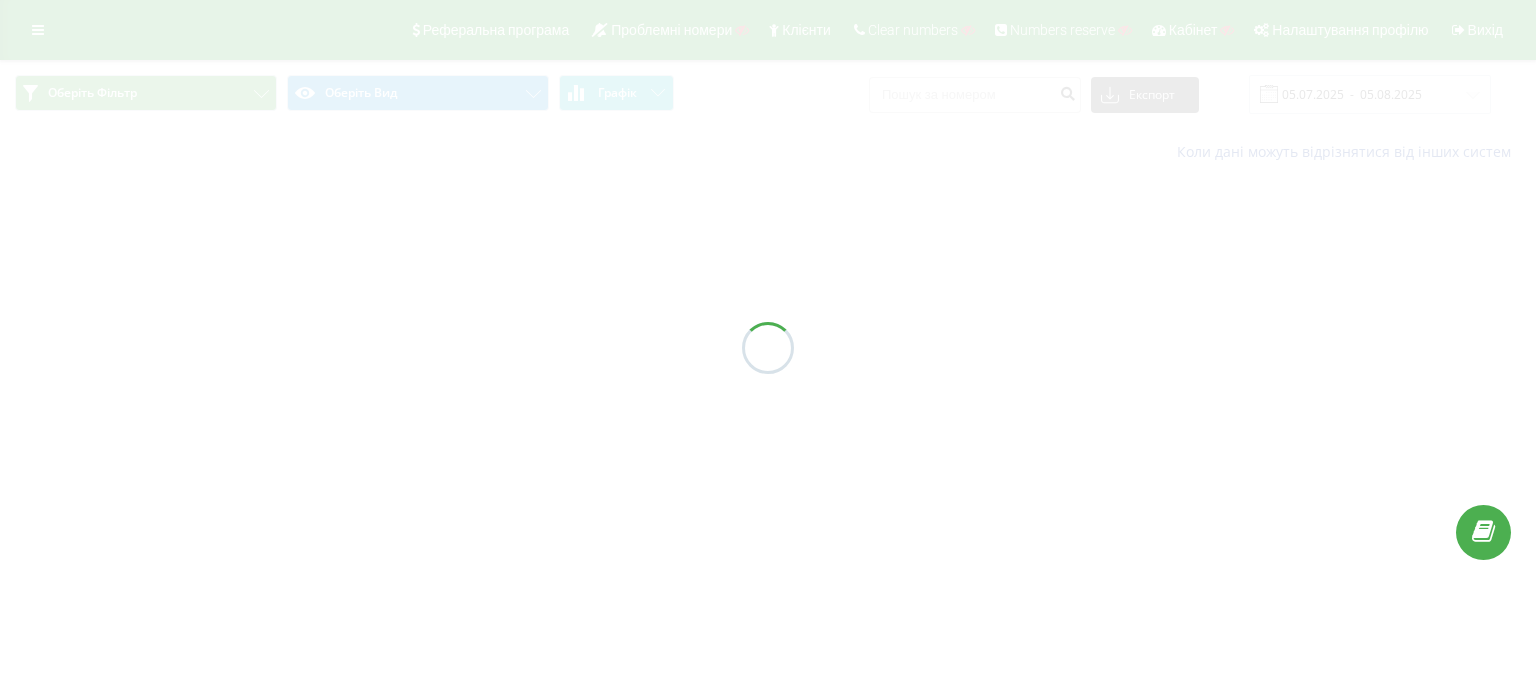 scroll, scrollTop: 0, scrollLeft: 0, axis: both 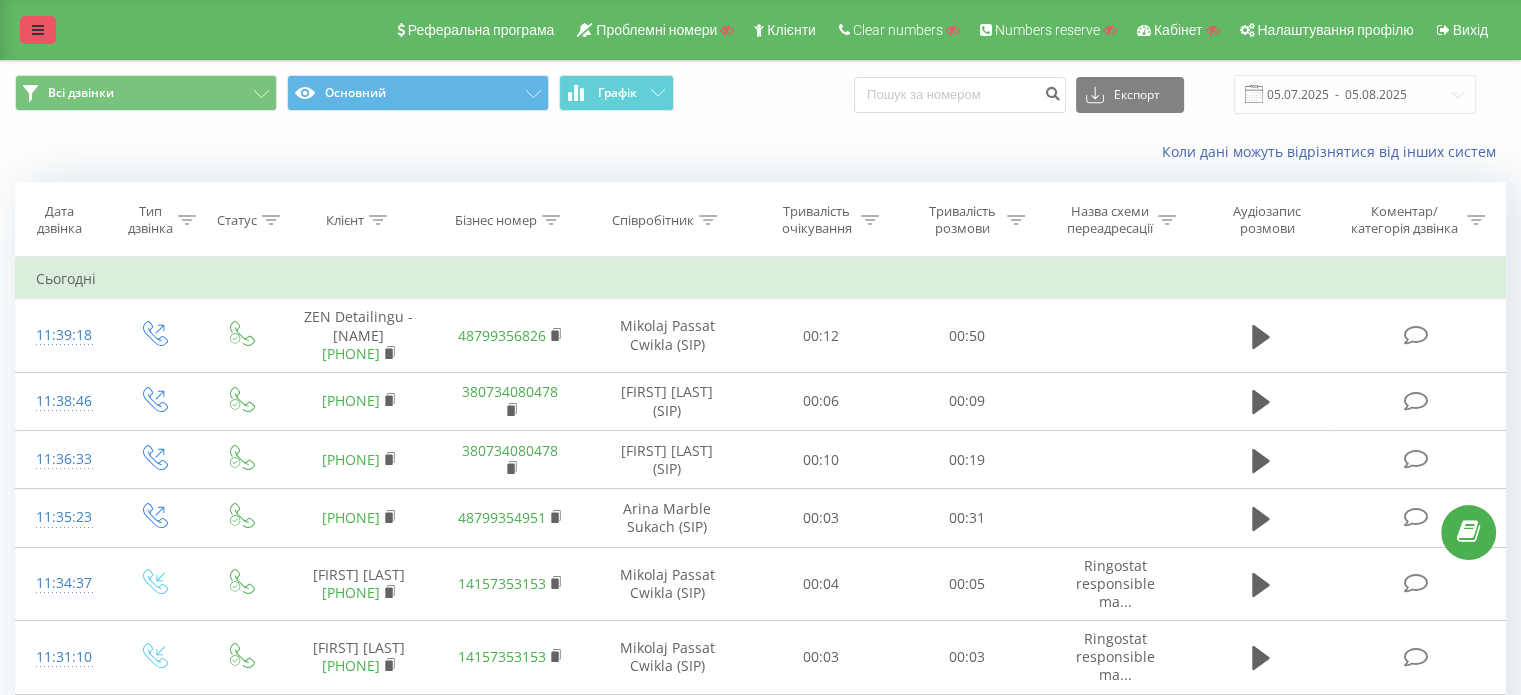 click at bounding box center [38, 30] 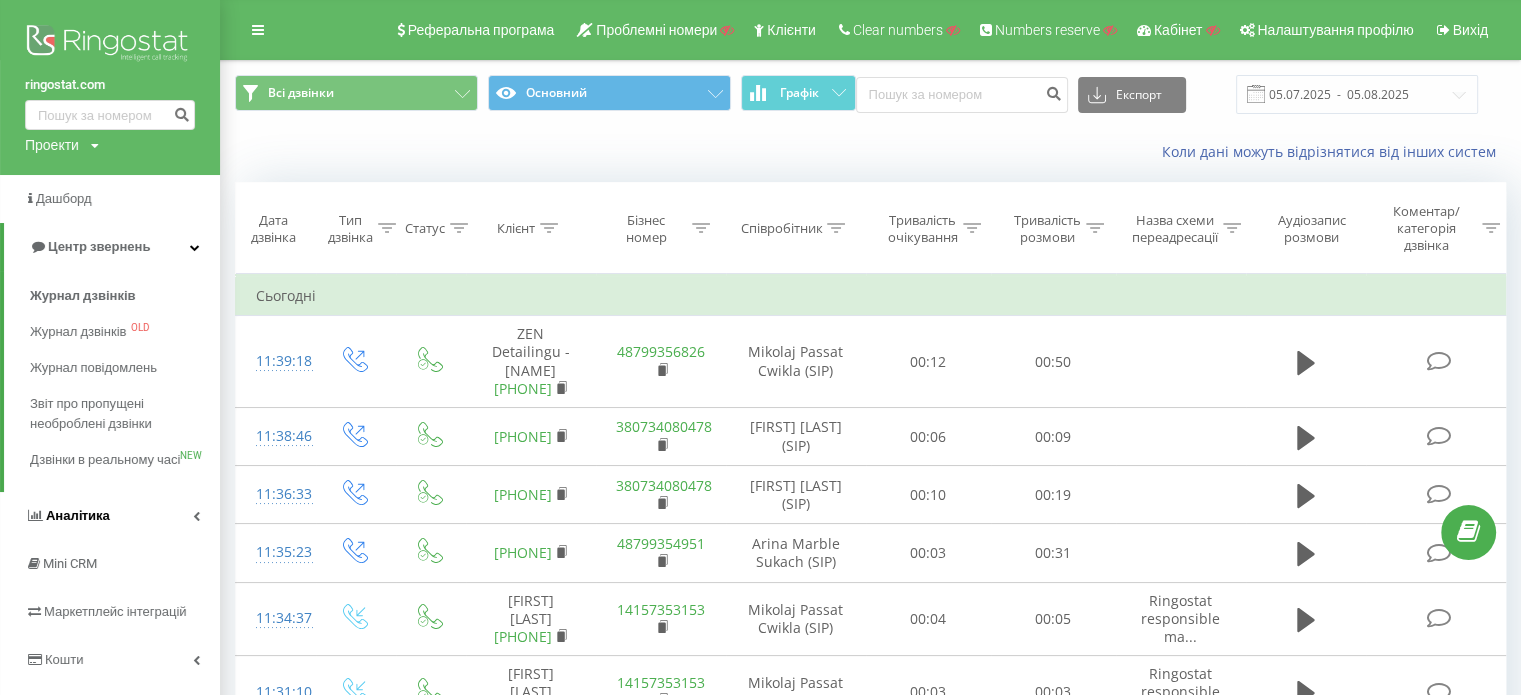 click on "Аналiтика" at bounding box center [78, 515] 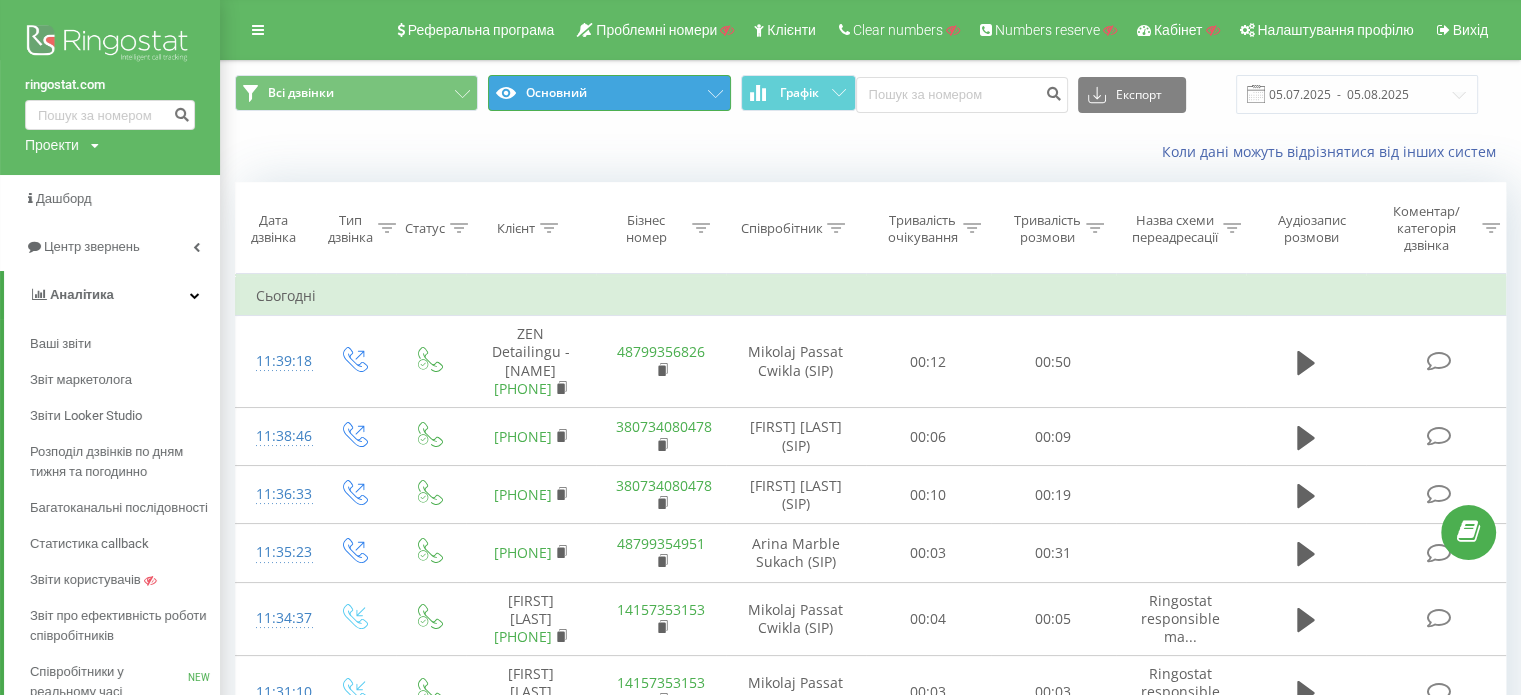 click on "Основний" at bounding box center (609, 93) 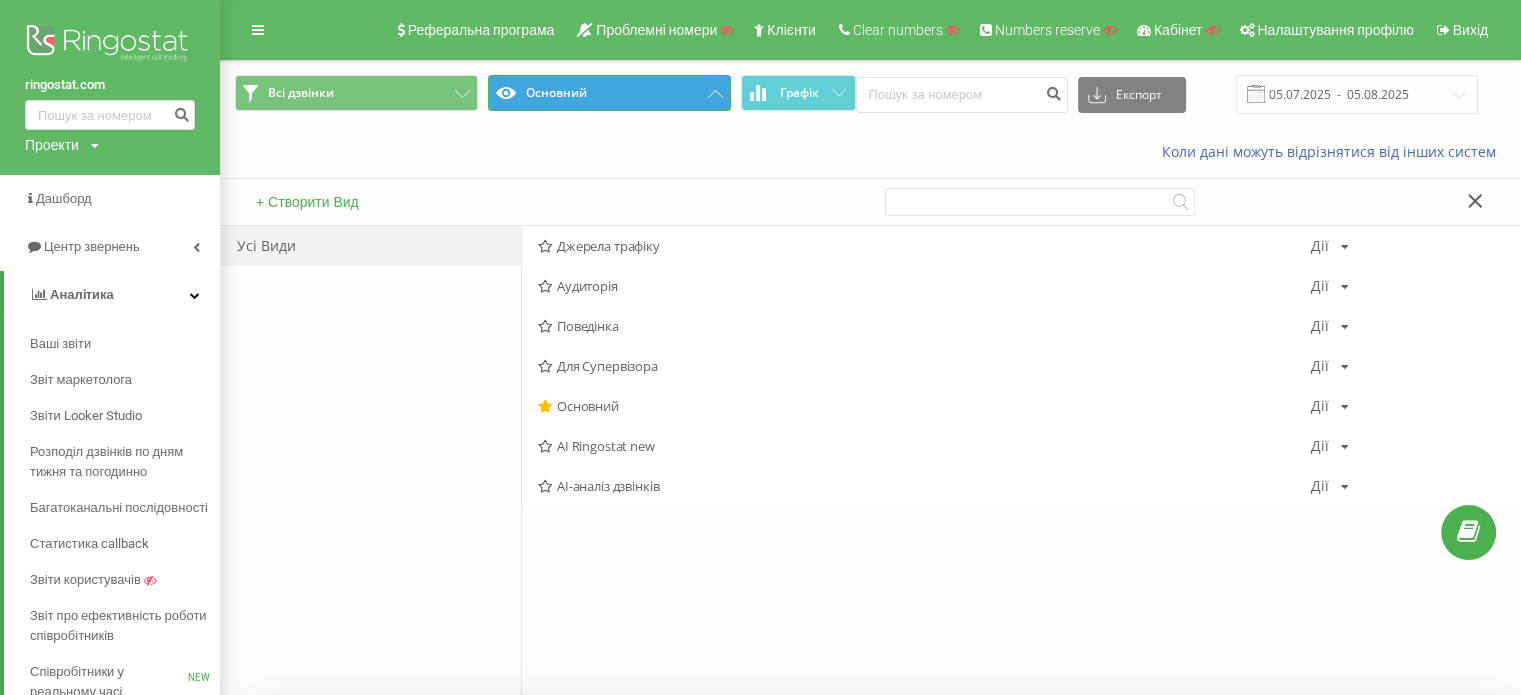 click on "Основний" at bounding box center (609, 93) 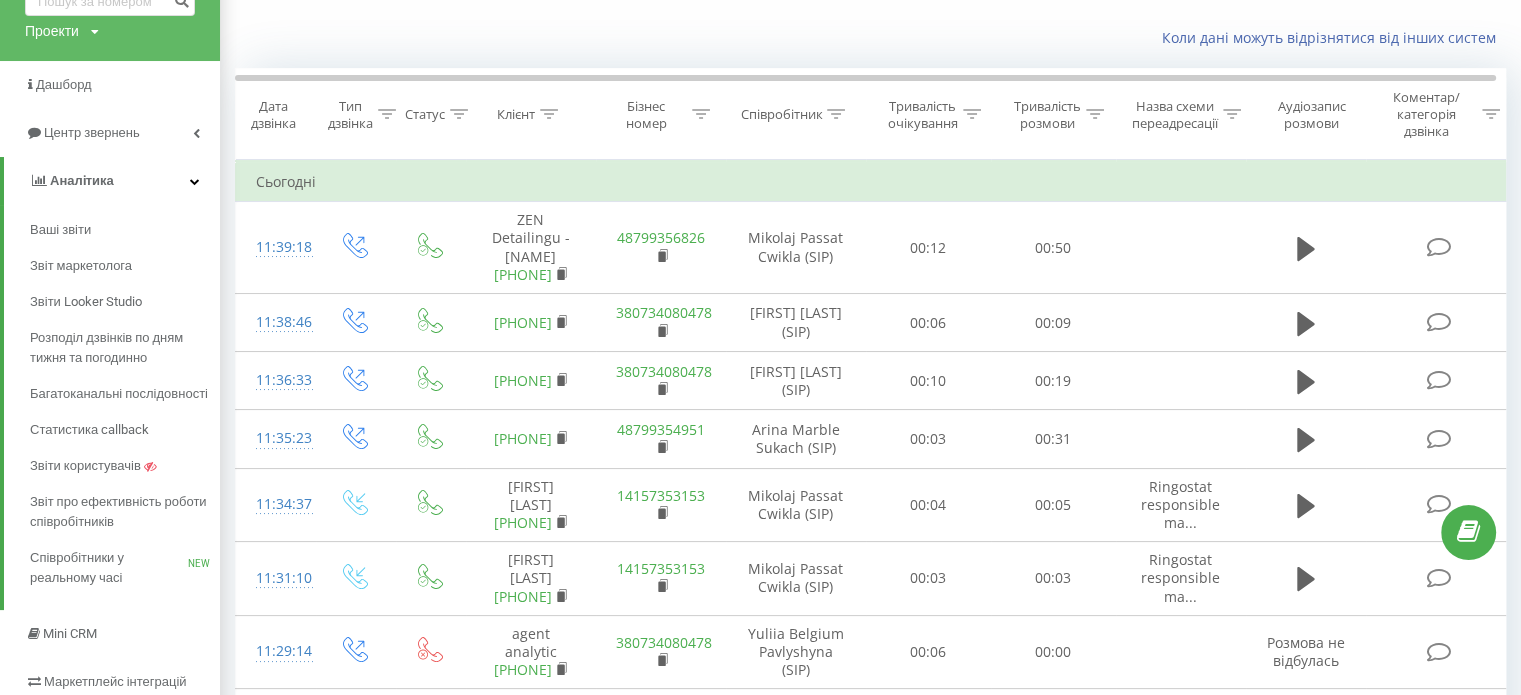scroll, scrollTop: 0, scrollLeft: 0, axis: both 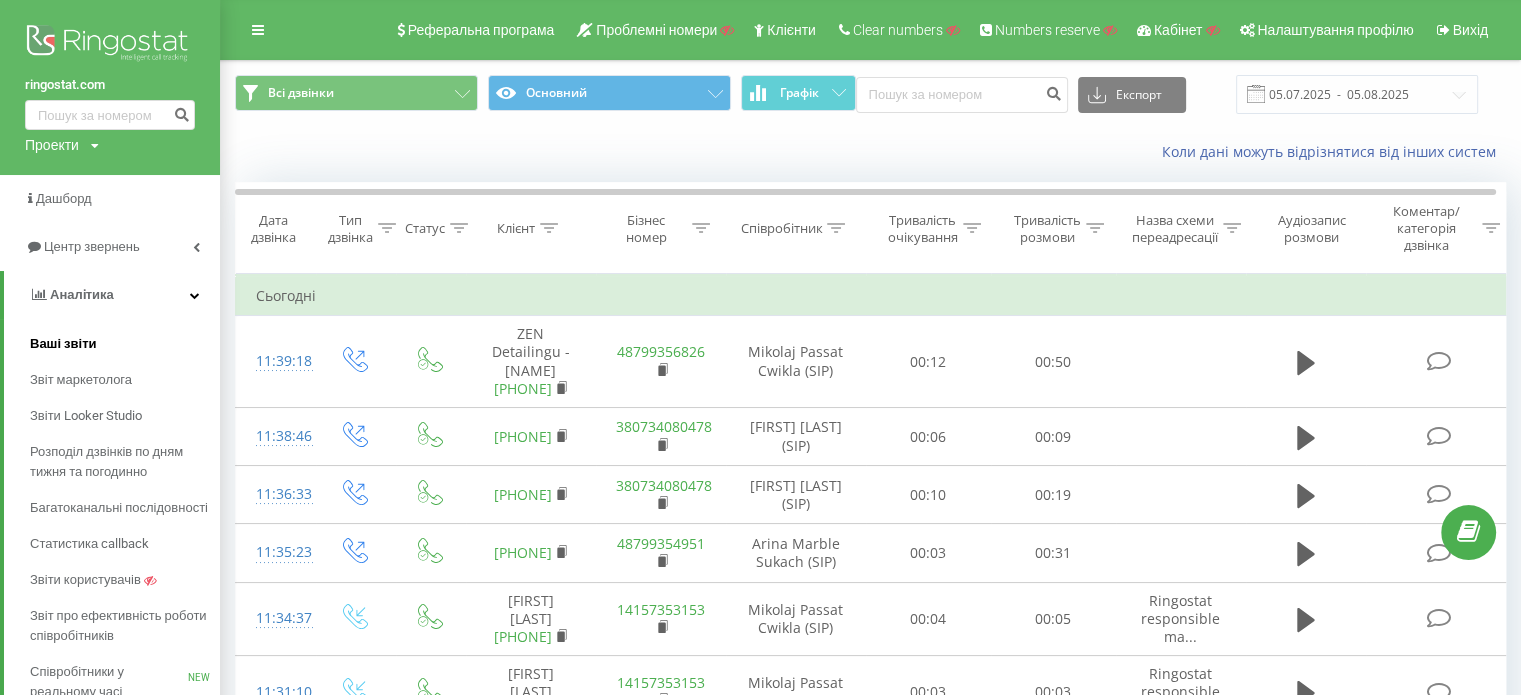 click on "Ваші звіти" at bounding box center (63, 344) 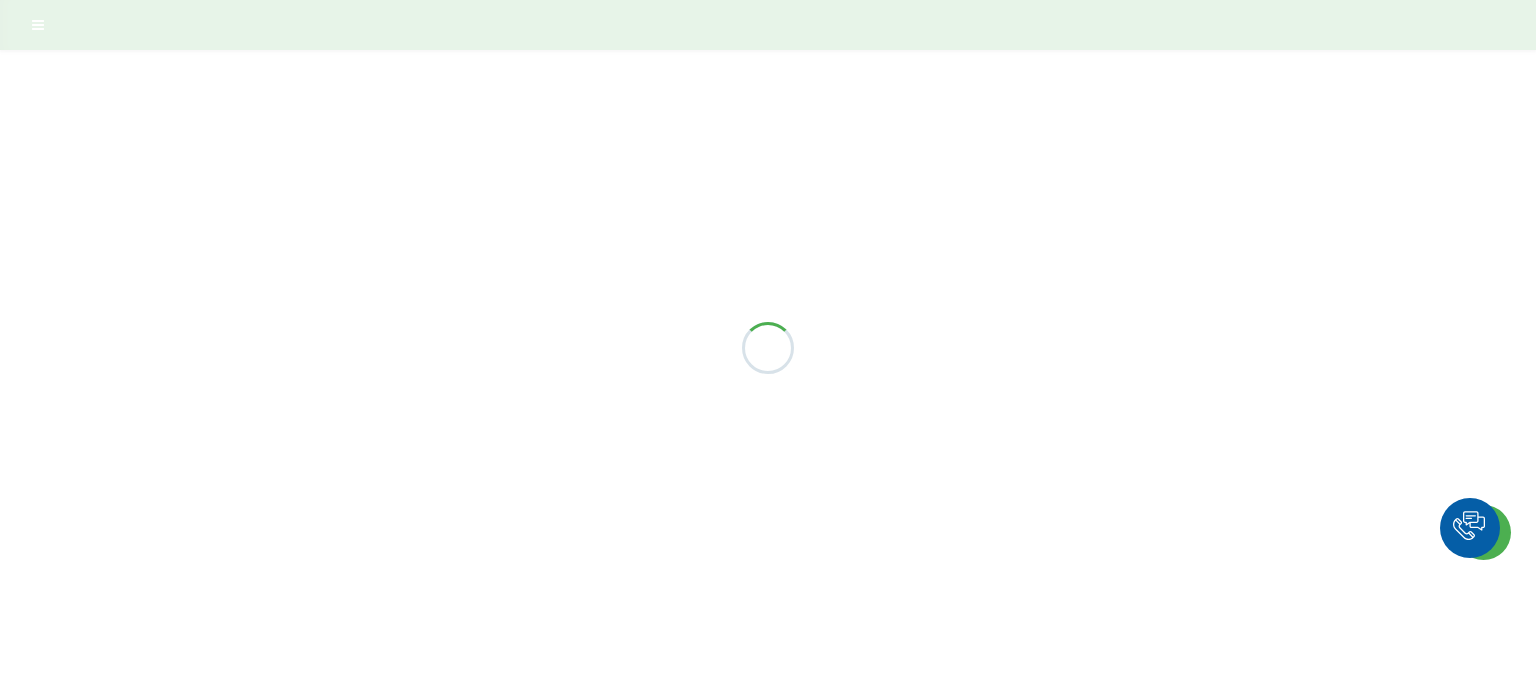 scroll, scrollTop: 0, scrollLeft: 0, axis: both 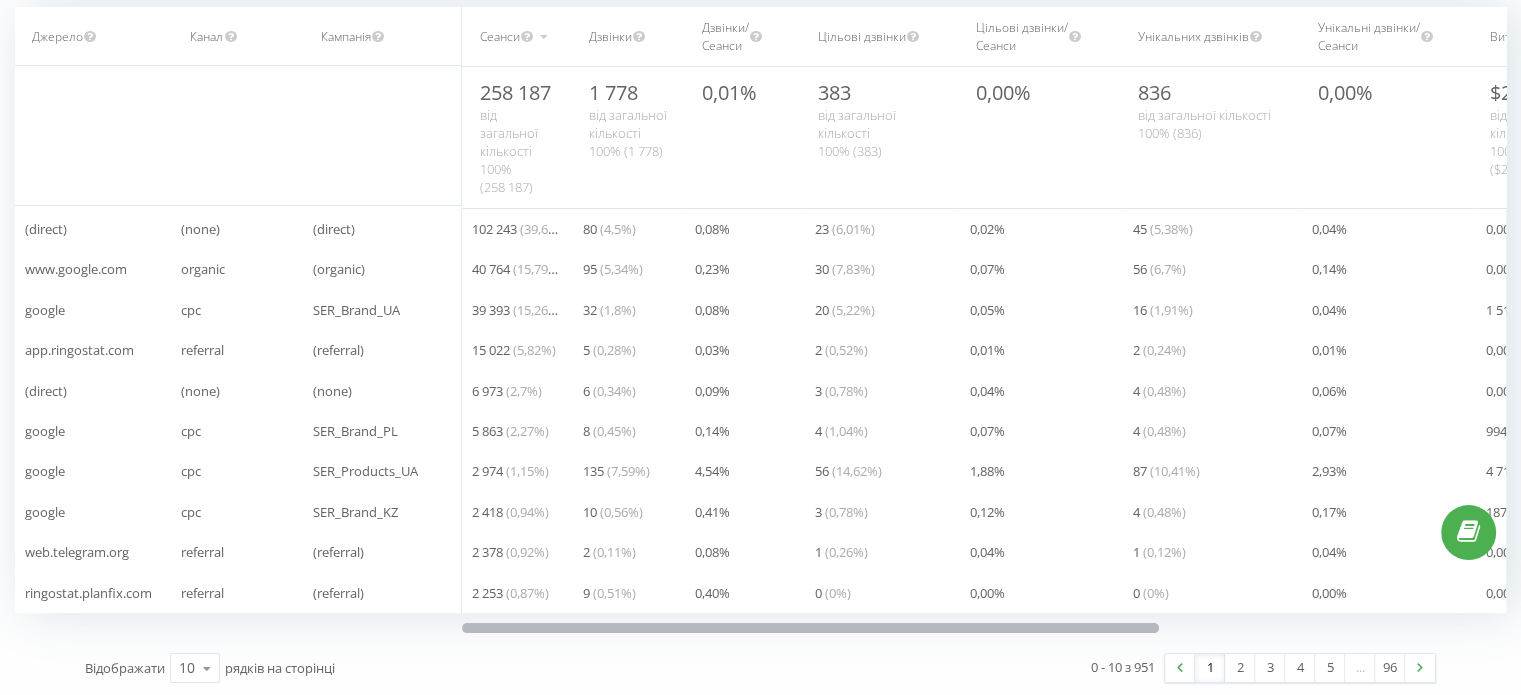 drag, startPoint x: 1034, startPoint y: 627, endPoint x: 956, endPoint y: 620, distance: 78.31347 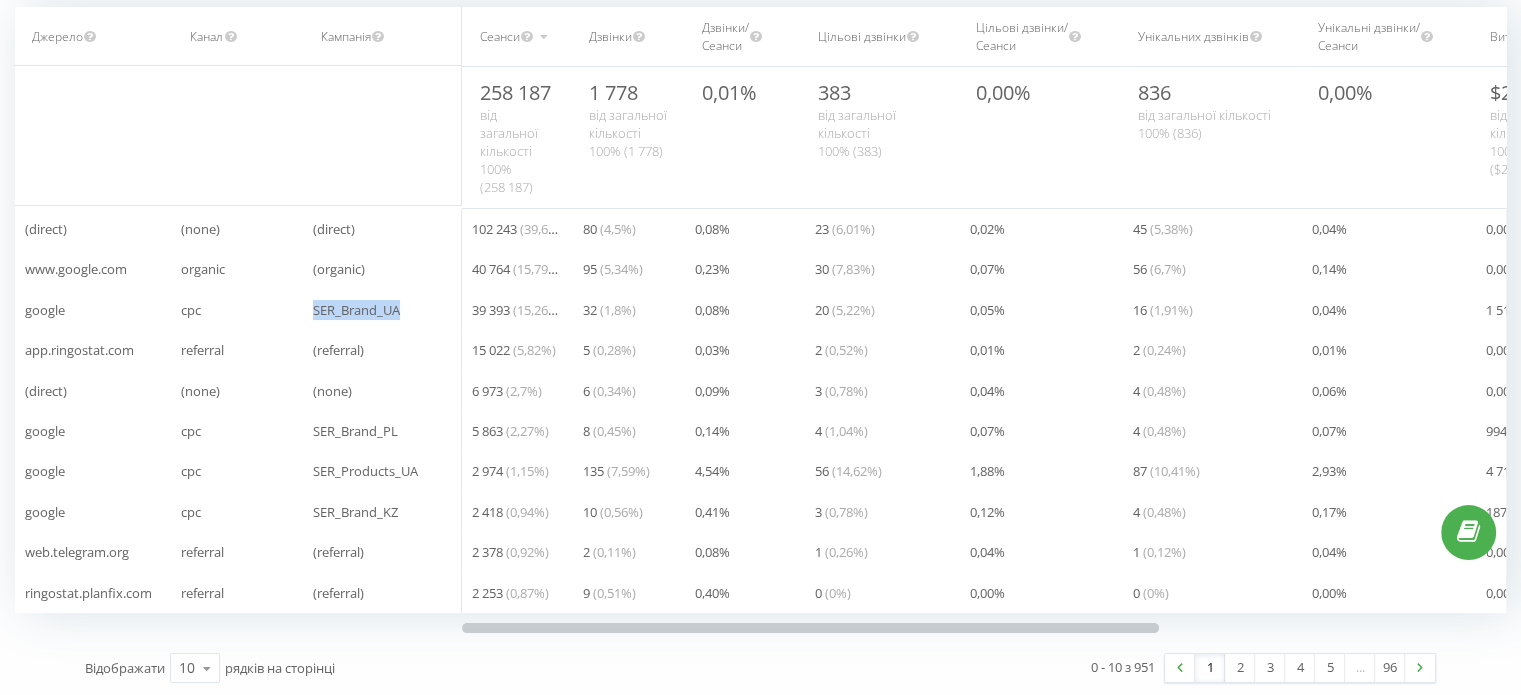 drag, startPoint x: 314, startPoint y: 303, endPoint x: 412, endPoint y: 309, distance: 98.1835 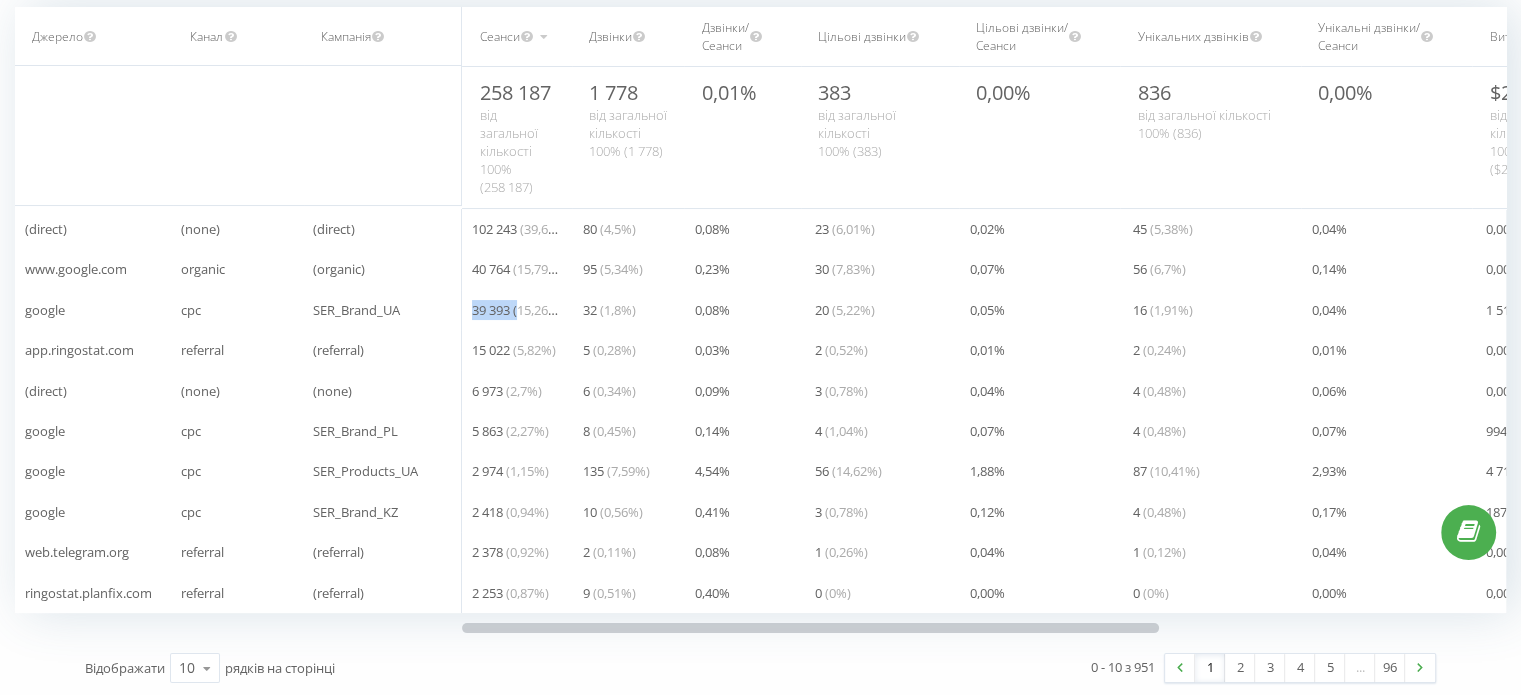 drag, startPoint x: 472, startPoint y: 303, endPoint x: 518, endPoint y: 303, distance: 46 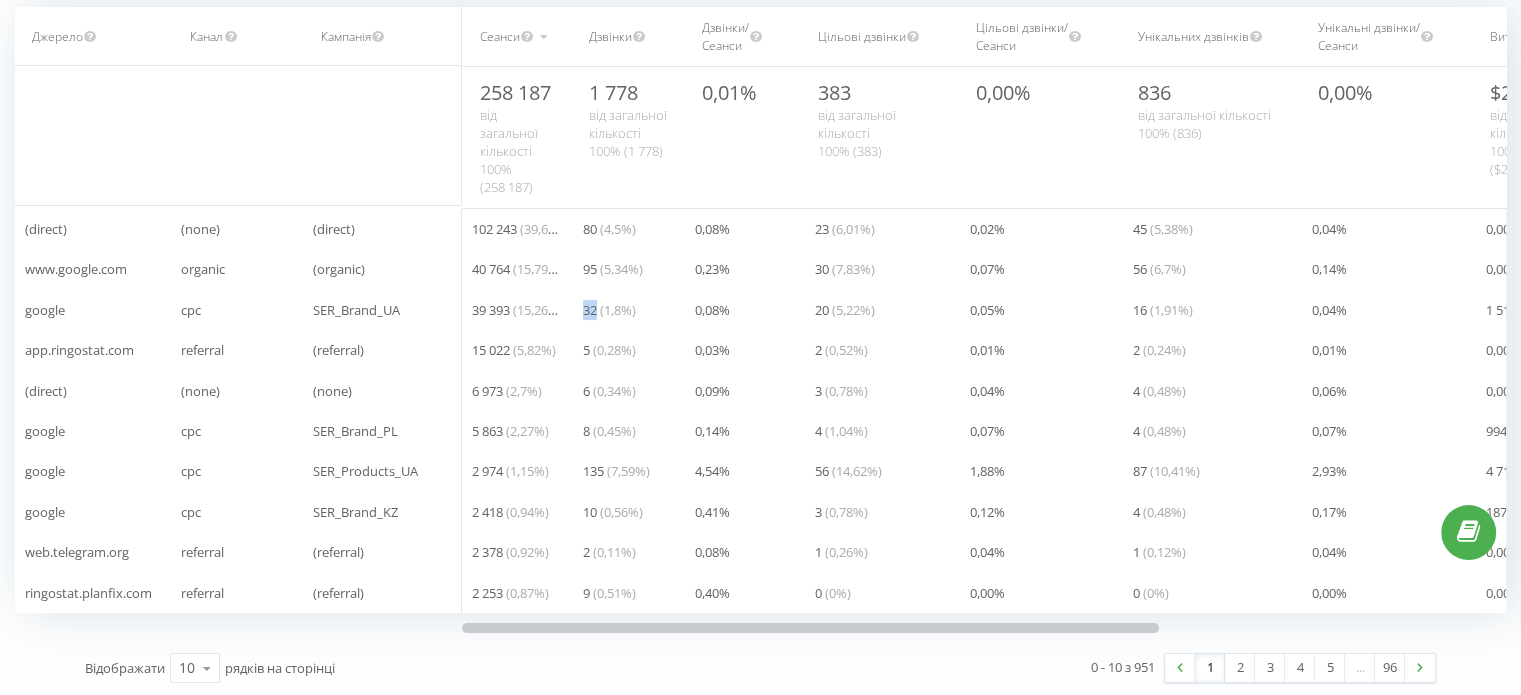 drag, startPoint x: 584, startPoint y: 301, endPoint x: 596, endPoint y: 301, distance: 12 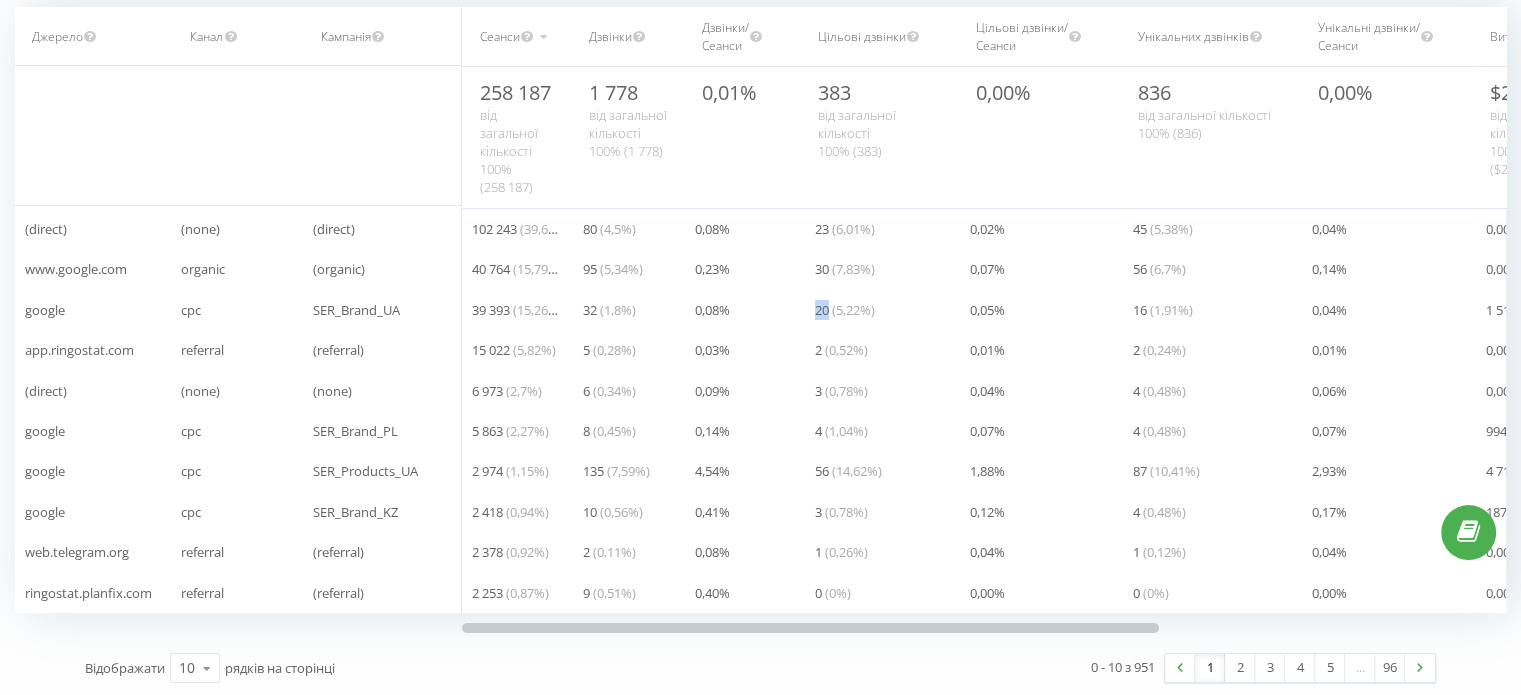drag, startPoint x: 812, startPoint y: 306, endPoint x: 829, endPoint y: 304, distance: 17.117243 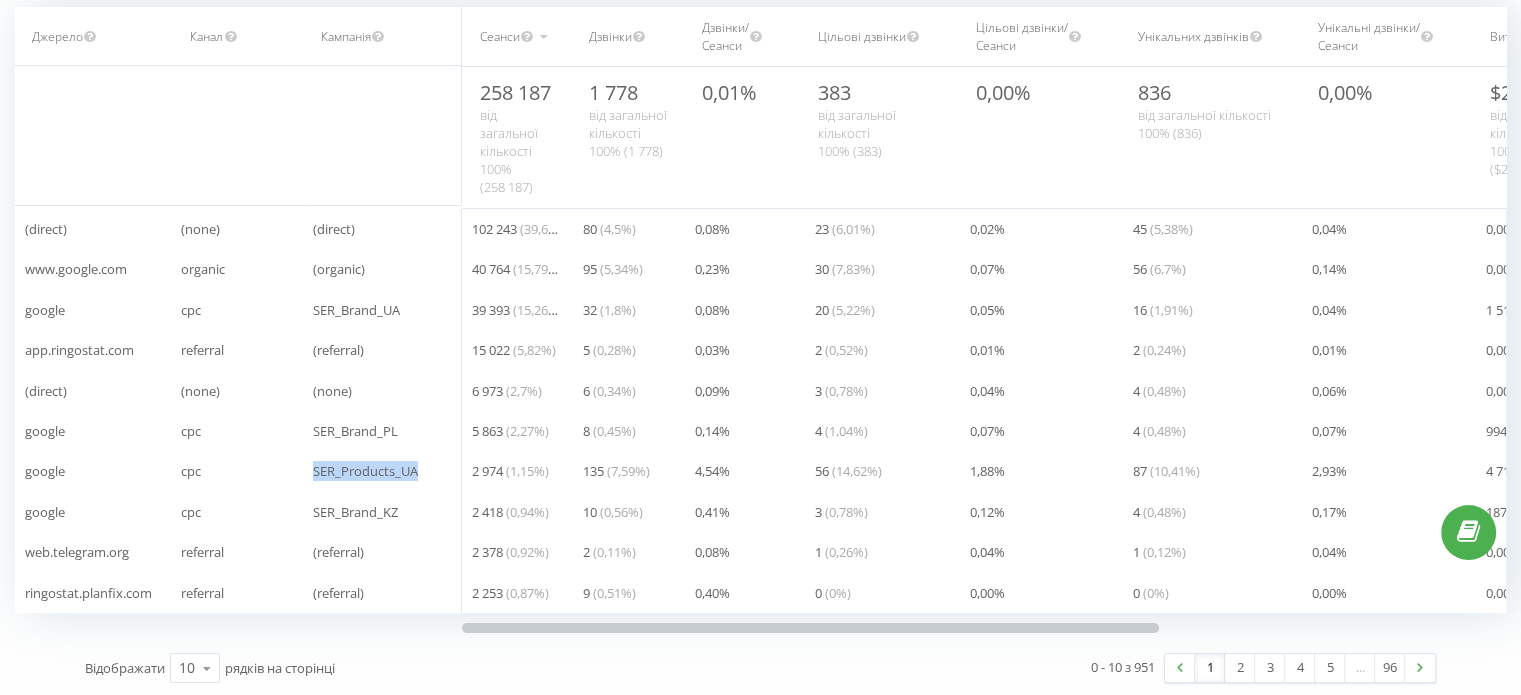 drag, startPoint x: 307, startPoint y: 469, endPoint x: 422, endPoint y: 464, distance: 115.10864 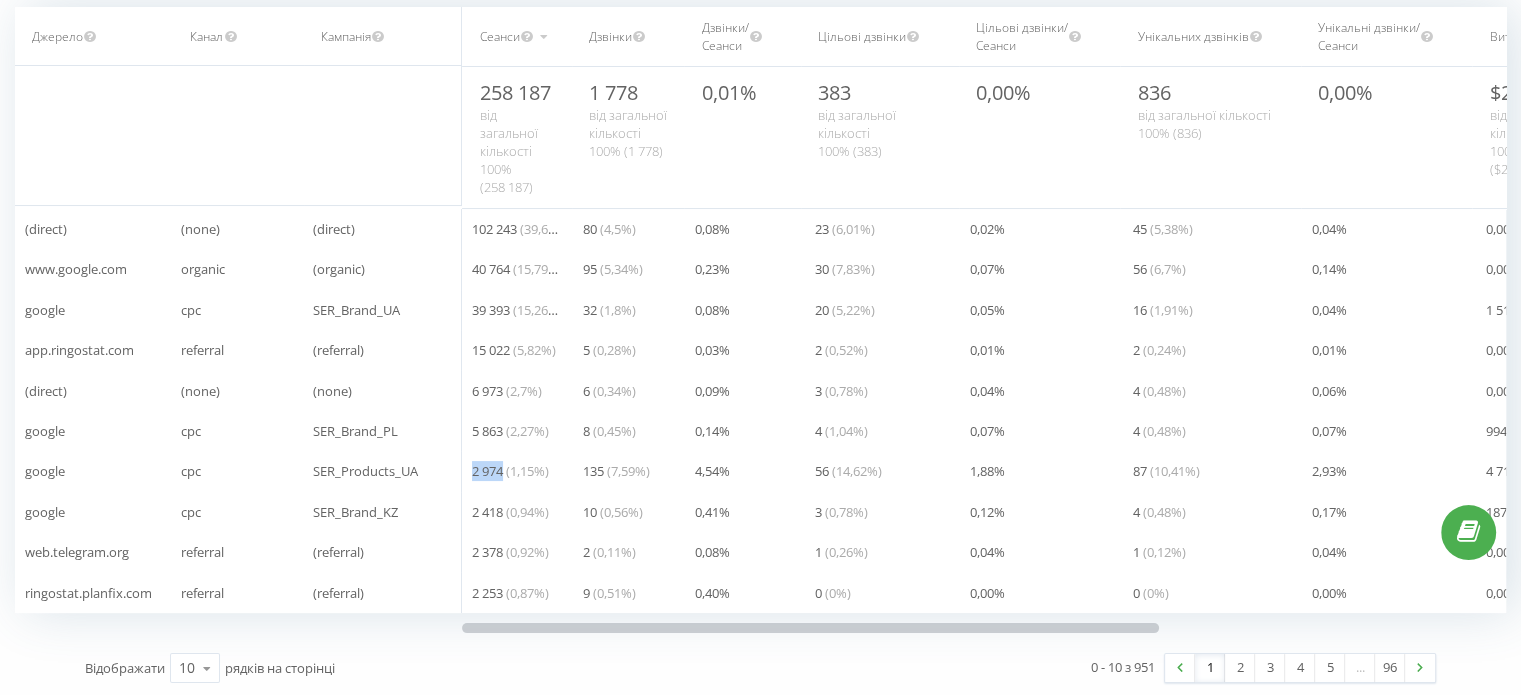 drag, startPoint x: 491, startPoint y: 464, endPoint x: 505, endPoint y: 464, distance: 14 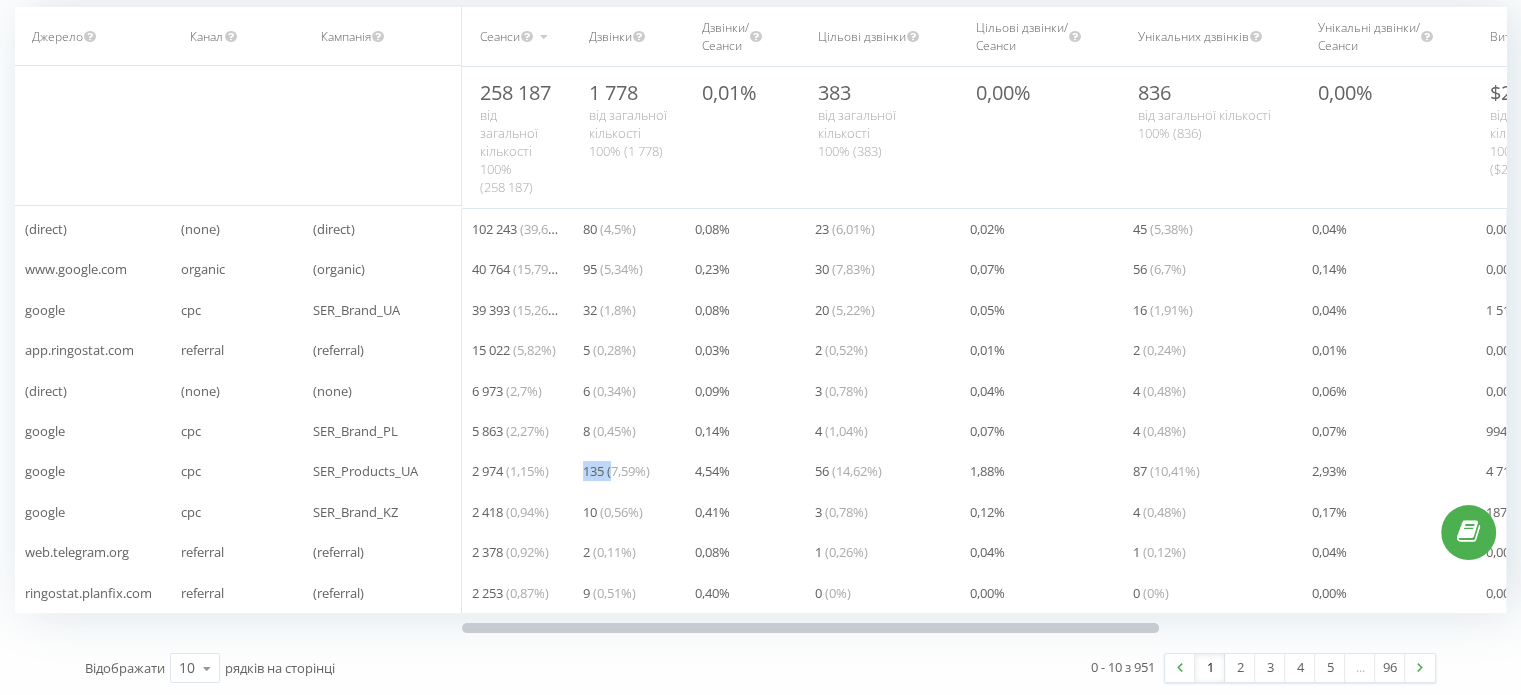 drag, startPoint x: 577, startPoint y: 467, endPoint x: 612, endPoint y: 469, distance: 35.057095 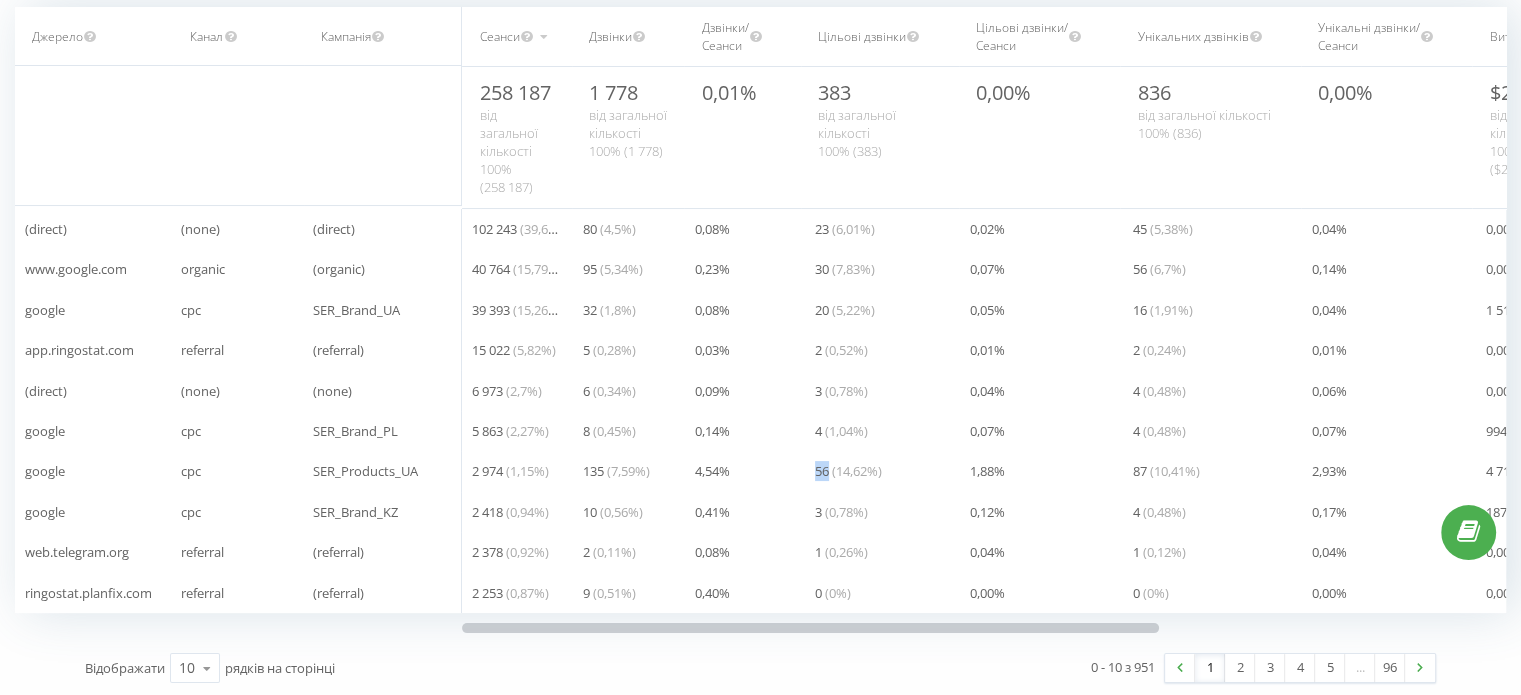 drag, startPoint x: 803, startPoint y: 470, endPoint x: 828, endPoint y: 471, distance: 25.019993 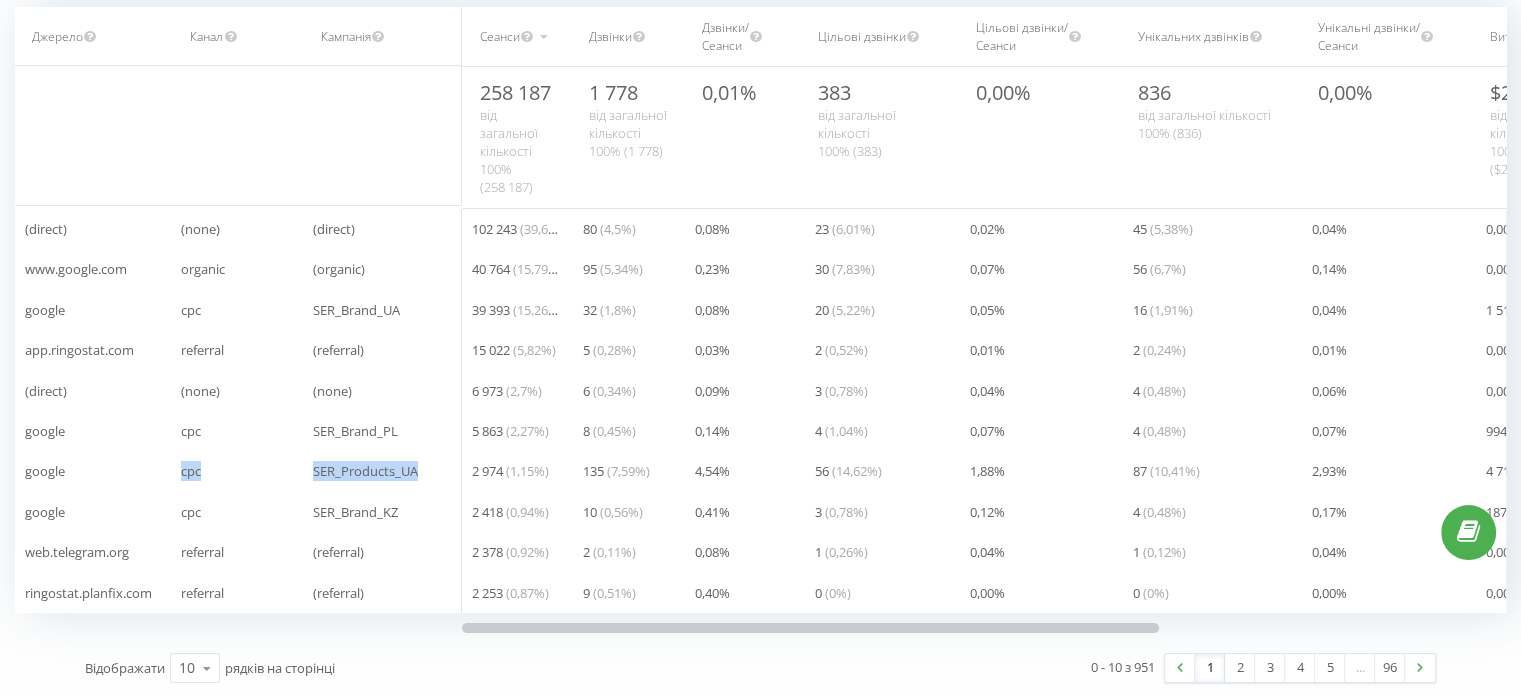 drag, startPoint x: 196, startPoint y: 470, endPoint x: 436, endPoint y: 467, distance: 240.01875 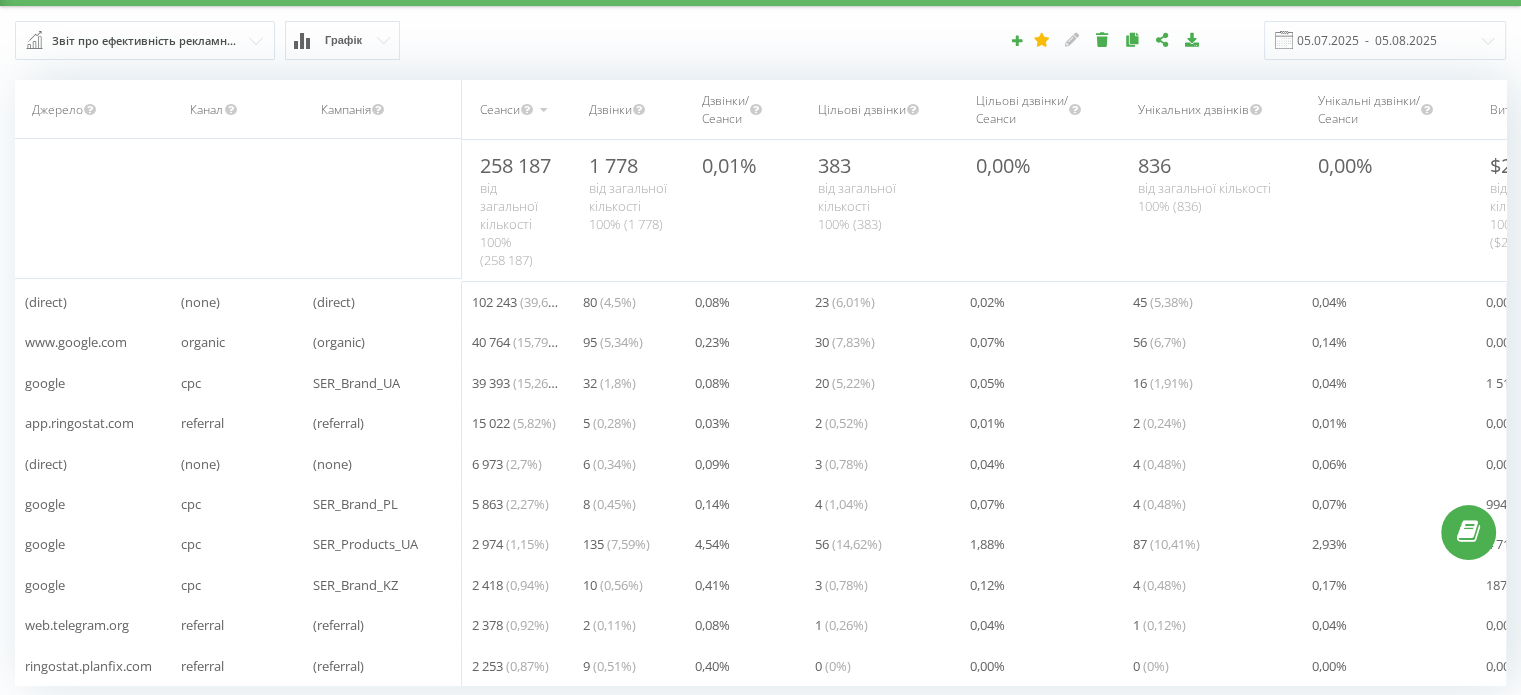 scroll, scrollTop: 0, scrollLeft: 0, axis: both 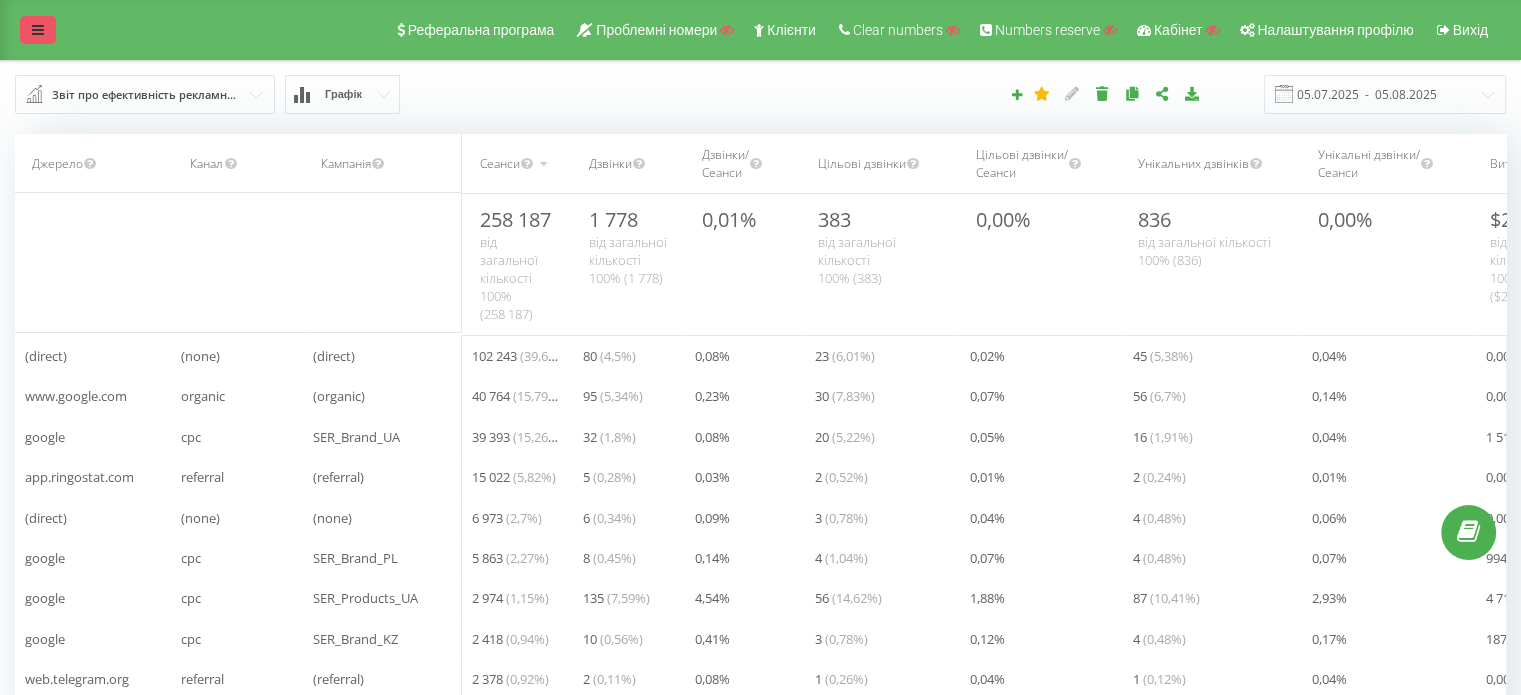 click at bounding box center (38, 30) 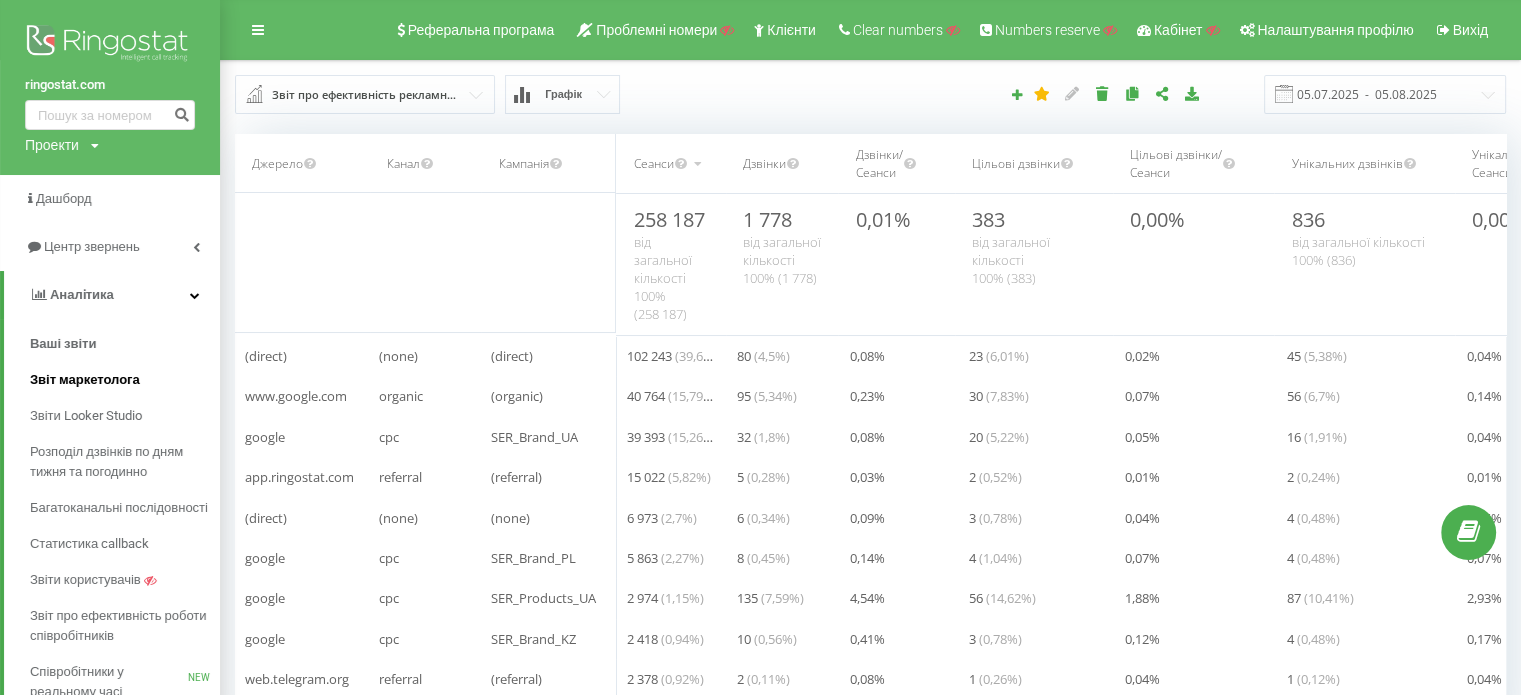 click on "Звіт маркетолога" at bounding box center (85, 380) 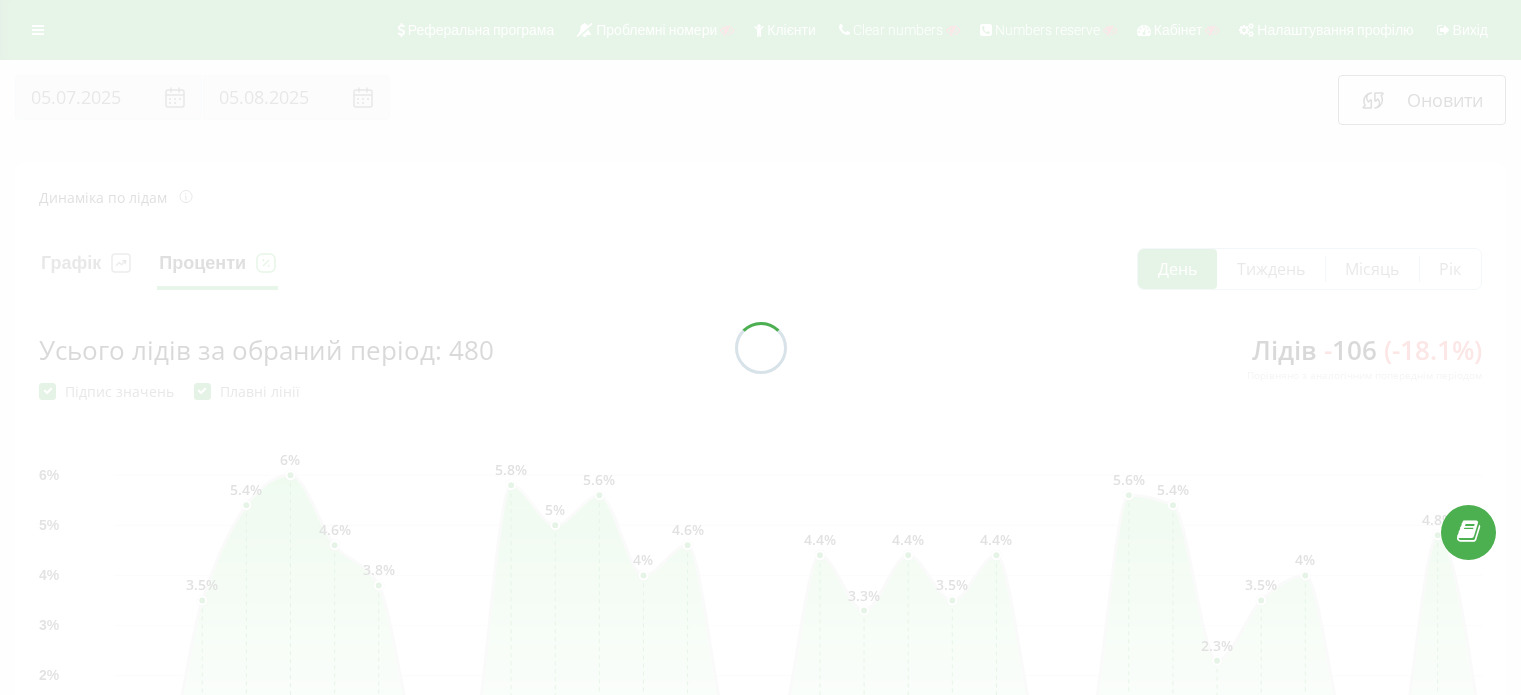 scroll, scrollTop: 0, scrollLeft: 0, axis: both 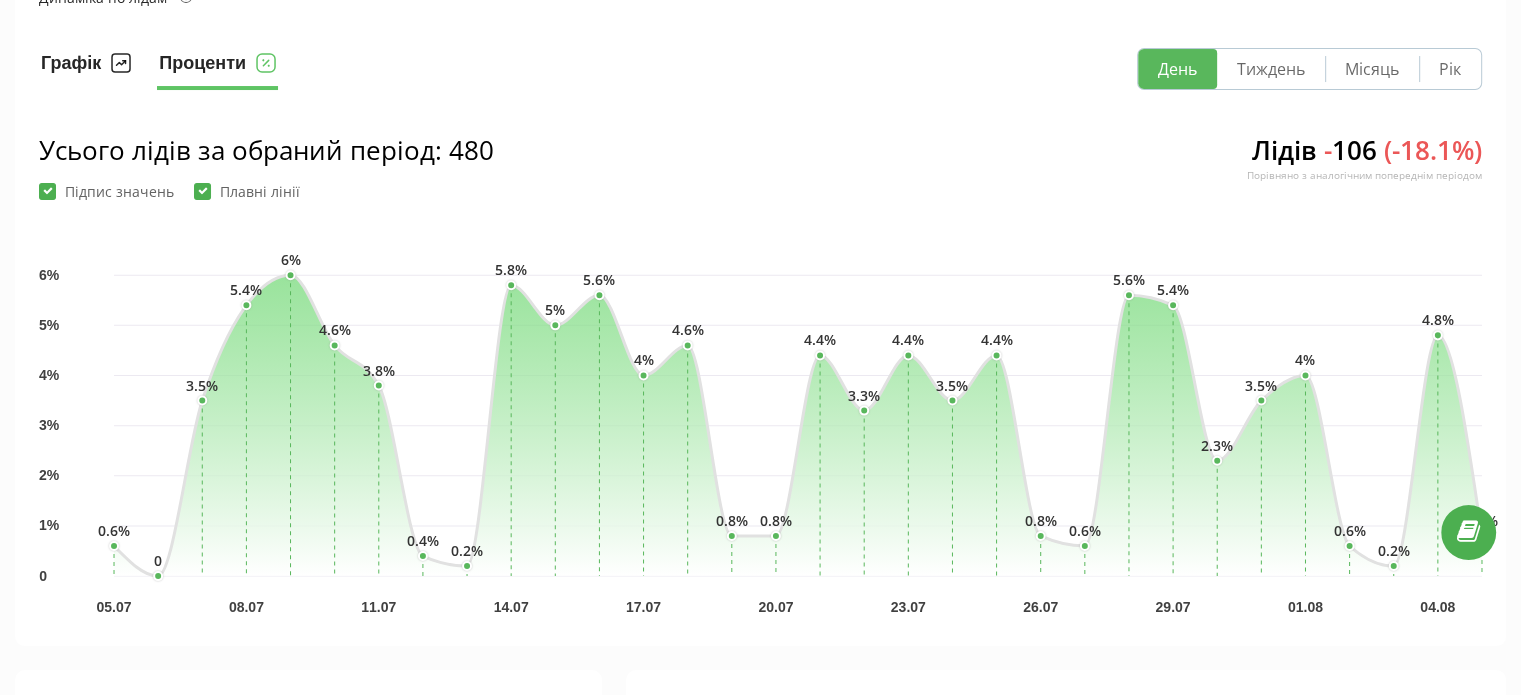 click on "Графік" at bounding box center (86, 69) 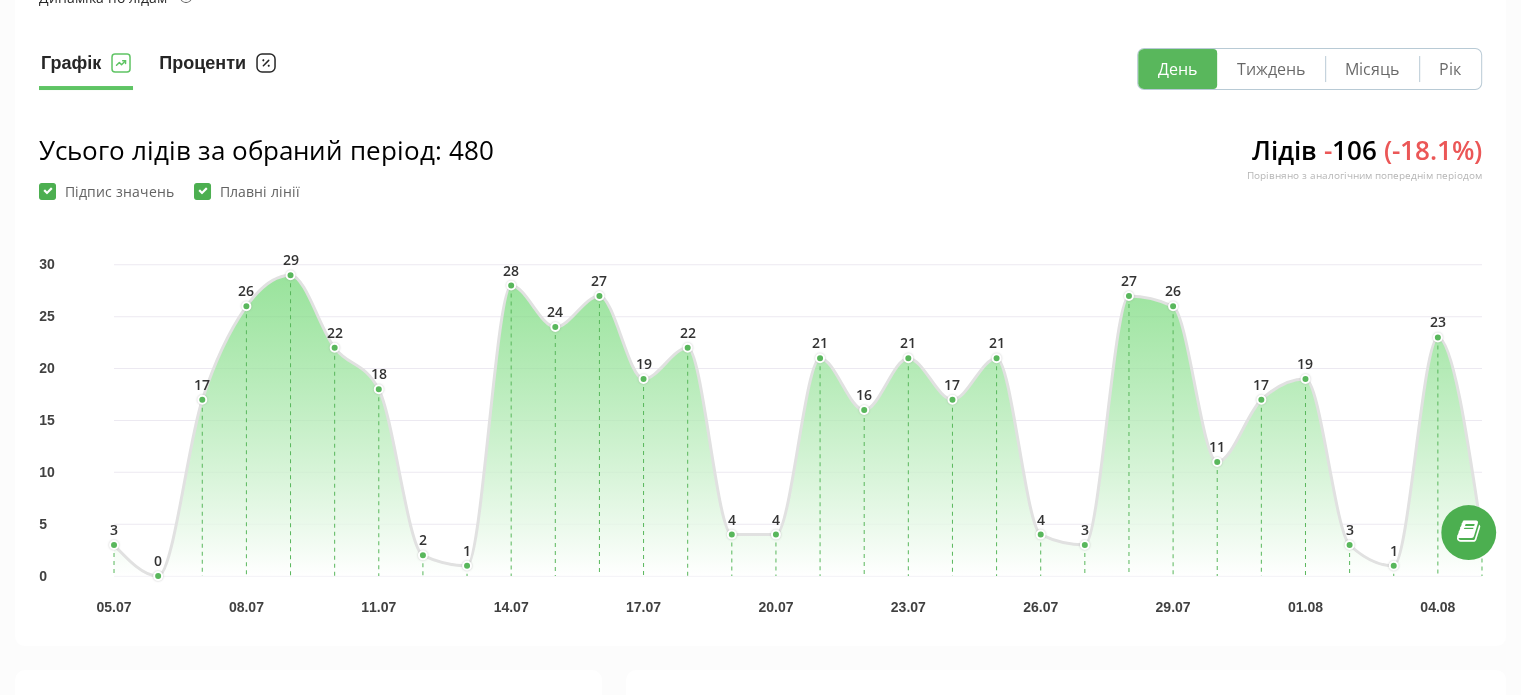 click on "Проценти" at bounding box center [217, 69] 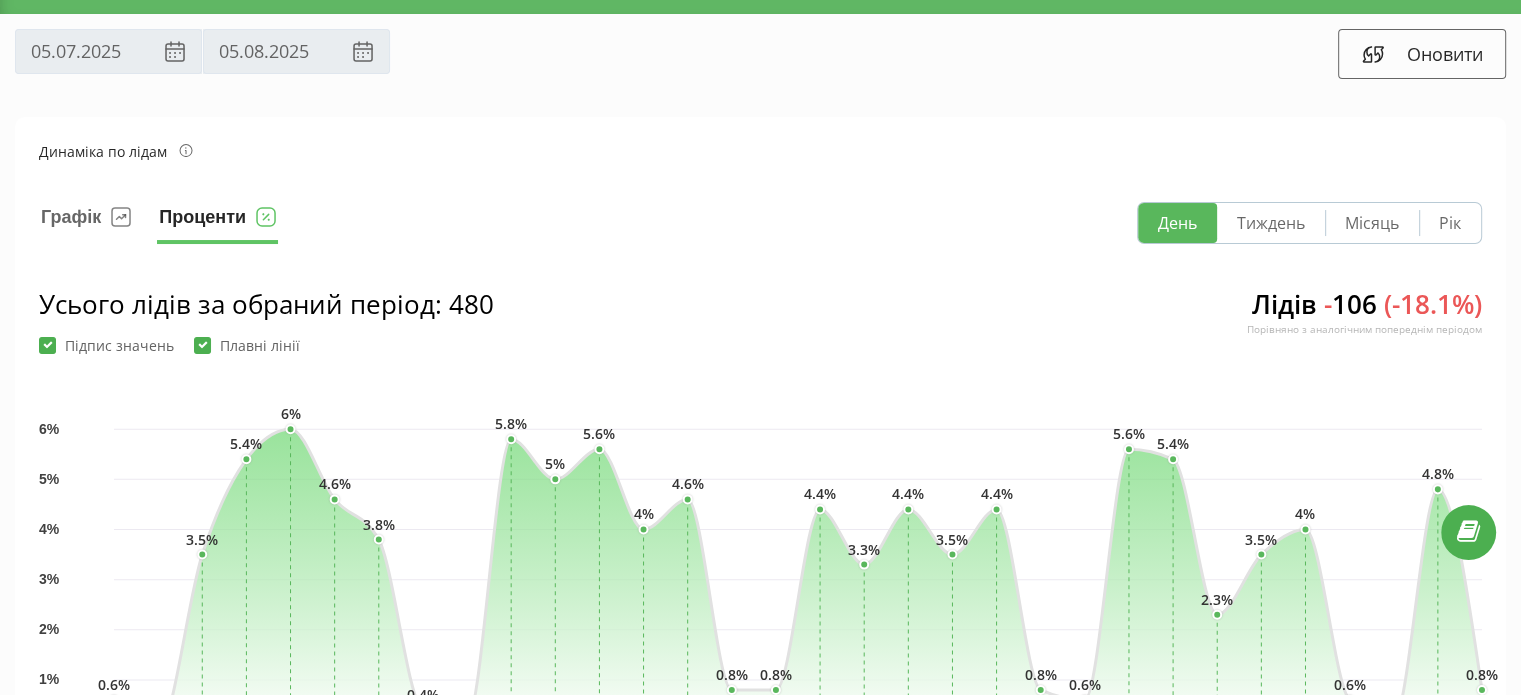 scroll, scrollTop: 0, scrollLeft: 0, axis: both 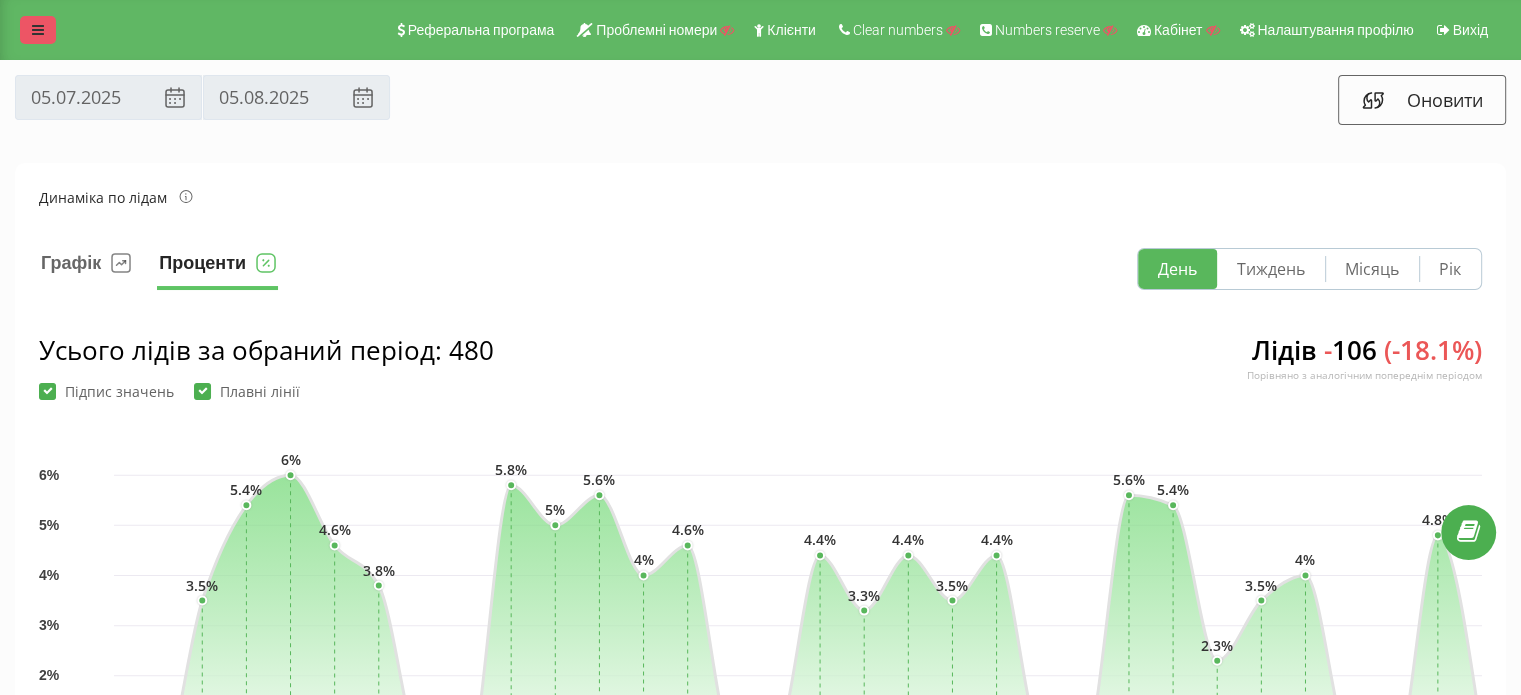 click at bounding box center (38, 30) 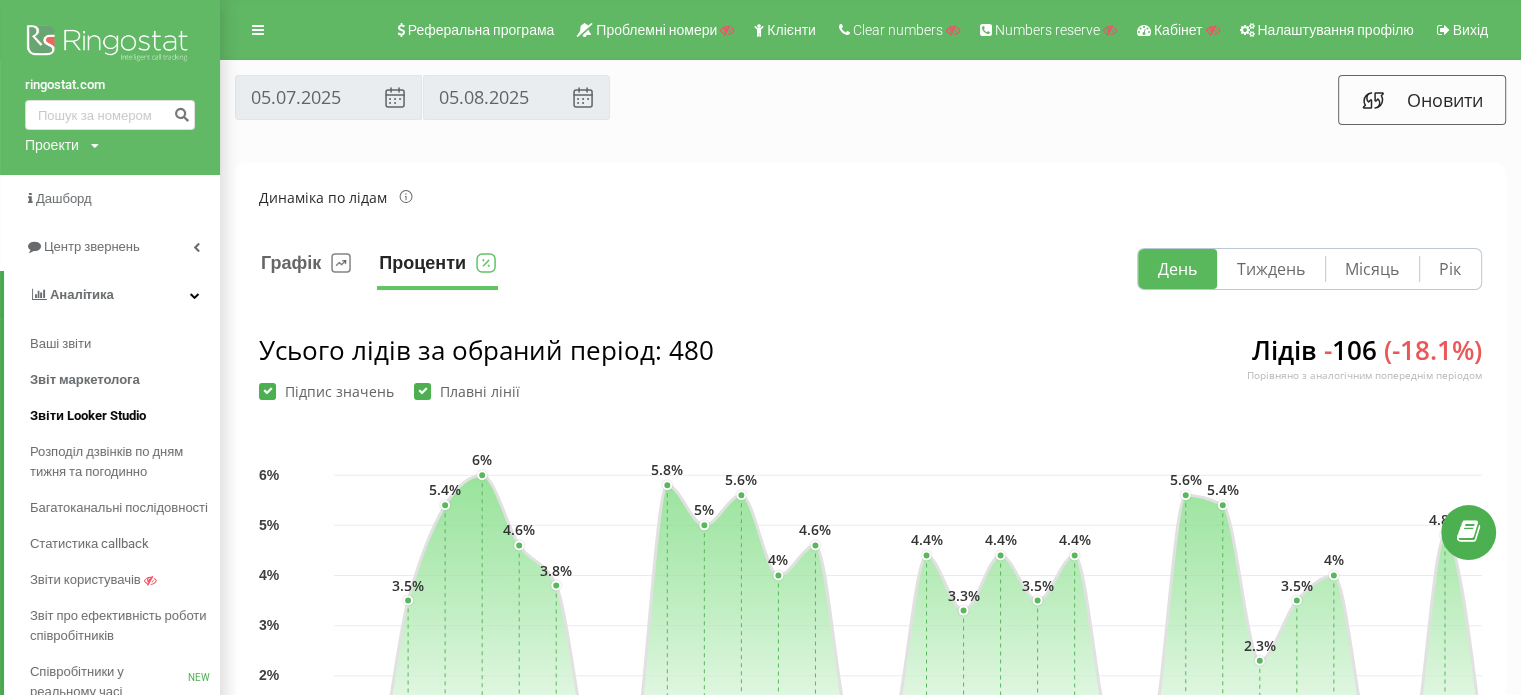 click on "Звіти Looker Studio" at bounding box center [88, 416] 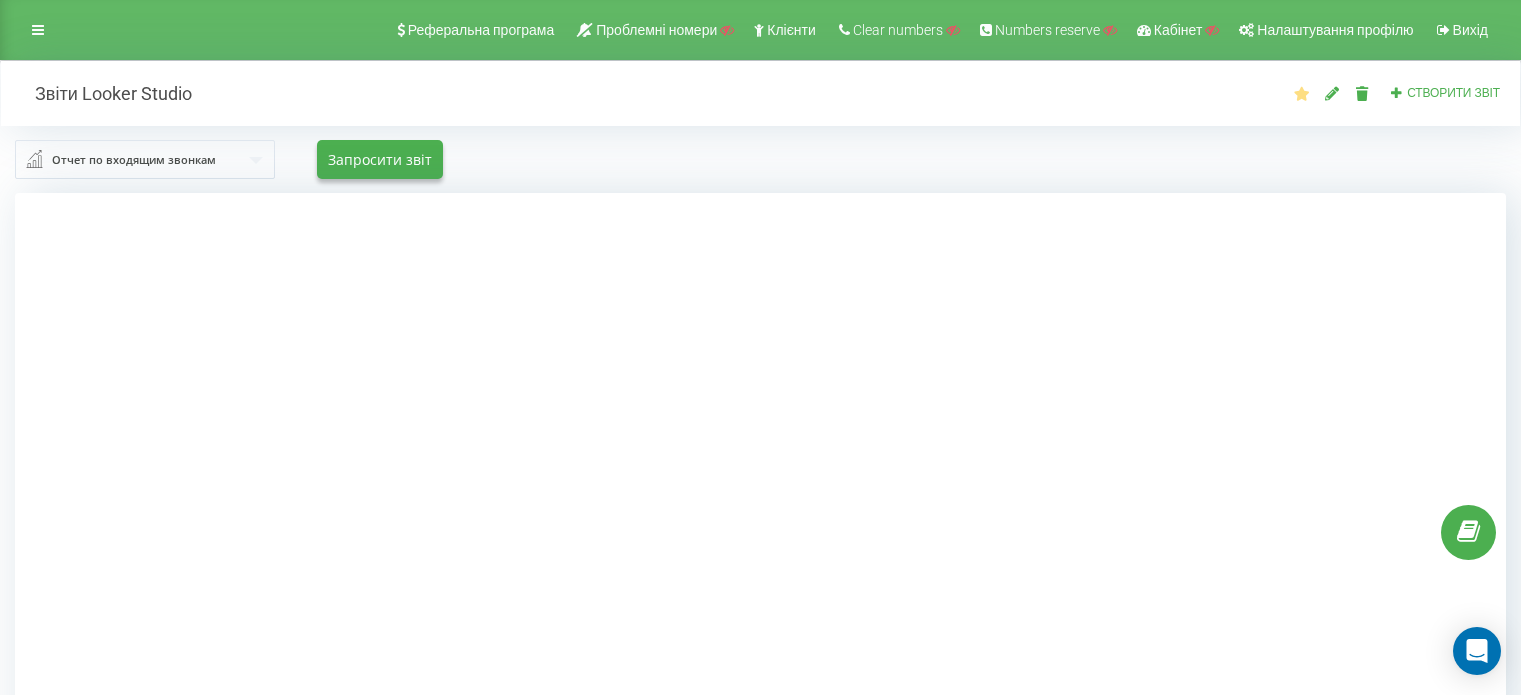 scroll, scrollTop: 0, scrollLeft: 0, axis: both 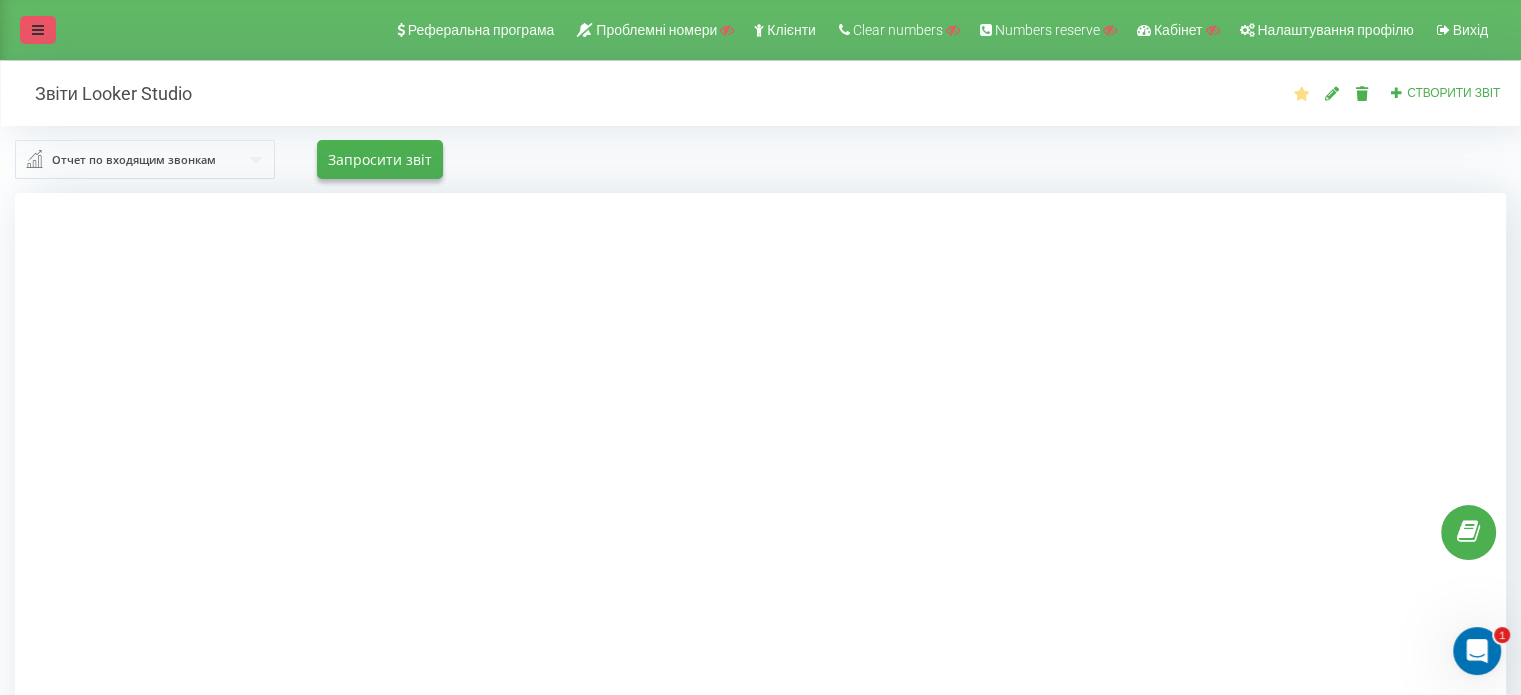 click at bounding box center (38, 30) 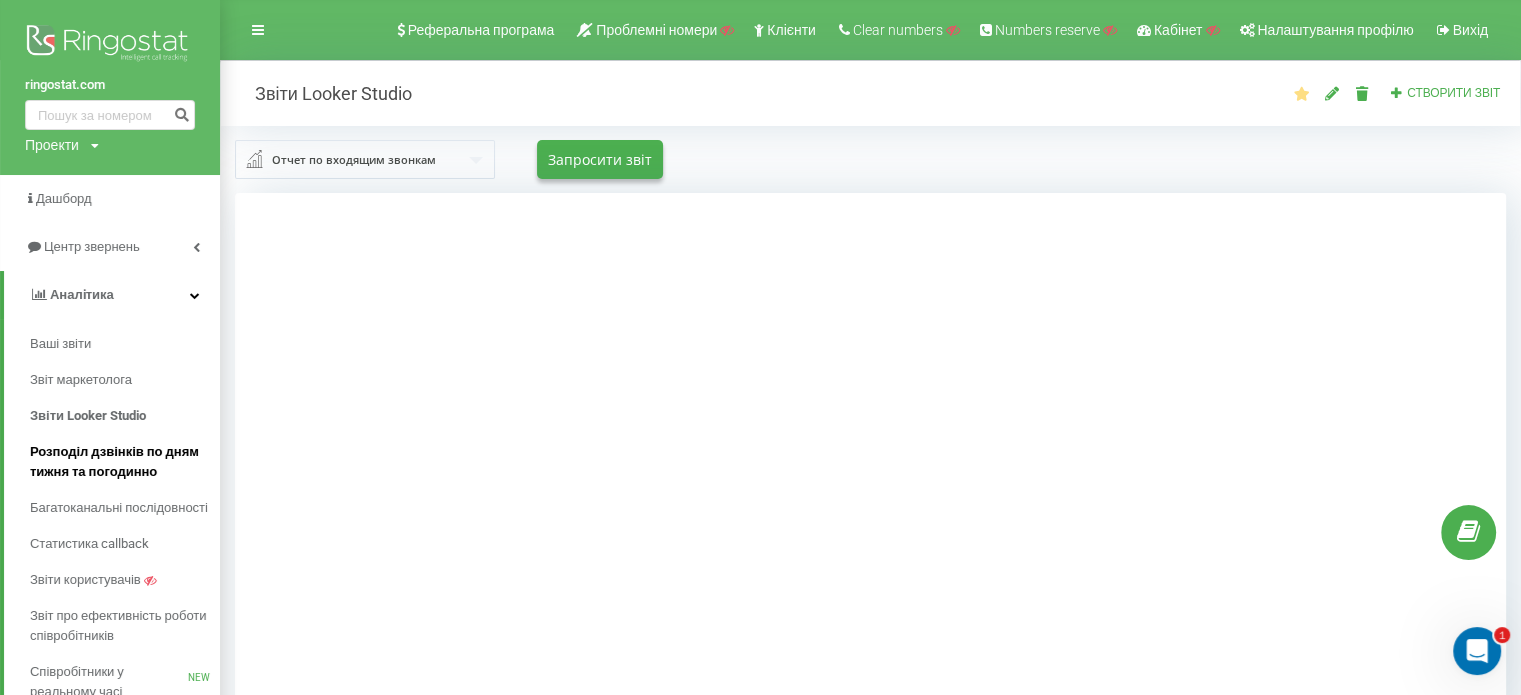 click on "Розподіл дзвінків по дням тижня та погодинно" at bounding box center (120, 462) 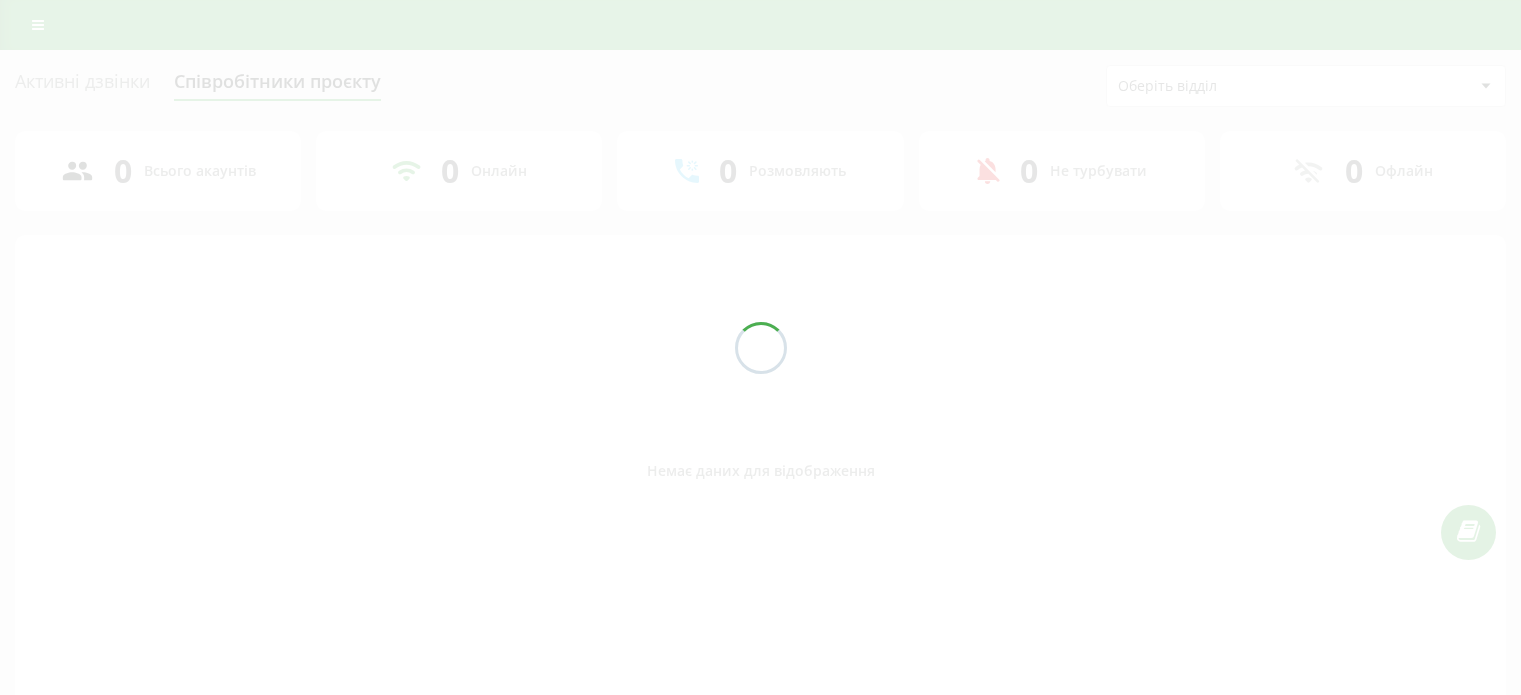 scroll, scrollTop: 0, scrollLeft: 0, axis: both 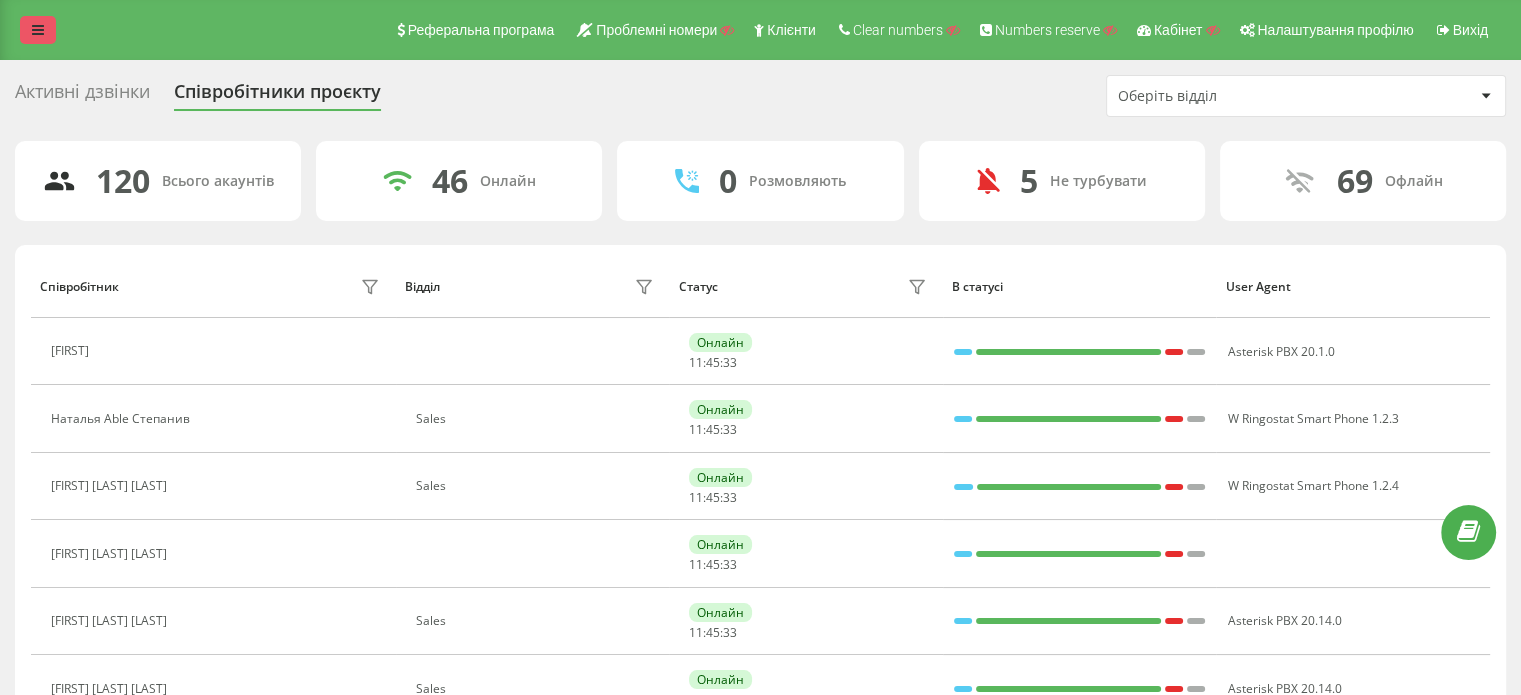 click on "Реферальна програма Проблемні номери Клієнти Clear numbers Numbers reserve Кабінет Налаштування профілю Вихід" at bounding box center (760, 30) 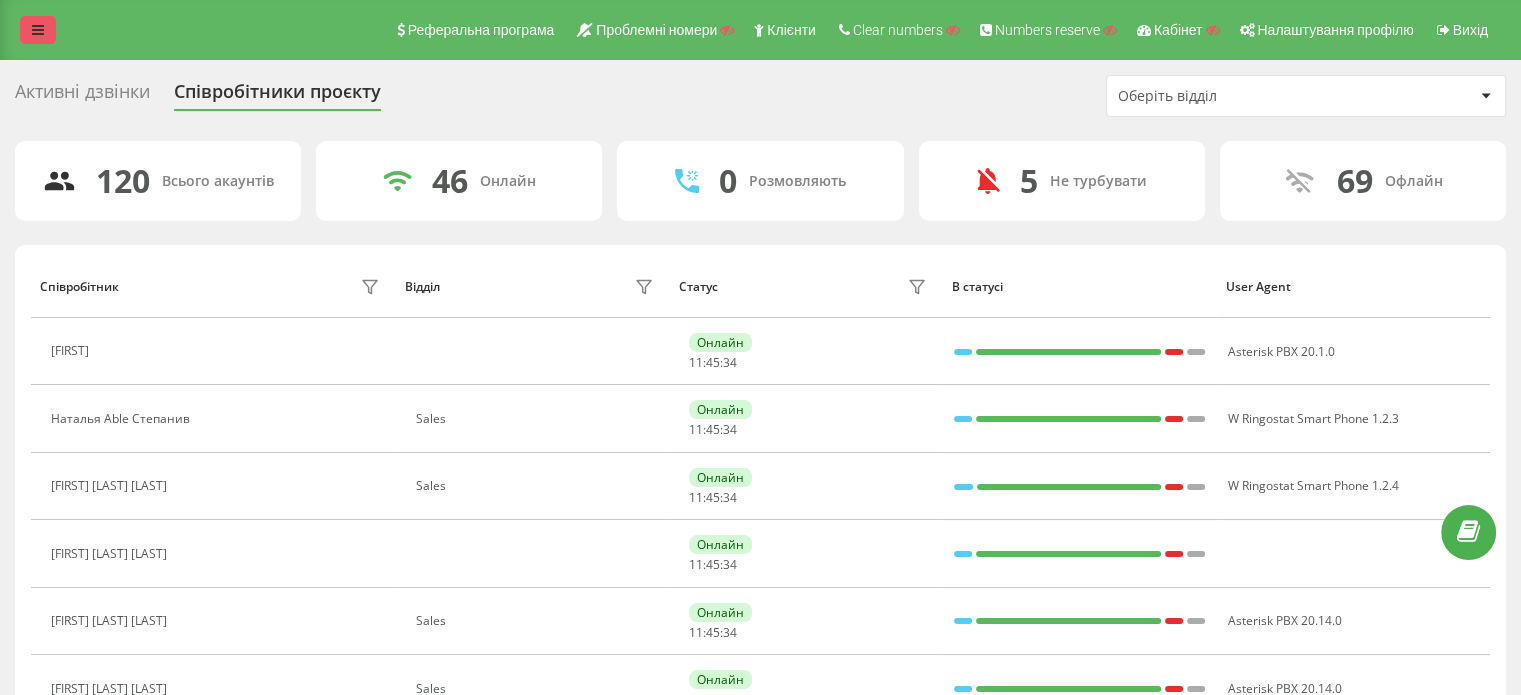 click at bounding box center [38, 30] 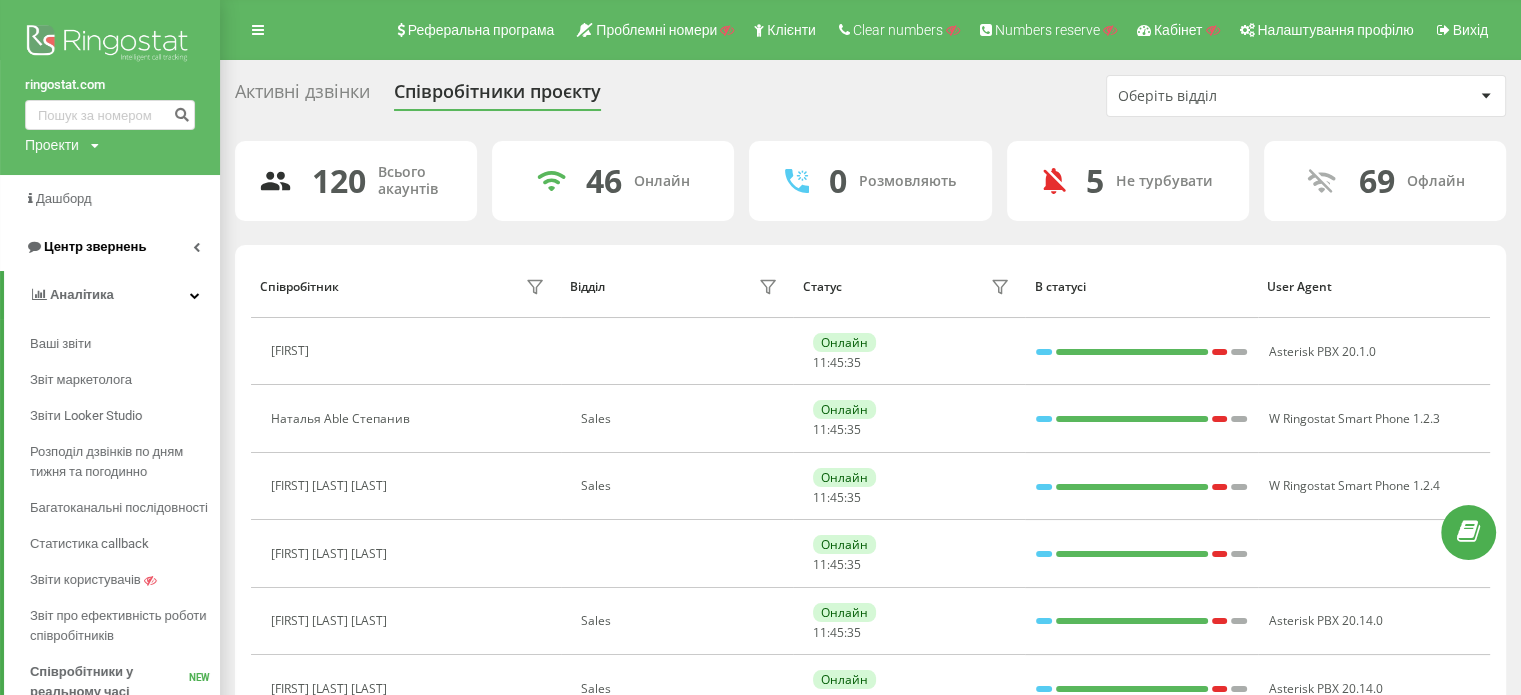 click on "Центр звернень" at bounding box center [95, 246] 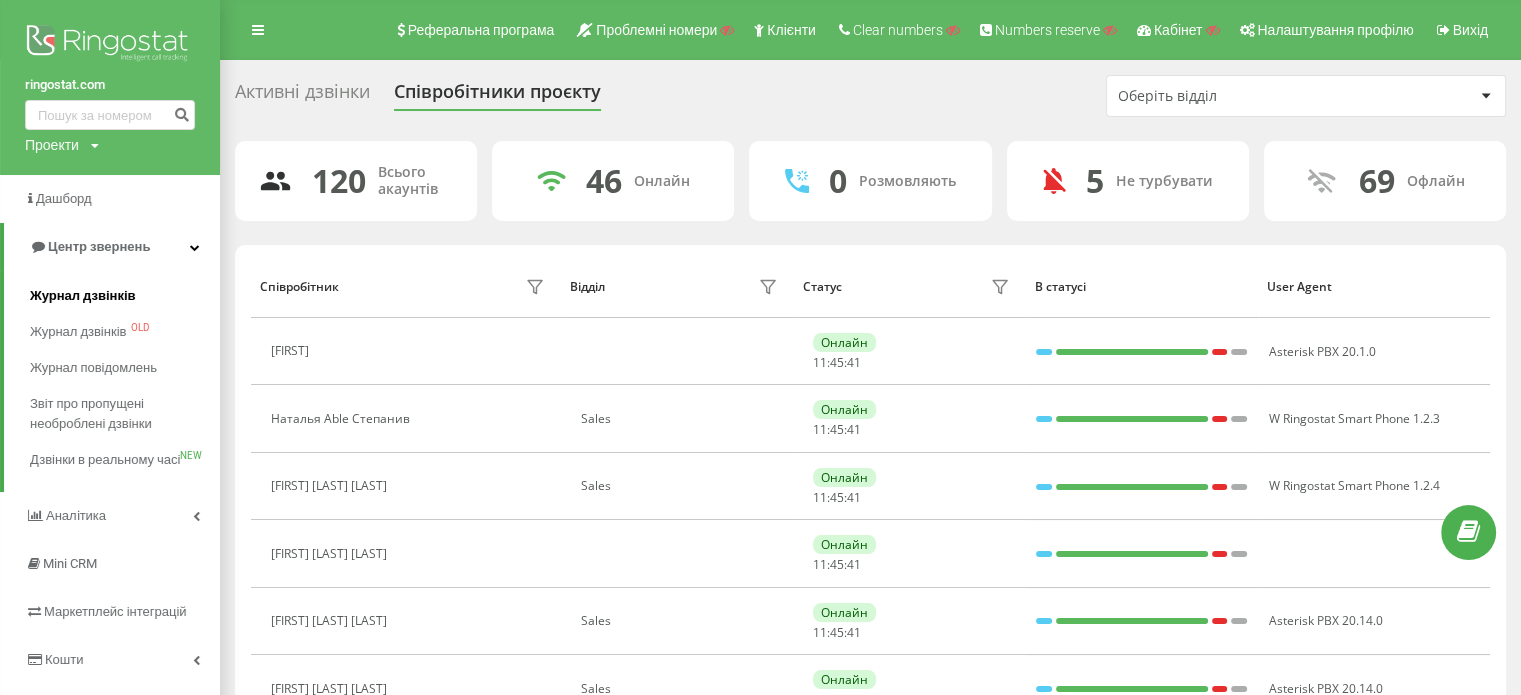 click on "Журнал дзвінків" at bounding box center (83, 296) 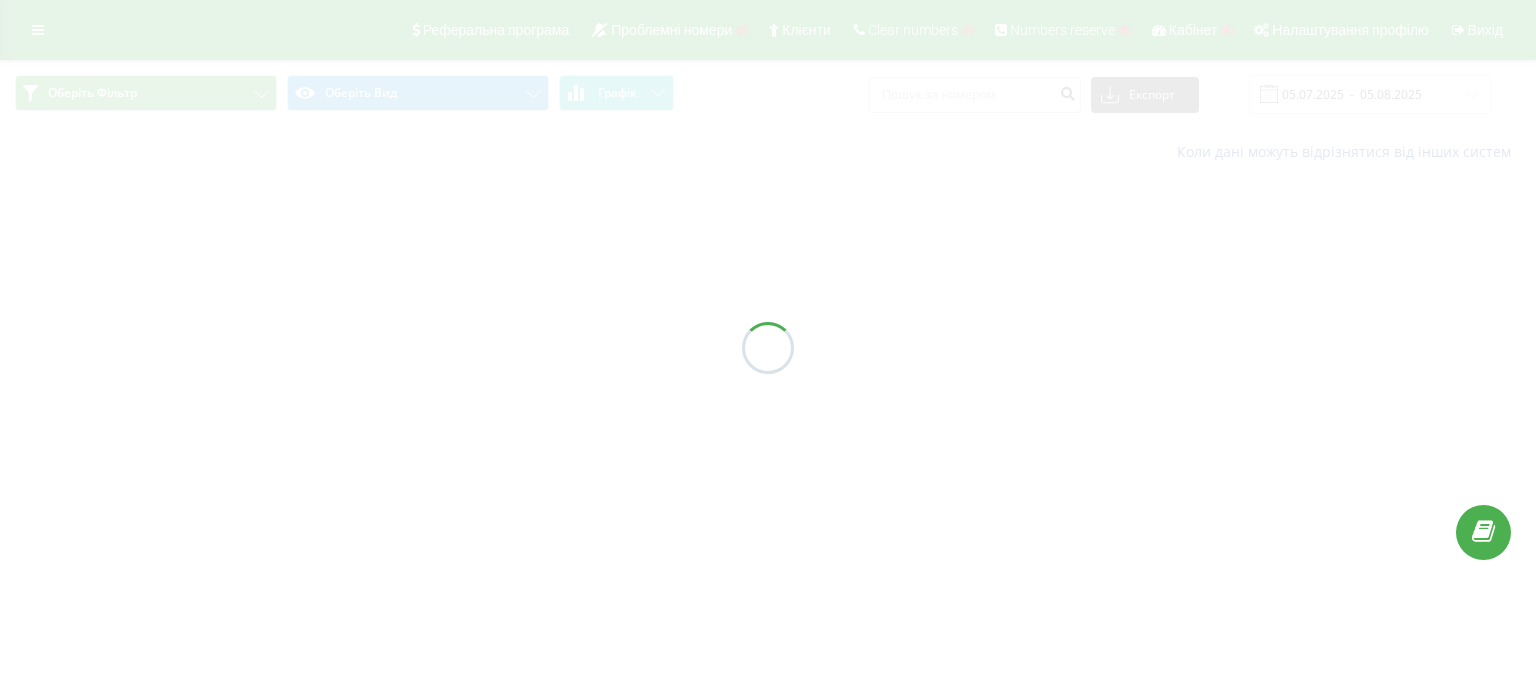 scroll, scrollTop: 0, scrollLeft: 0, axis: both 